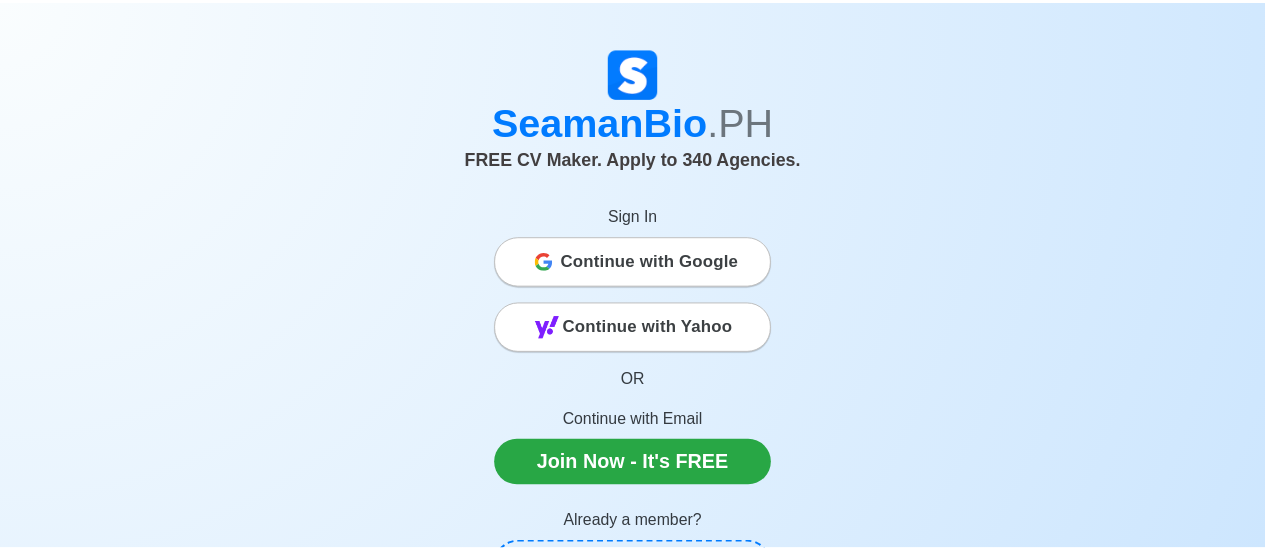 scroll, scrollTop: 0, scrollLeft: 0, axis: both 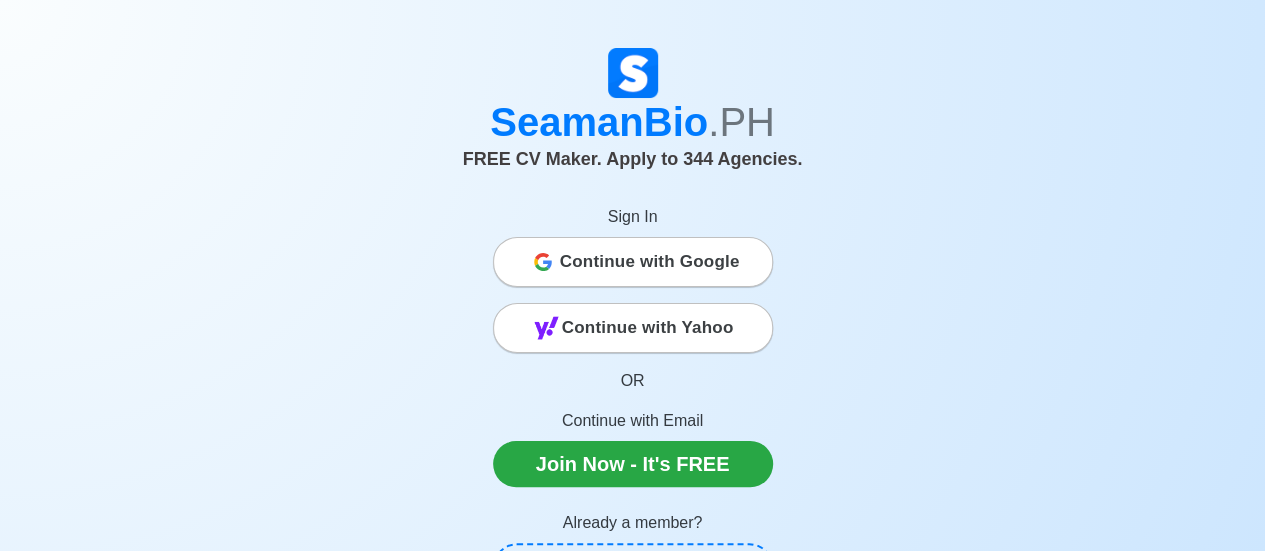click on "Continue with Google" at bounding box center (650, 262) 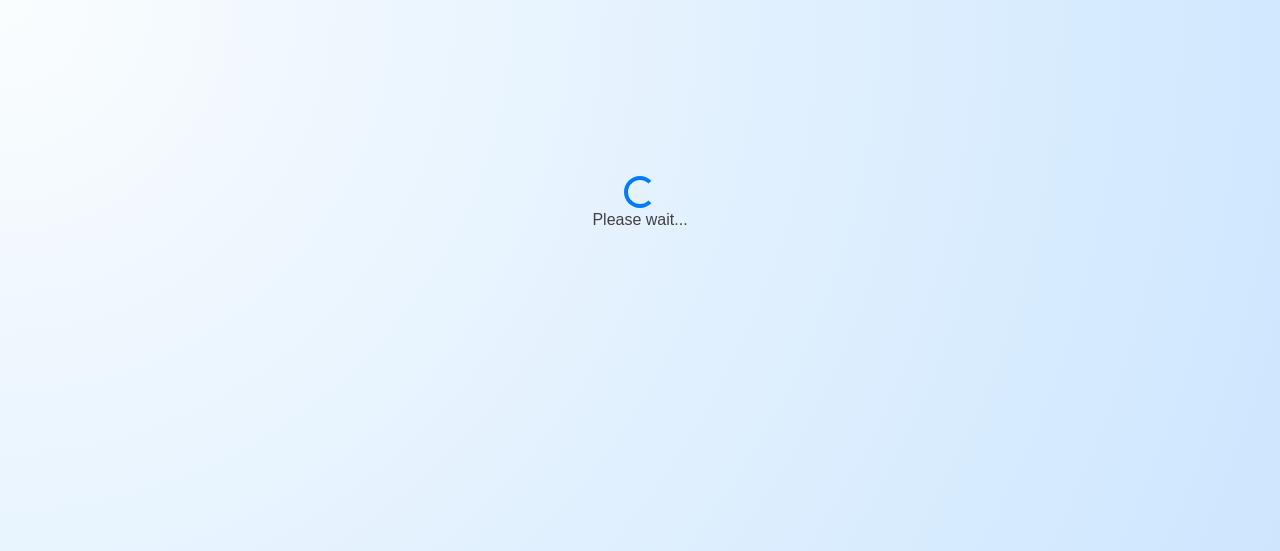 scroll, scrollTop: 0, scrollLeft: 0, axis: both 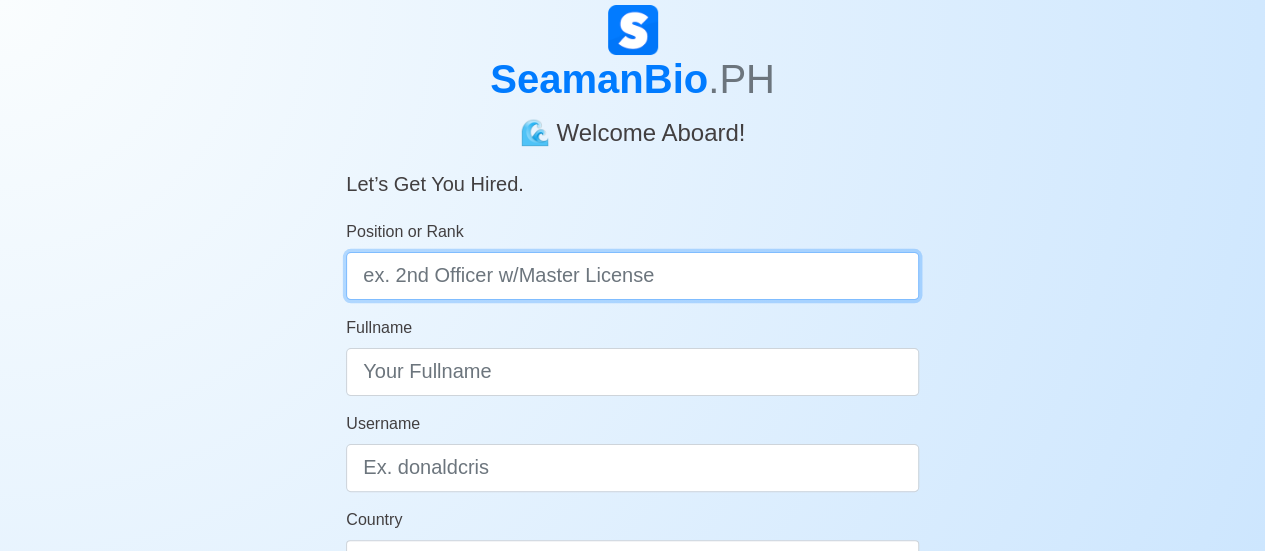 click on "Position or Rank" at bounding box center [632, 276] 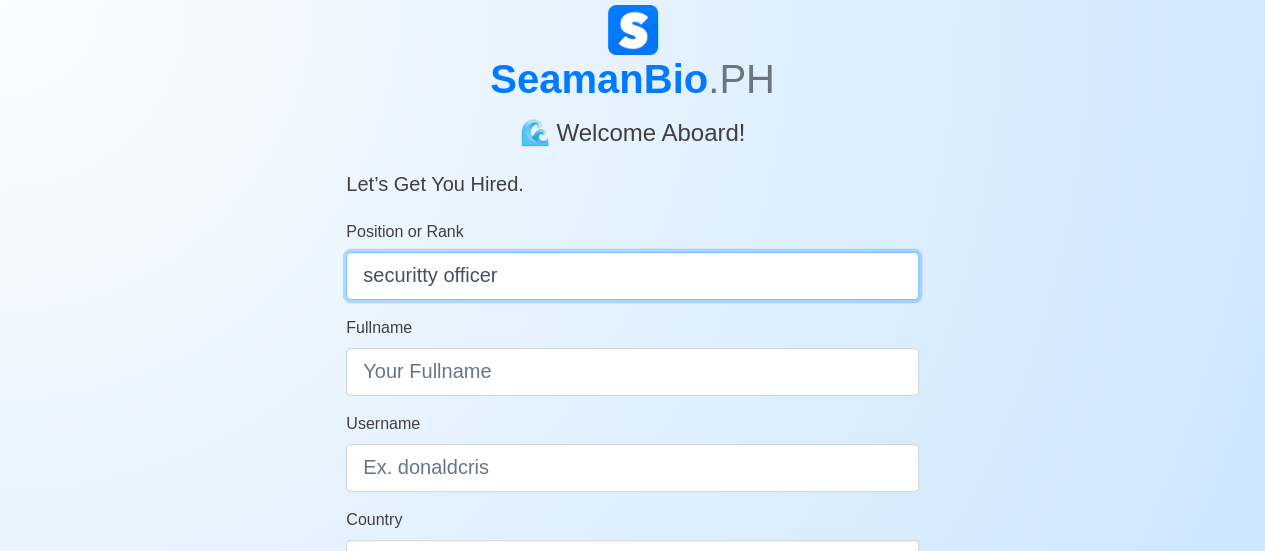 click on "securitty officer" at bounding box center [632, 276] 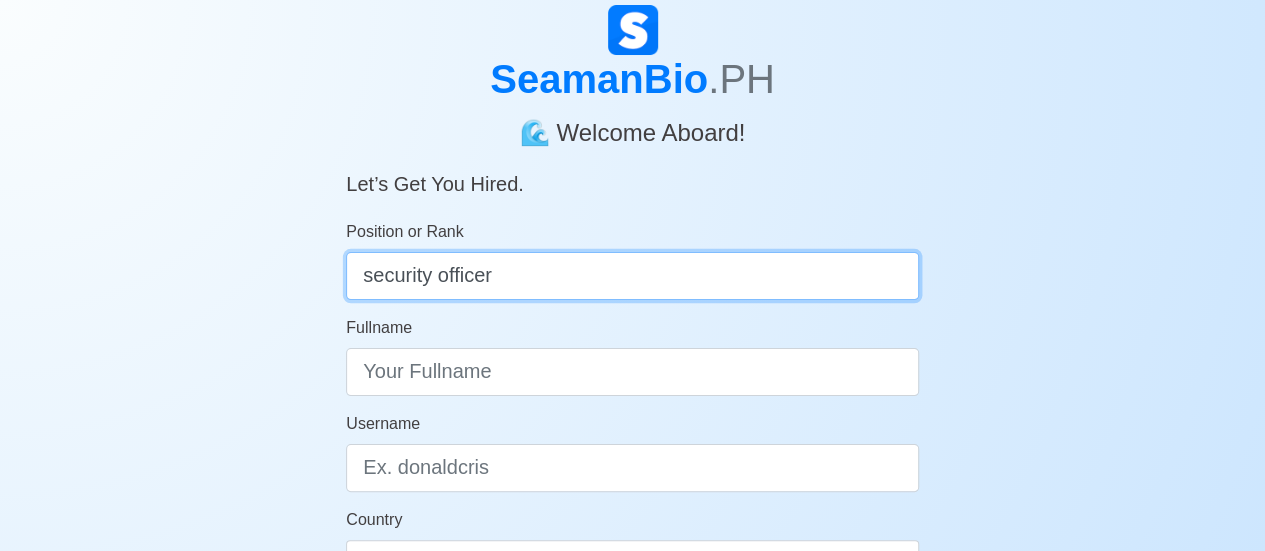 type on "security officer" 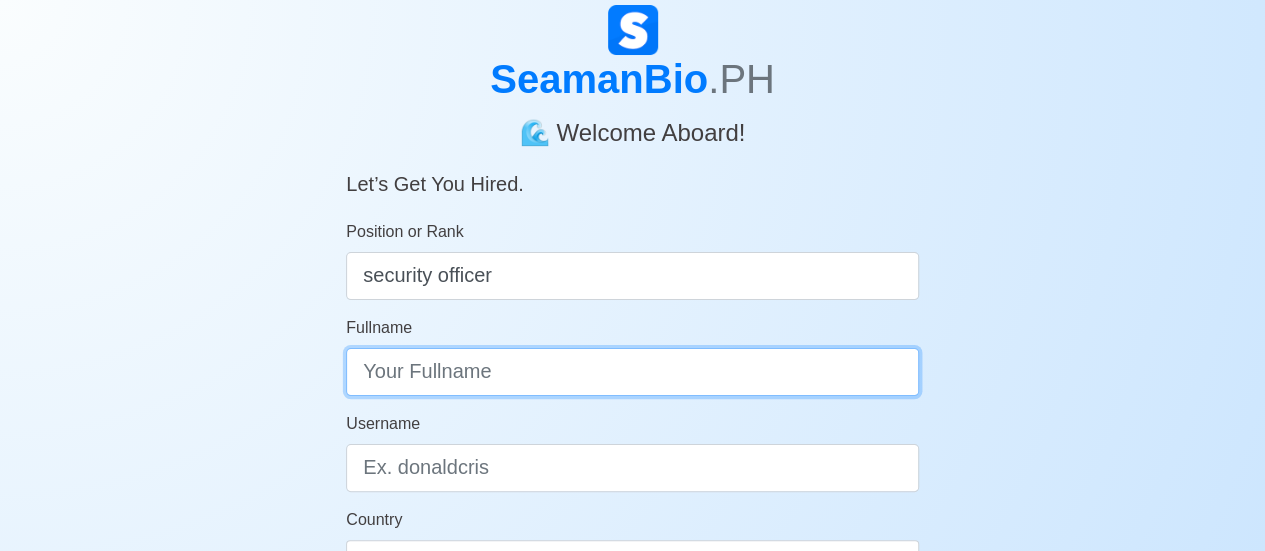 click on "Fullname" at bounding box center [632, 372] 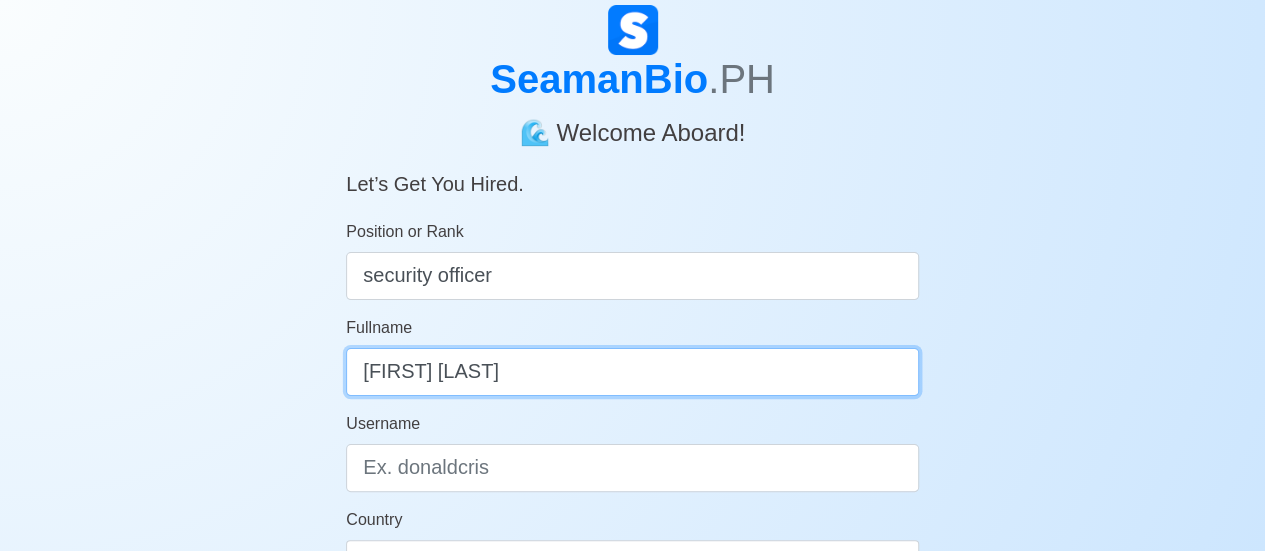 type on "[FIRST] [LAST]" 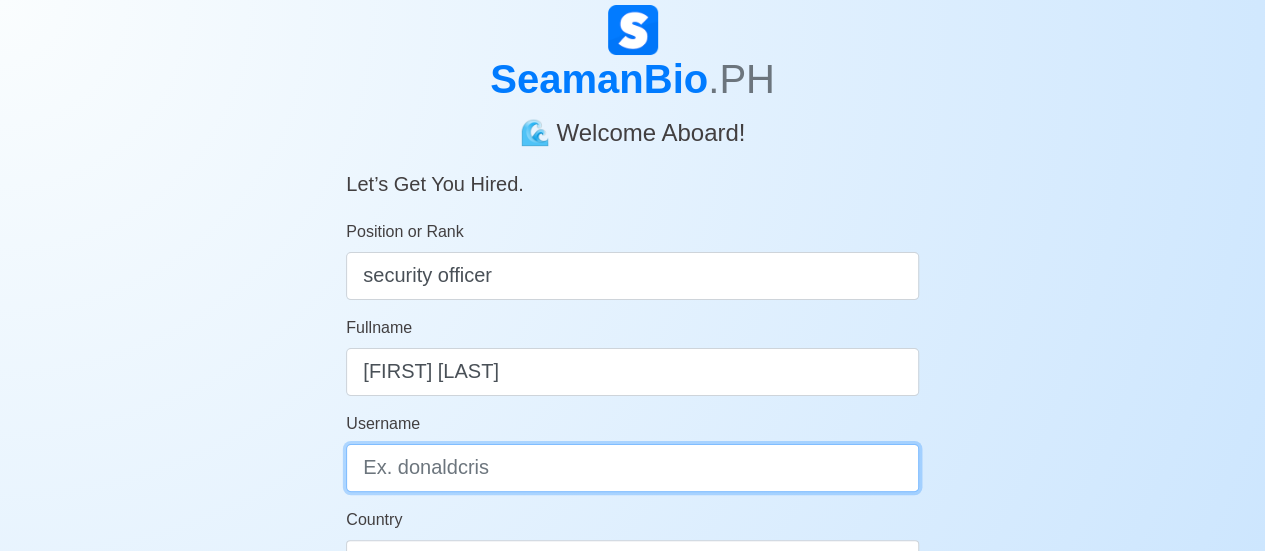 click on "Username" at bounding box center (632, 468) 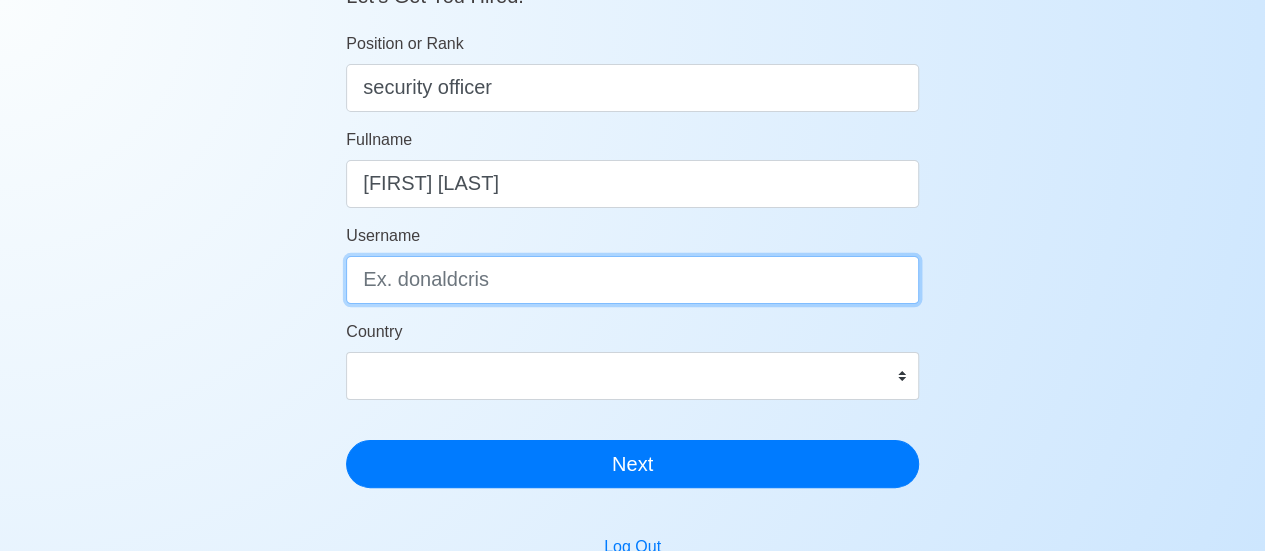 scroll, scrollTop: 267, scrollLeft: 0, axis: vertical 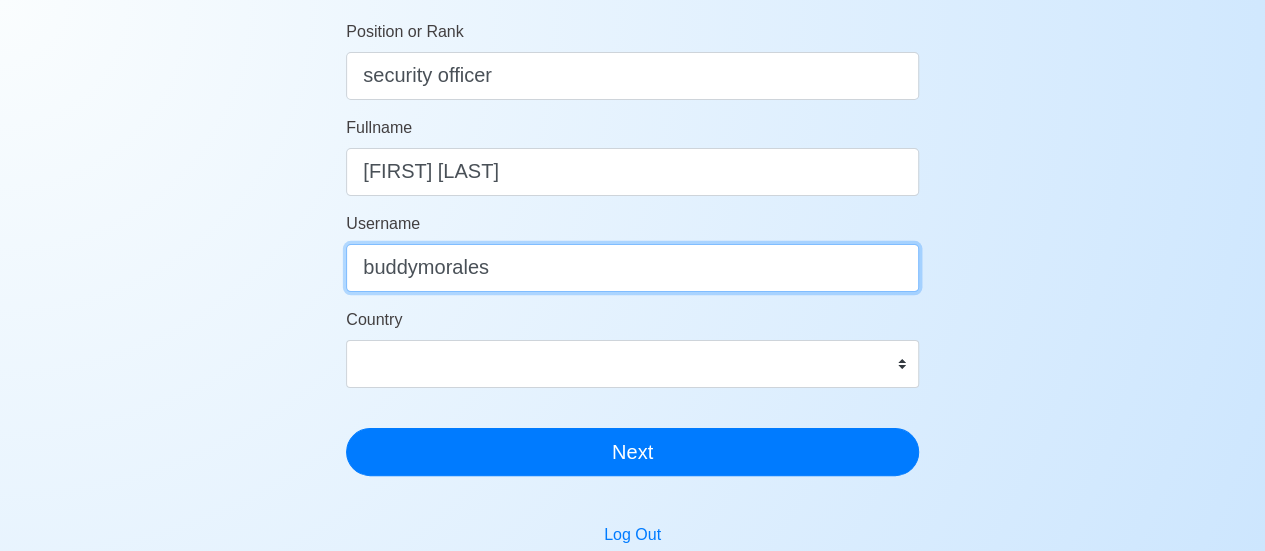 click on "buddymorales" at bounding box center [632, 268] 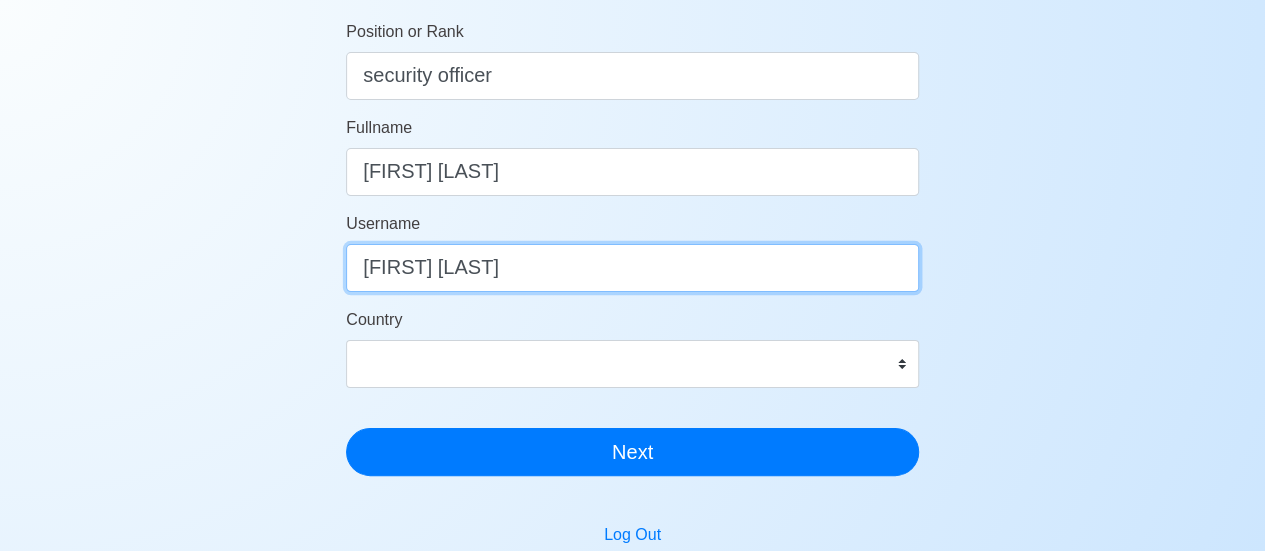 type on "[FIRST] [LAST]" 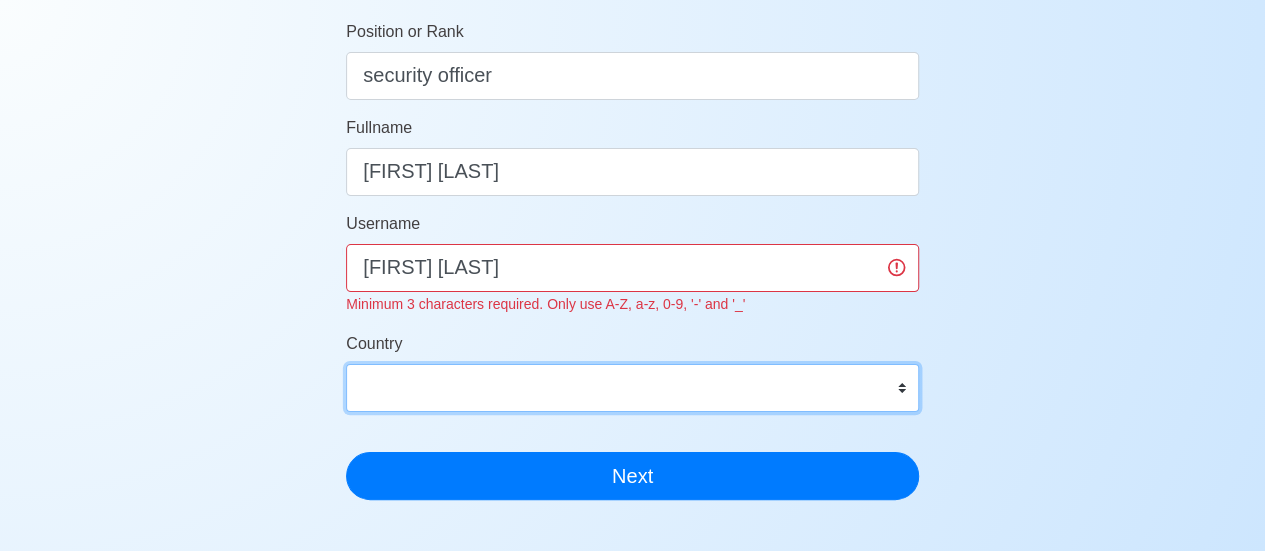 click on "Afghanistan Åland Islands Albania Algeria American Samoa Andorra Angola Anguilla Antarctica Antigua and Barbuda Argentina Armenia Aruba Australia Austria Azerbaijan Bahamas Bahrain Bangladesh Barbados Belarus Belgium Belize Benin Bermuda Bhutan Bolivia, Plurinational State of Bonaire, Sint Eustatius and Saba Bosnia and Herzegovina Botswana Bouvet Island Brazil British Indian Ocean Territory Brunei Darussalam Bulgaria Burkina Faso Burundi Cabo Verde Cambodia Cameroon Canada Cayman Islands Central African Republic Chad Chile China Christmas Island Cocos (Keeling) Islands Colombia Comoros Congo Congo, Democratic Republic of the Cook Islands Costa Rica Croatia Cuba Curaçao Cyprus Czechia Côte d'Ivoire Denmark Djibouti Dominica Dominican Republic Ecuador Egypt El Salvador Equatorial Guinea Eritrea Estonia Eswatini Ethiopia Falkland Islands (Malvinas) Faroe Islands Fiji Finland France French Guiana French Polynesia French Southern Territories Gabon Gambia Georgia Germany Ghana Gibraltar Greece Greenland Grenada" at bounding box center [632, 388] 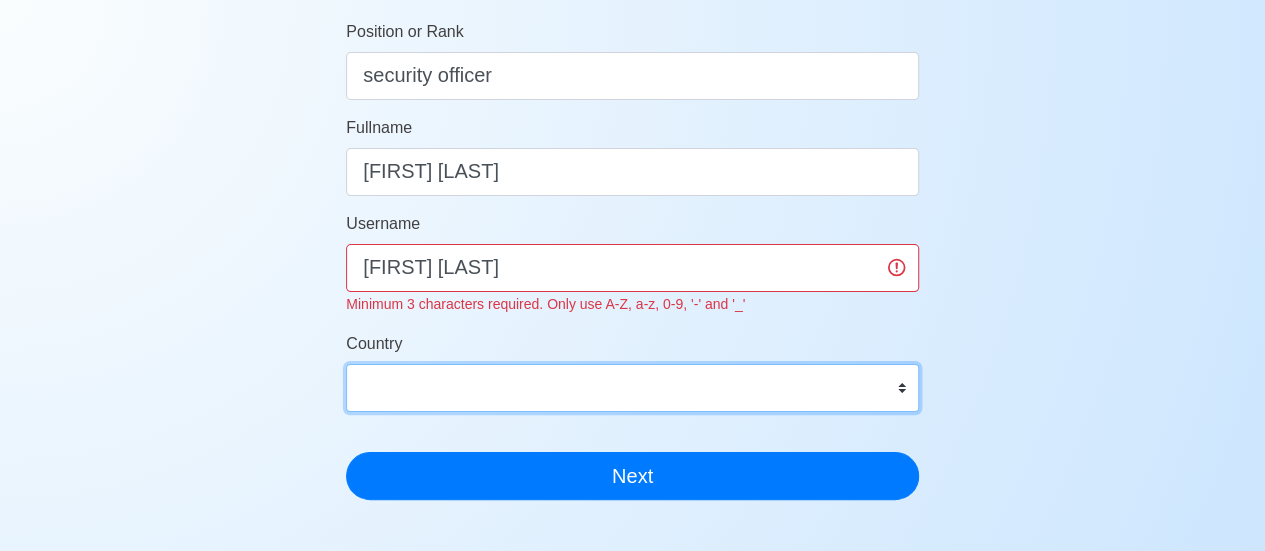select on "PH" 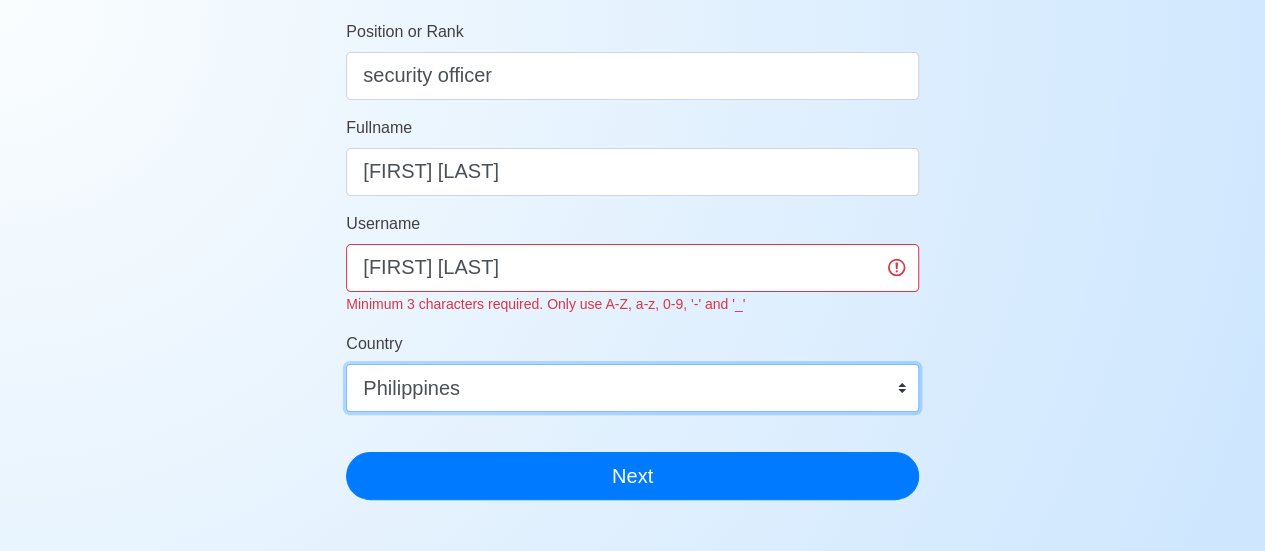 click on "Afghanistan Åland Islands Albania Algeria American Samoa Andorra Angola Anguilla Antarctica Antigua and Barbuda Argentina Armenia Aruba Australia Austria Azerbaijan Bahamas Bahrain Bangladesh Barbados Belarus Belgium Belize Benin Bermuda Bhutan Bolivia, Plurinational State of Bonaire, Sint Eustatius and Saba Bosnia and Herzegovina Botswana Bouvet Island Brazil British Indian Ocean Territory Brunei Darussalam Bulgaria Burkina Faso Burundi Cabo Verde Cambodia Cameroon Canada Cayman Islands Central African Republic Chad Chile China Christmas Island Cocos (Keeling) Islands Colombia Comoros Congo Congo, Democratic Republic of the Cook Islands Costa Rica Croatia Cuba Curaçao Cyprus Czechia Côte d'Ivoire Denmark Djibouti Dominica Dominican Republic Ecuador Egypt El Salvador Equatorial Guinea Eritrea Estonia Eswatini Ethiopia Falkland Islands (Malvinas) Faroe Islands Fiji Finland France French Guiana French Polynesia French Southern Territories Gabon Gambia Georgia Germany Ghana Gibraltar Greece Greenland Grenada" at bounding box center [632, 388] 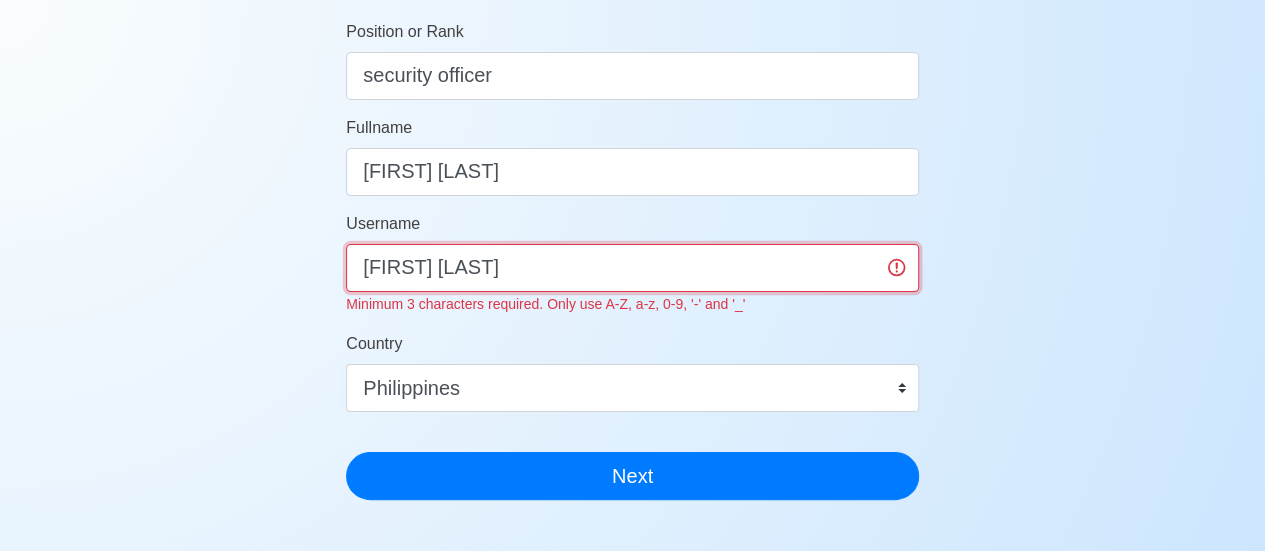 click on "[FIRST] [LAST]" at bounding box center [632, 268] 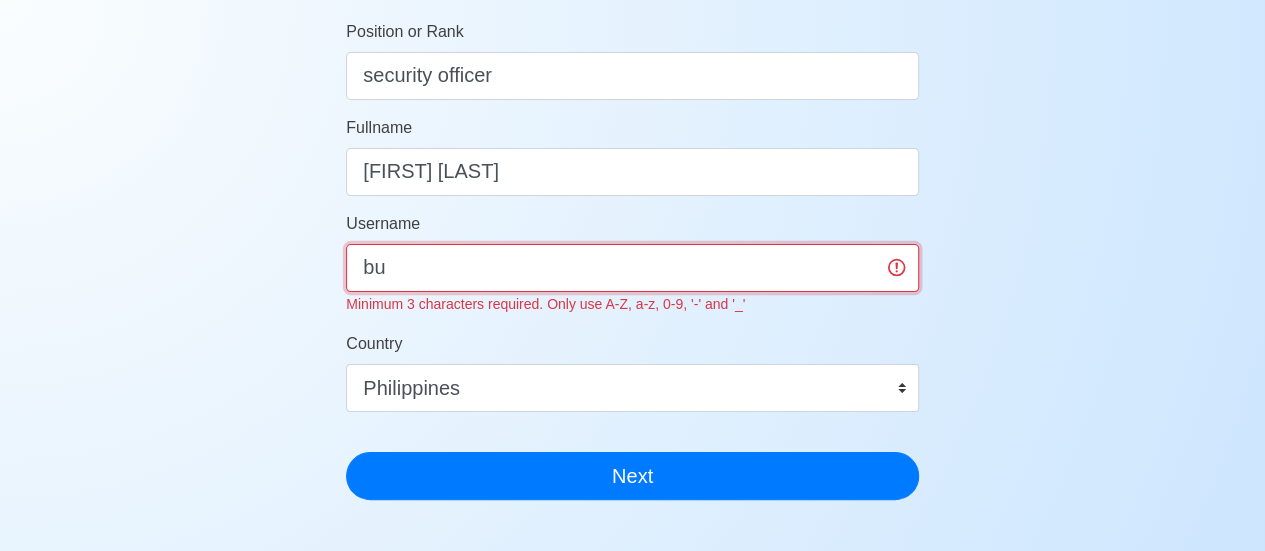 type on "b" 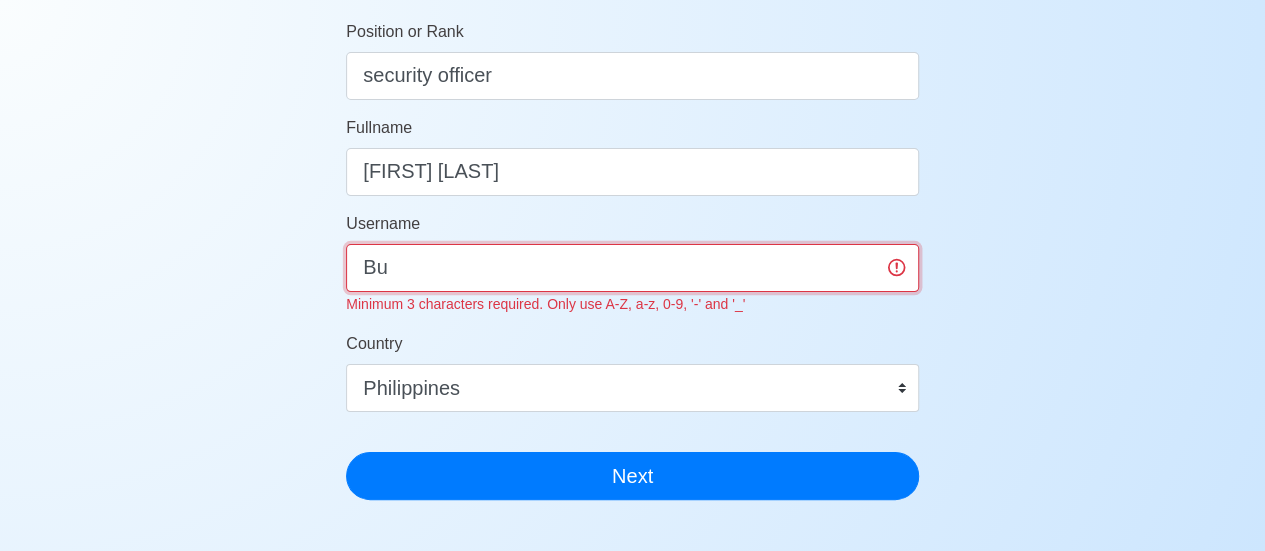type on "B" 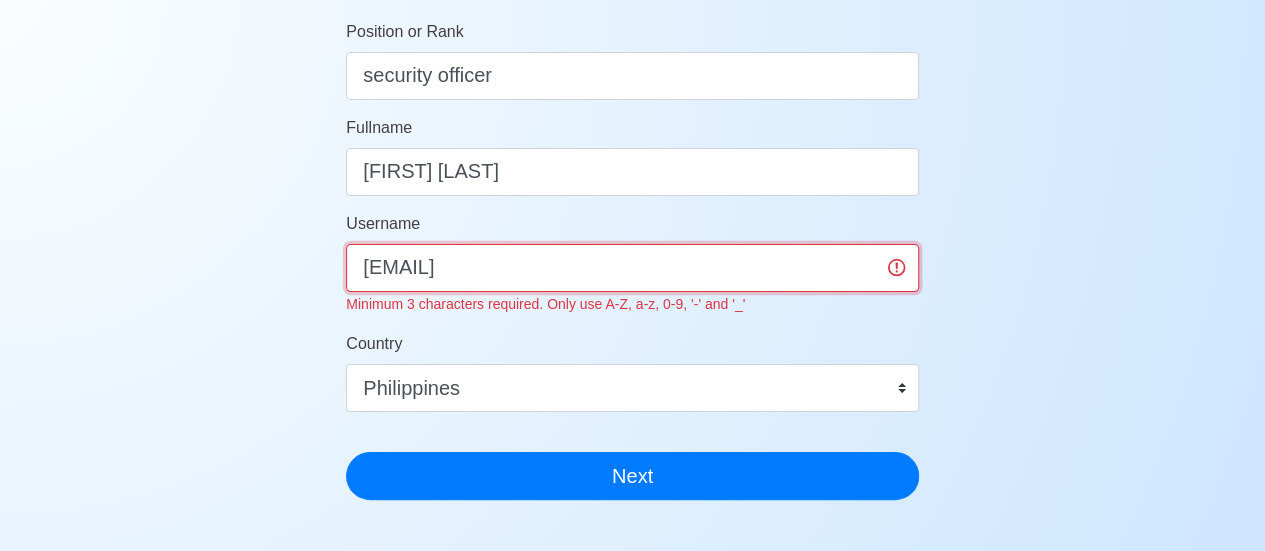 click on "Next" at bounding box center [632, 476] 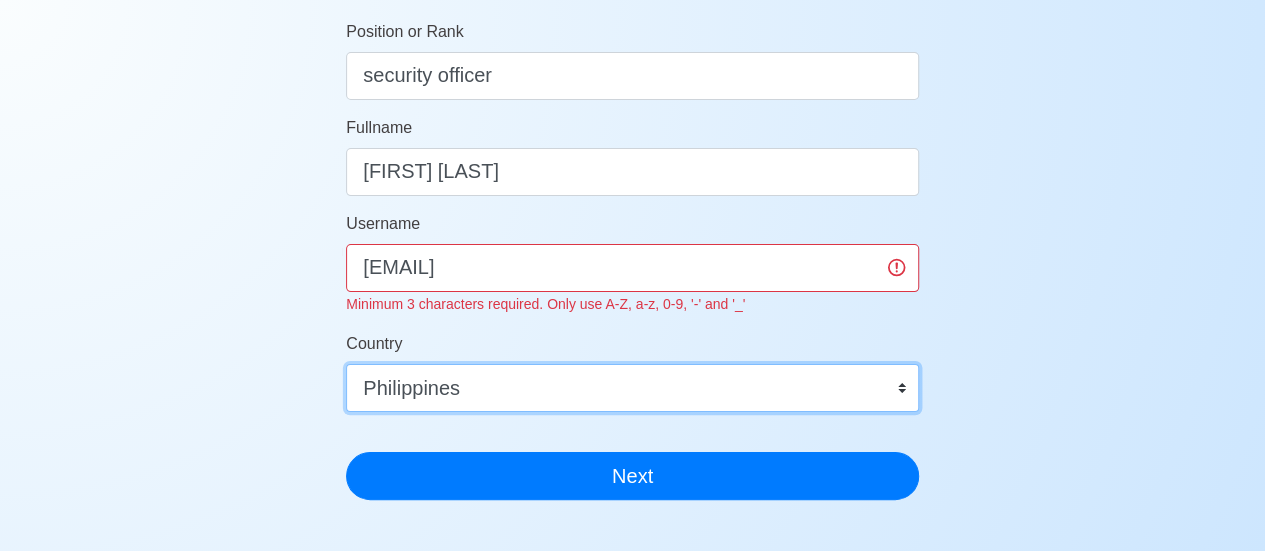 click on "Afghanistan Åland Islands Albania Algeria American Samoa Andorra Angola Anguilla Antarctica Antigua and Barbuda Argentina Armenia Aruba Australia Austria Azerbaijan Bahamas Bahrain Bangladesh Barbados Belarus Belgium Belize Benin Bermuda Bhutan Bolivia, Plurinational State of Bonaire, Sint Eustatius and Saba Bosnia and Herzegovina Botswana Bouvet Island Brazil British Indian Ocean Territory Brunei Darussalam Bulgaria Burkina Faso Burundi Cabo Verde Cambodia Cameroon Canada Cayman Islands Central African Republic Chad Chile China Christmas Island Cocos (Keeling) Islands Colombia Comoros Congo Congo, Democratic Republic of the Cook Islands Costa Rica Croatia Cuba Curaçao Cyprus Czechia Côte d'Ivoire Denmark Djibouti Dominica Dominican Republic Ecuador Egypt El Salvador Equatorial Guinea Eritrea Estonia Eswatini Ethiopia Falkland Islands (Malvinas) Faroe Islands Fiji Finland France French Guiana French Polynesia French Southern Territories Gabon Gambia Georgia Germany Ghana Gibraltar Greece Greenland Grenada" at bounding box center [632, 388] 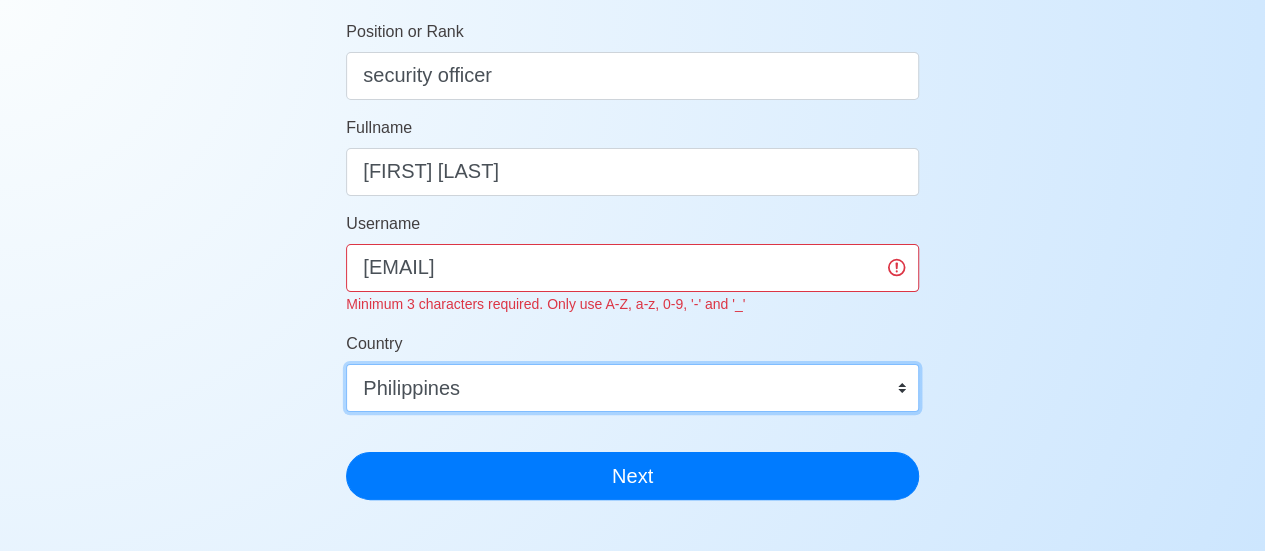 click on "Afghanistan Åland Islands Albania Algeria American Samoa Andorra Angola Anguilla Antarctica Antigua and Barbuda Argentina Armenia Aruba Australia Austria Azerbaijan Bahamas Bahrain Bangladesh Barbados Belarus Belgium Belize Benin Bermuda Bhutan Bolivia, Plurinational State of Bonaire, Sint Eustatius and Saba Bosnia and Herzegovina Botswana Bouvet Island Brazil British Indian Ocean Territory Brunei Darussalam Bulgaria Burkina Faso Burundi Cabo Verde Cambodia Cameroon Canada Cayman Islands Central African Republic Chad Chile China Christmas Island Cocos (Keeling) Islands Colombia Comoros Congo Congo, Democratic Republic of the Cook Islands Costa Rica Croatia Cuba Curaçao Cyprus Czechia Côte d'Ivoire Denmark Djibouti Dominica Dominican Republic Ecuador Egypt El Salvador Equatorial Guinea Eritrea Estonia Eswatini Ethiopia Falkland Islands (Malvinas) Faroe Islands Fiji Finland France French Guiana French Polynesia French Southern Territories Gabon Gambia Georgia Germany Ghana Gibraltar Greece Greenland Grenada" at bounding box center [632, 388] 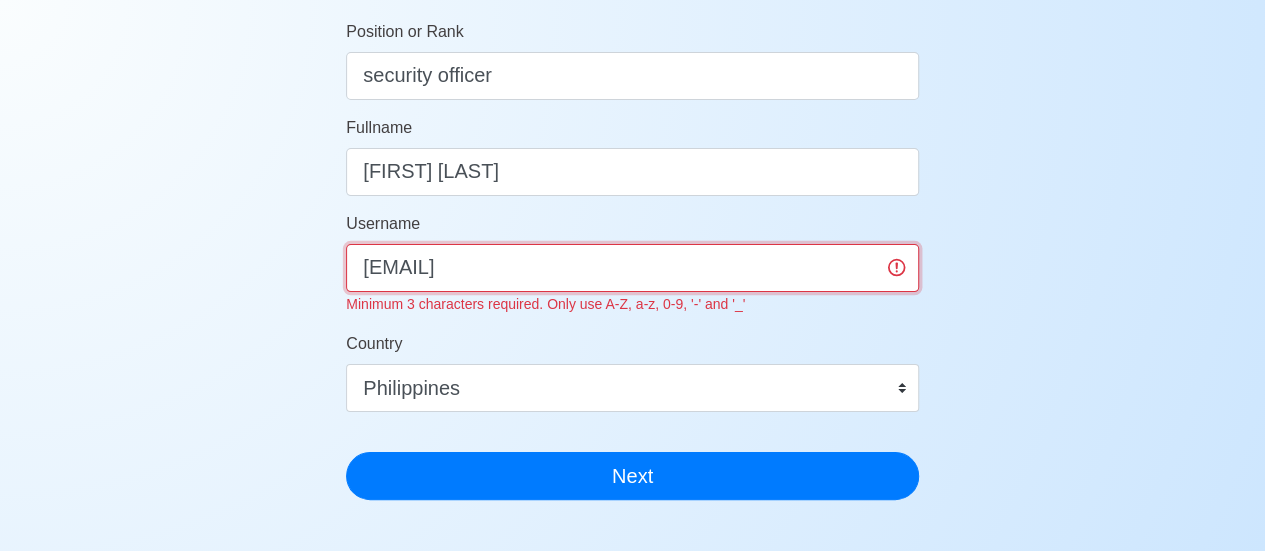 click on "[EMAIL]" at bounding box center (632, 268) 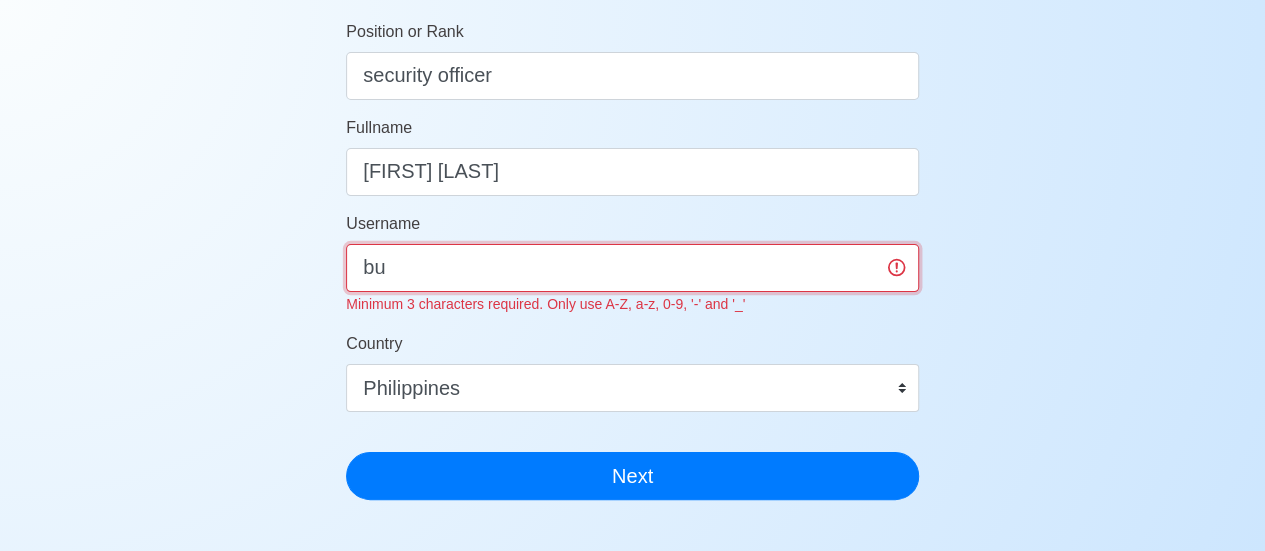 type on "b" 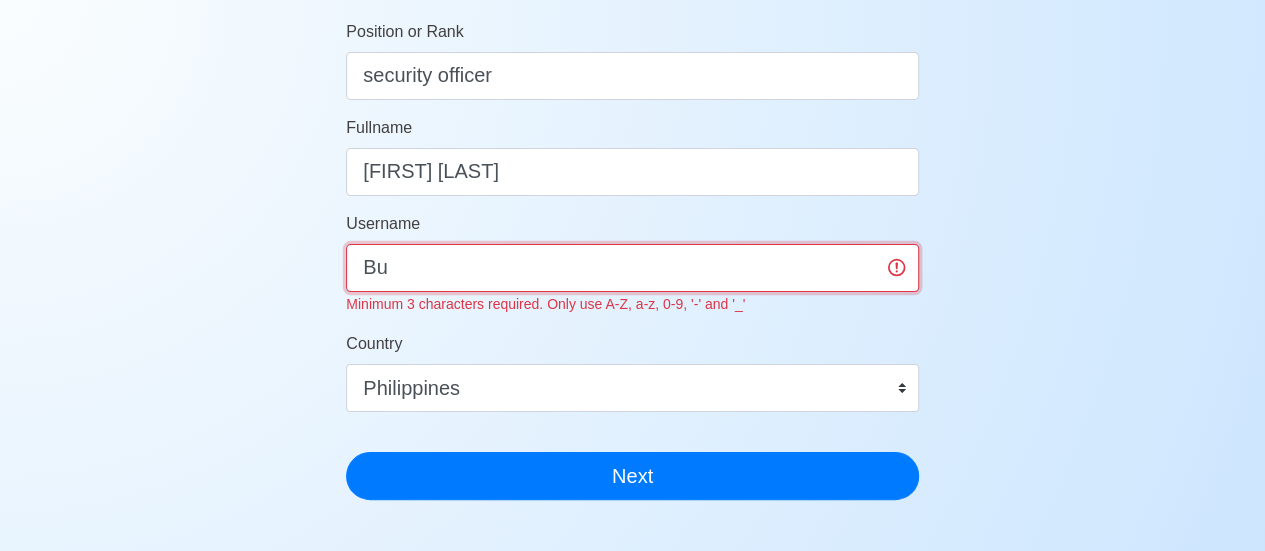 type on "B" 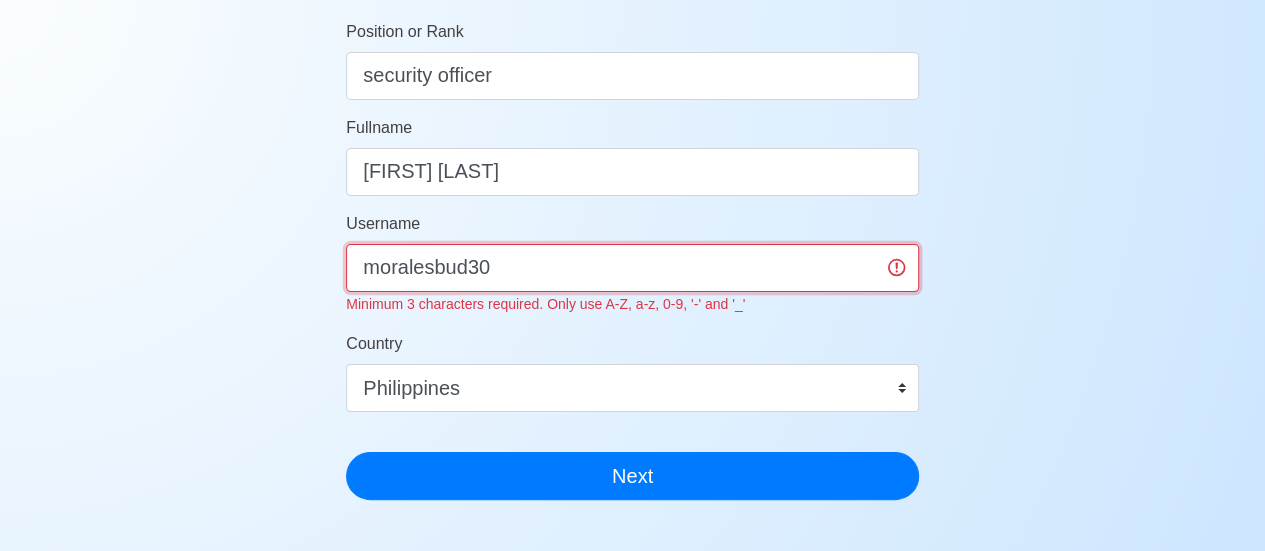 click on "moralesbud30" at bounding box center [632, 268] 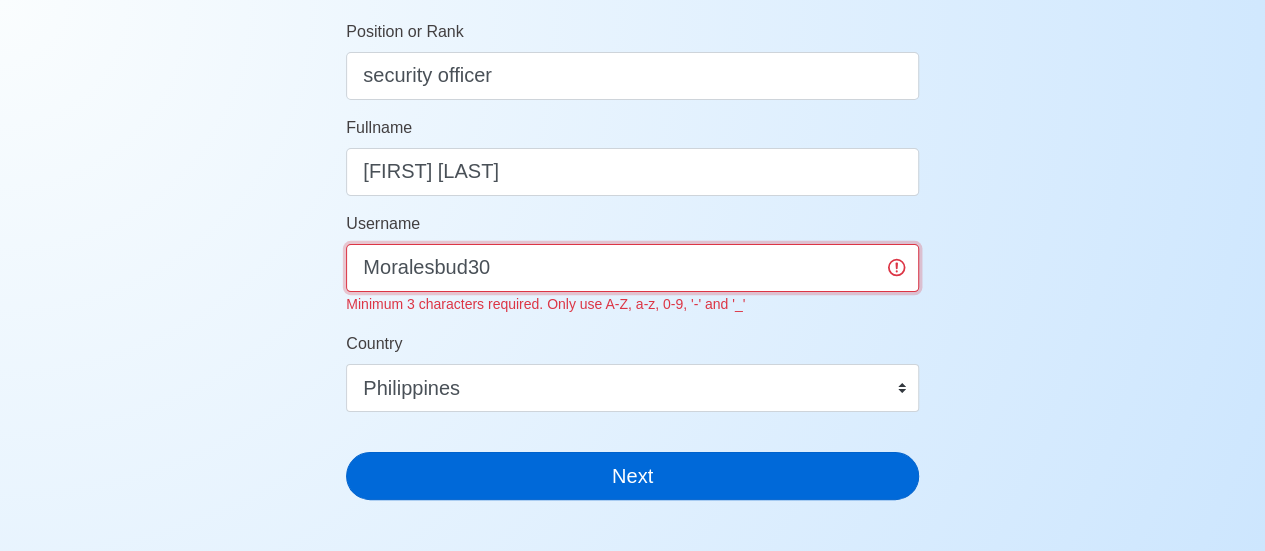 type on "Moralesbud30" 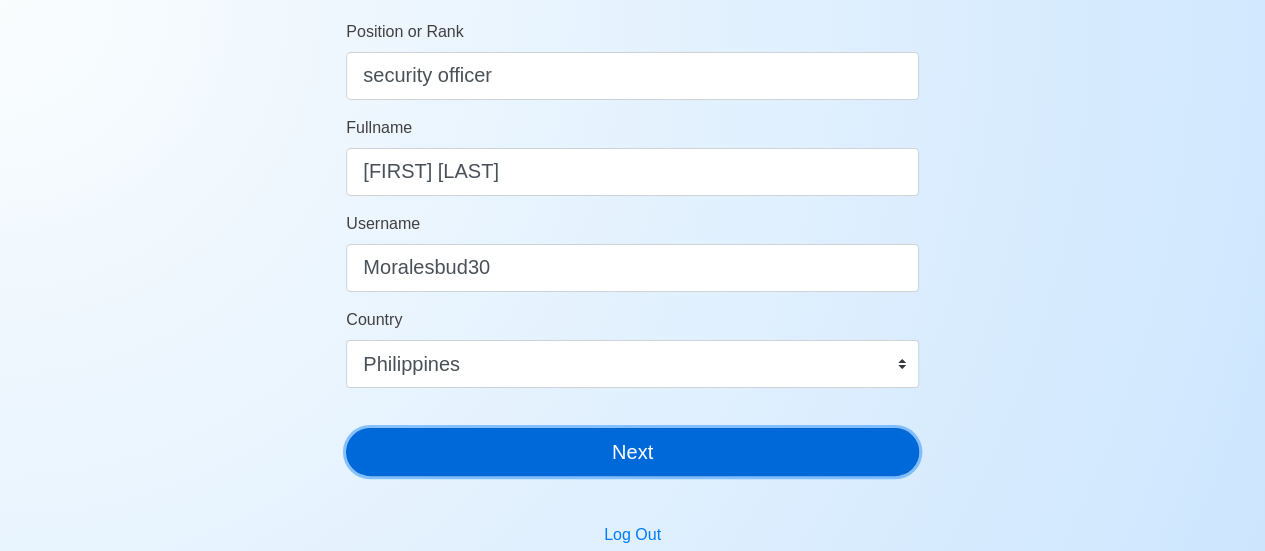 click on "Next" at bounding box center (632, 452) 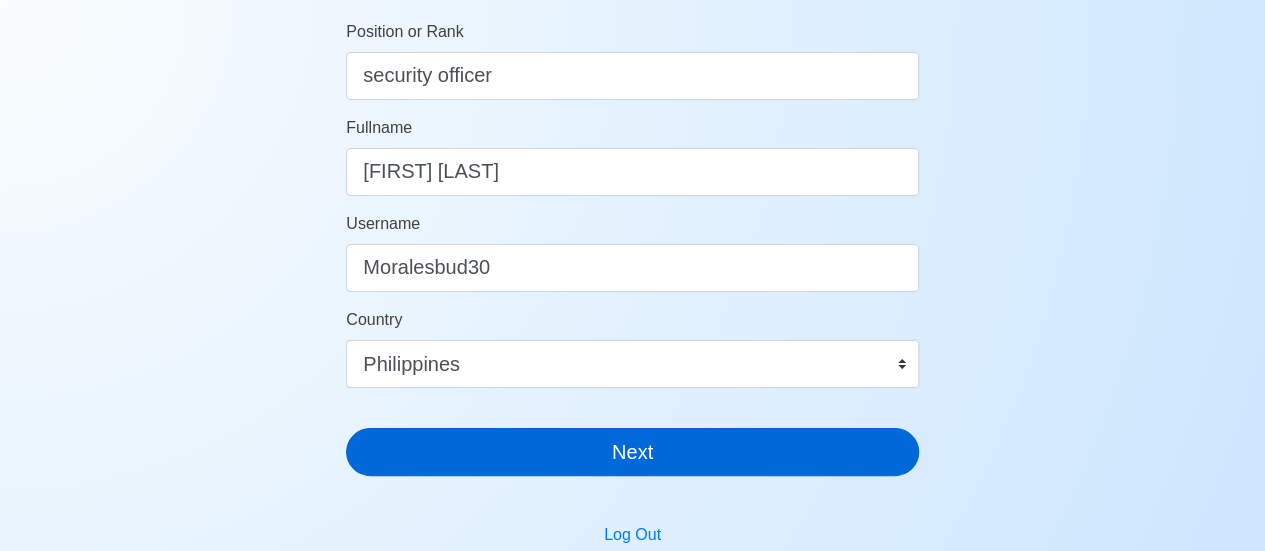 scroll, scrollTop: 24, scrollLeft: 0, axis: vertical 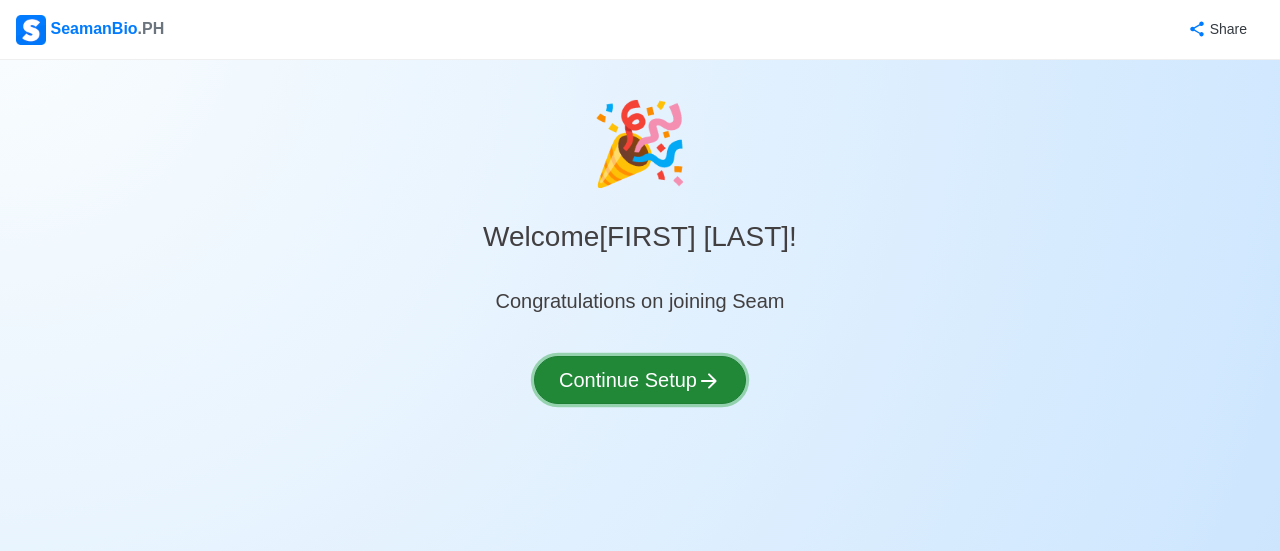 click on "Continue Setup" at bounding box center [640, 380] 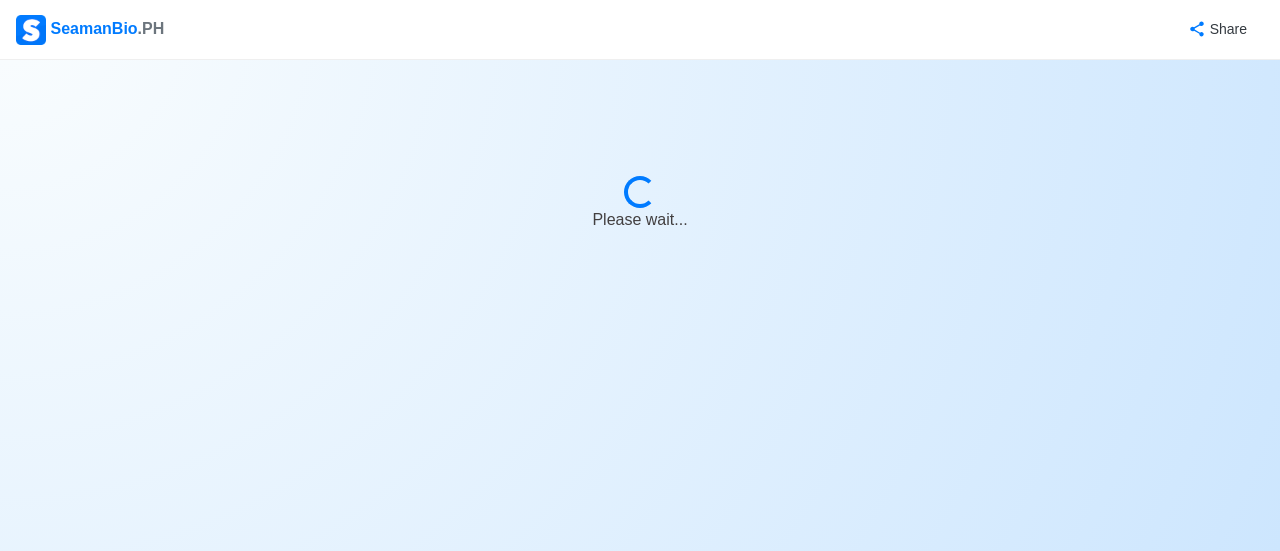 select on "Visible for Hiring" 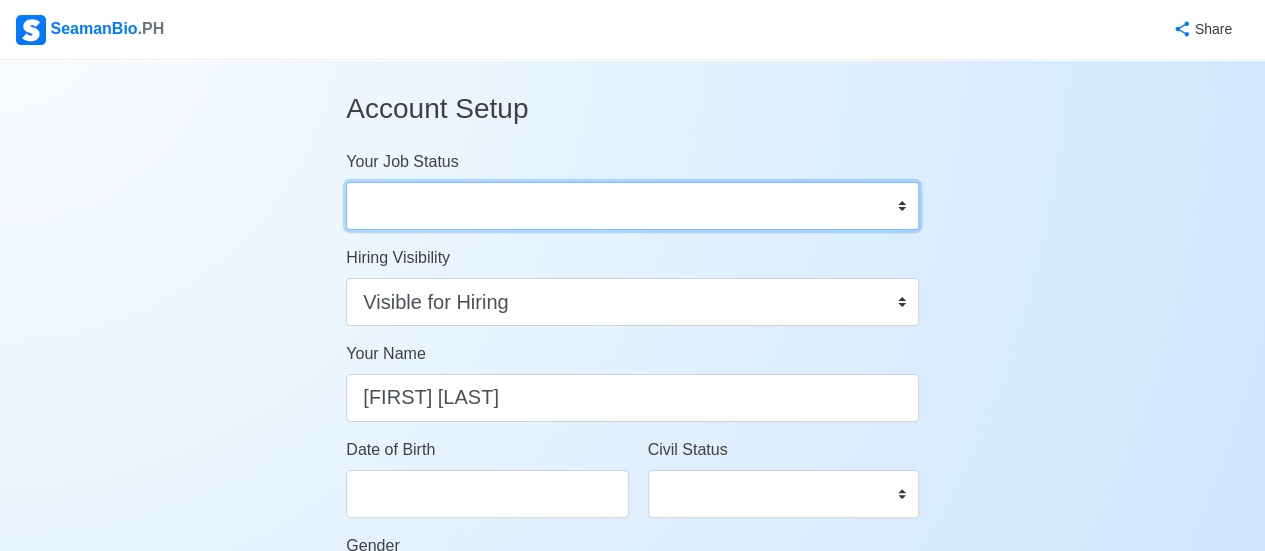 click on "Onboard Actively Looking for Job Not Looking for Job" at bounding box center (632, 206) 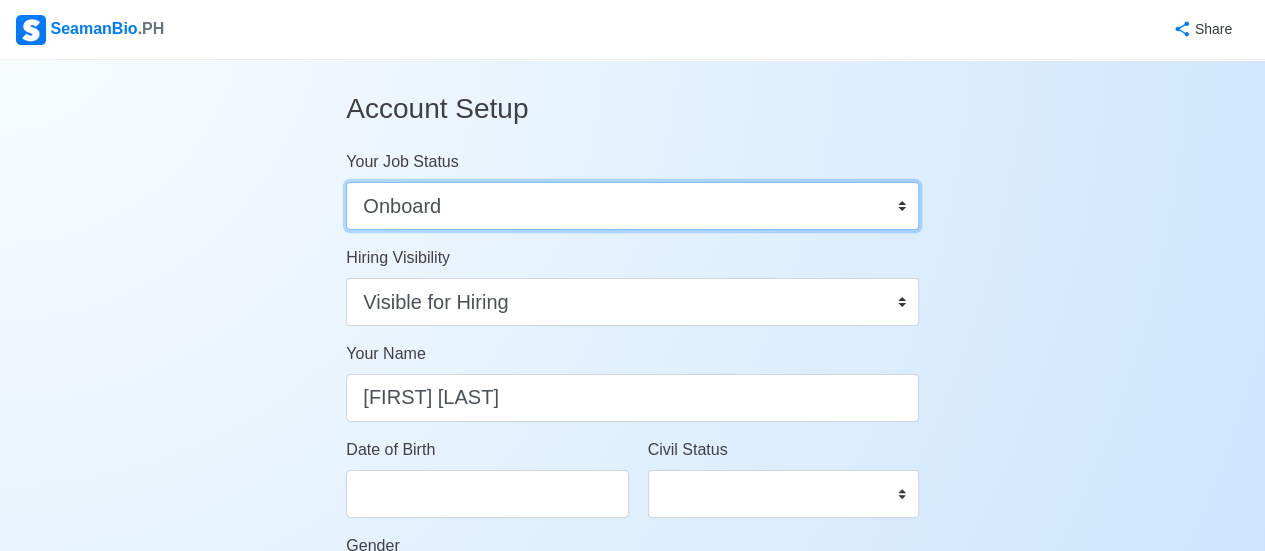 click on "Onboard Actively Looking for Job Not Looking for Job" at bounding box center [632, 206] 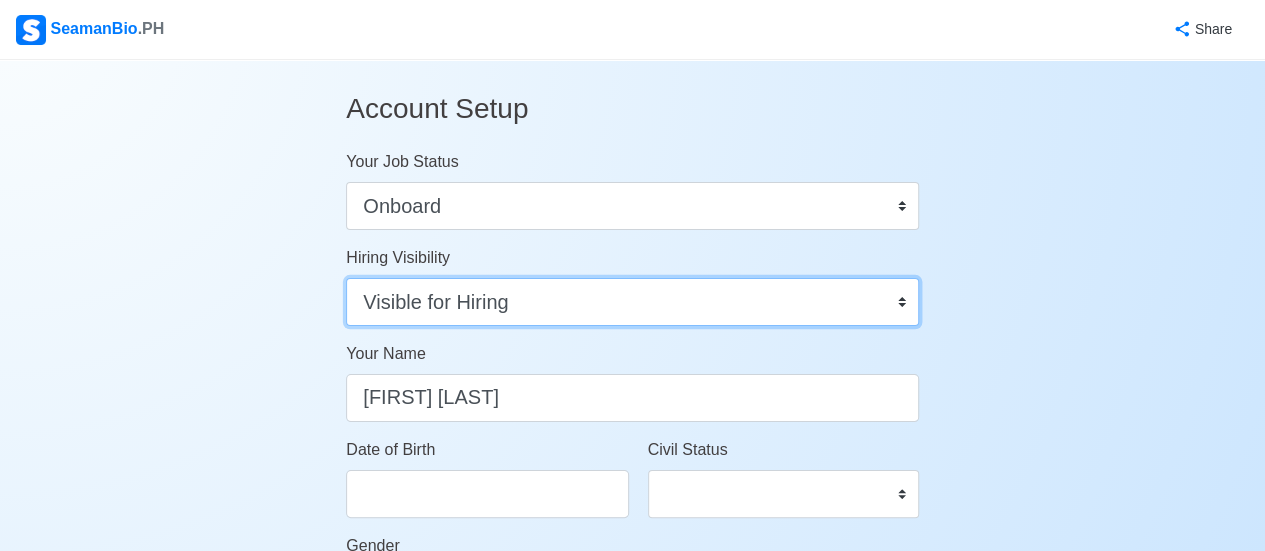 click on "Visible for Hiring Not Visible for Hiring" at bounding box center [632, 302] 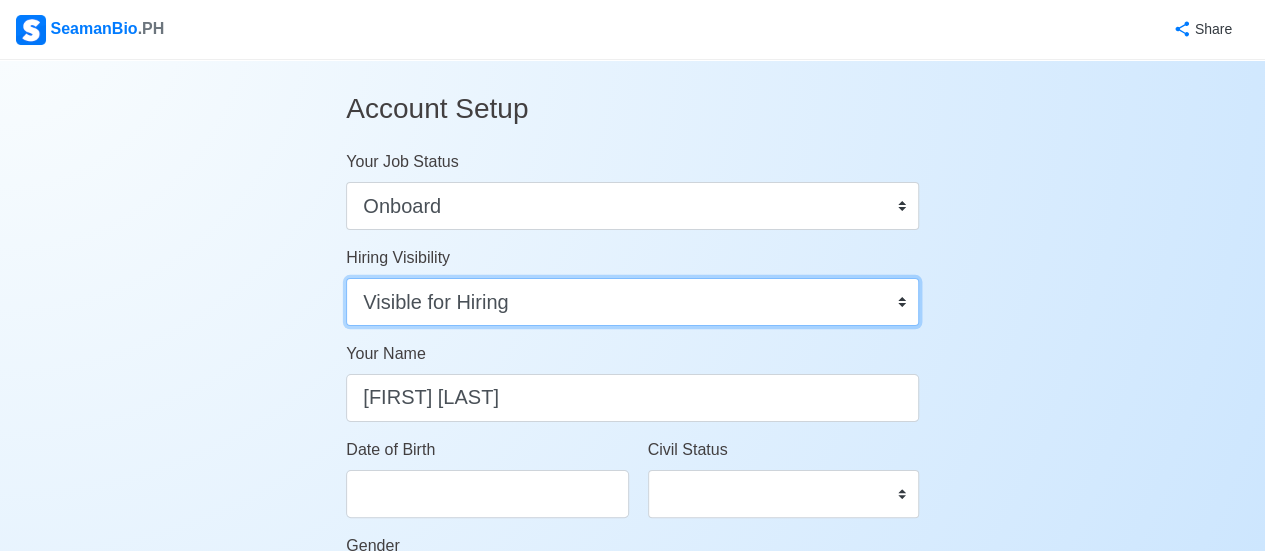 click on "Visible for Hiring Not Visible for Hiring" at bounding box center [632, 302] 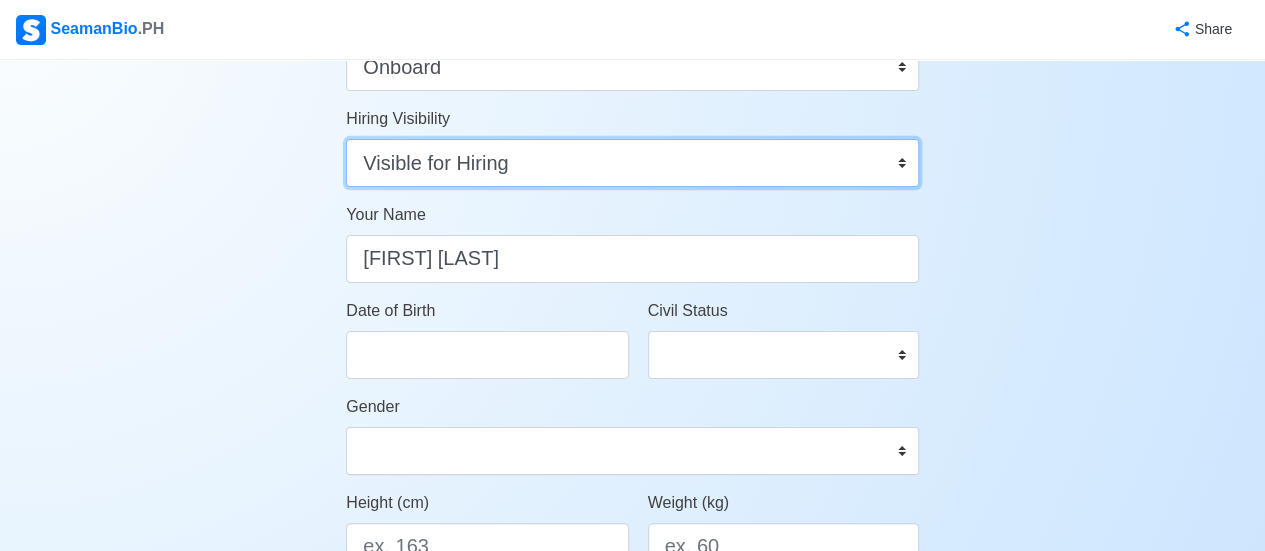 scroll, scrollTop: 140, scrollLeft: 0, axis: vertical 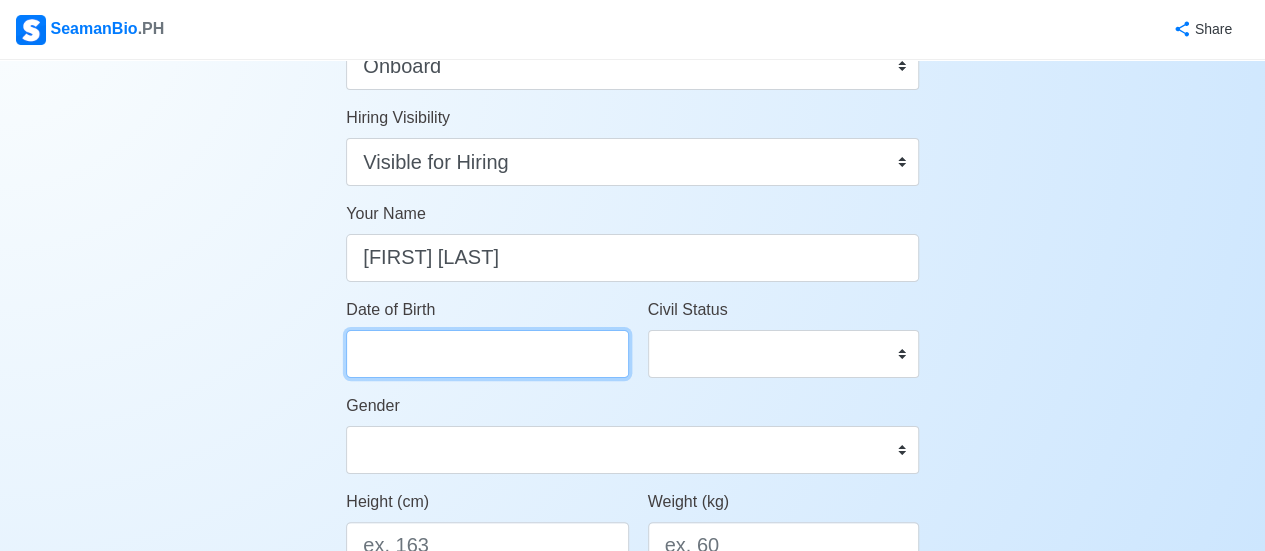 select on "****" 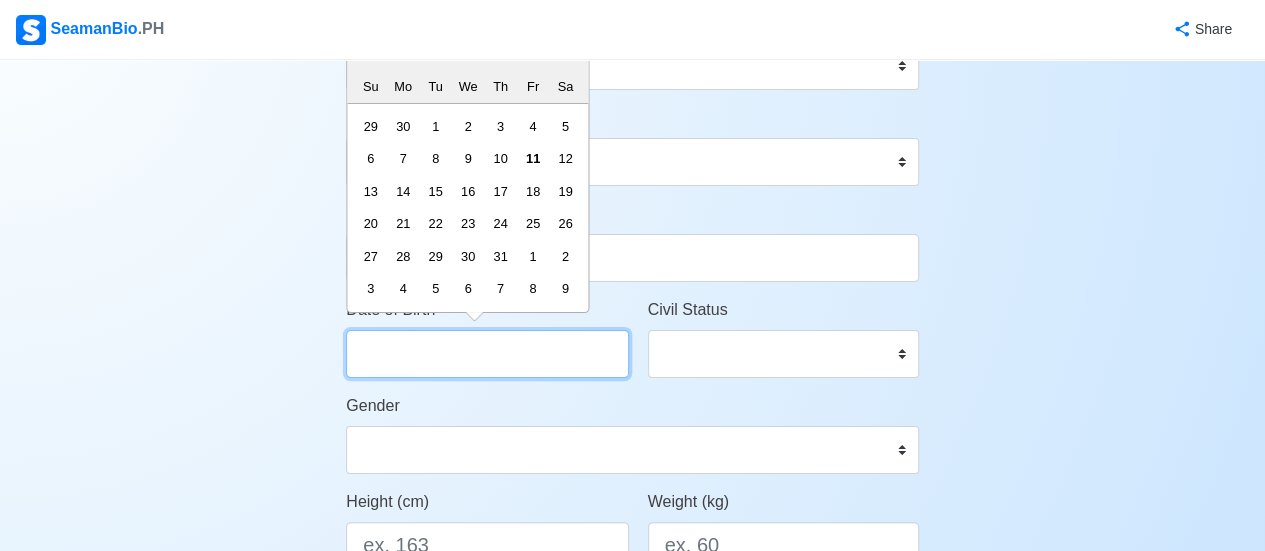 click on "Date of Birth" at bounding box center (487, 354) 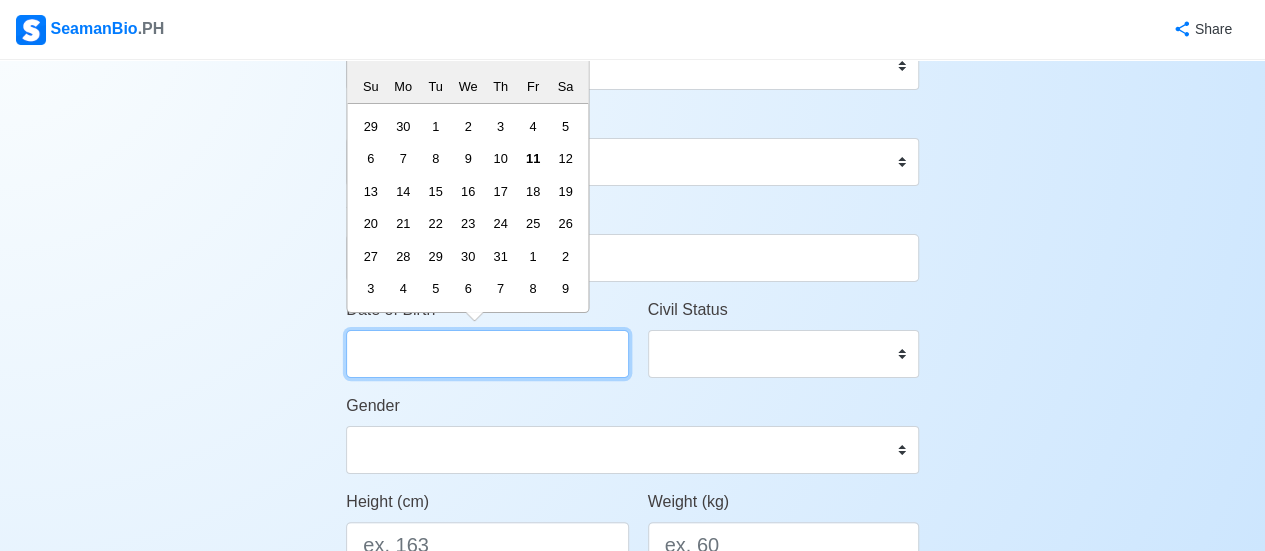type on "03/03/1989" 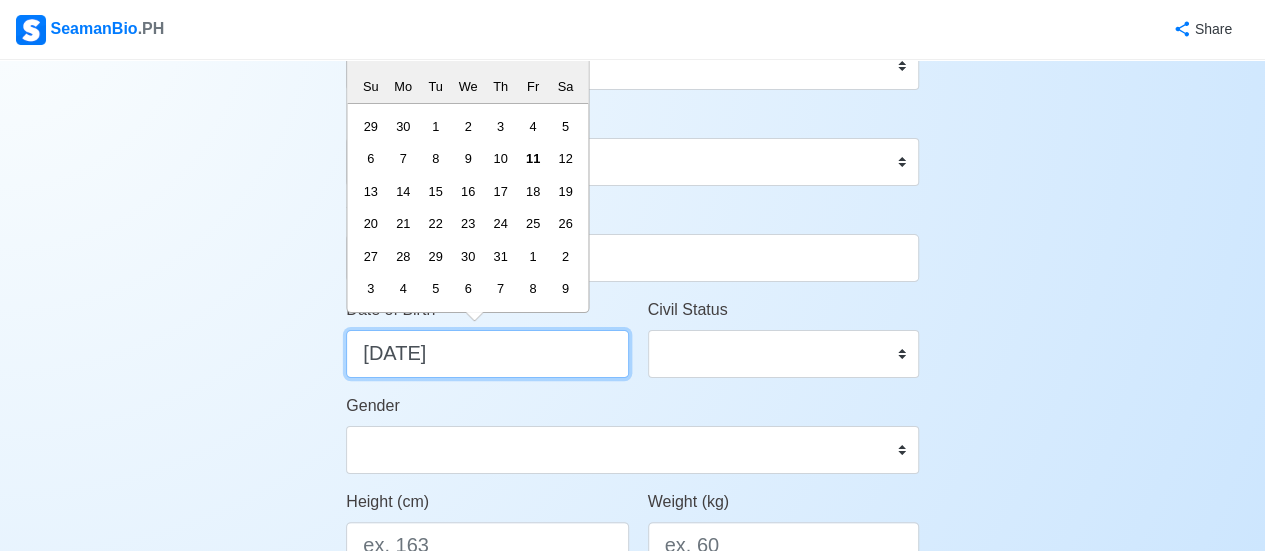 select on "****" 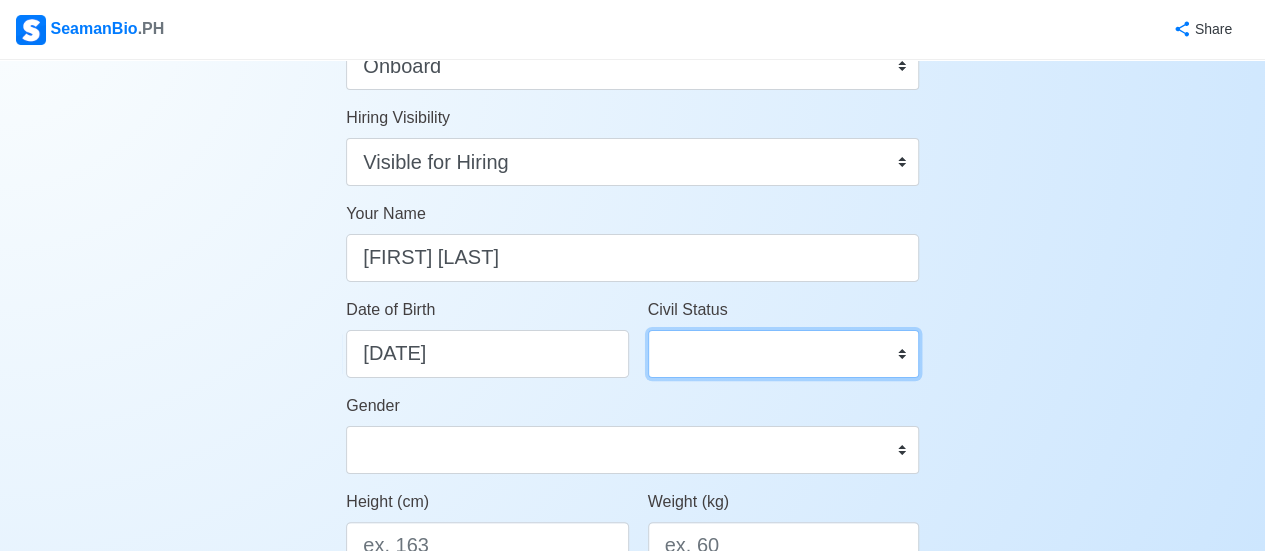 click on "Single Married Widowed Separated" at bounding box center (783, 354) 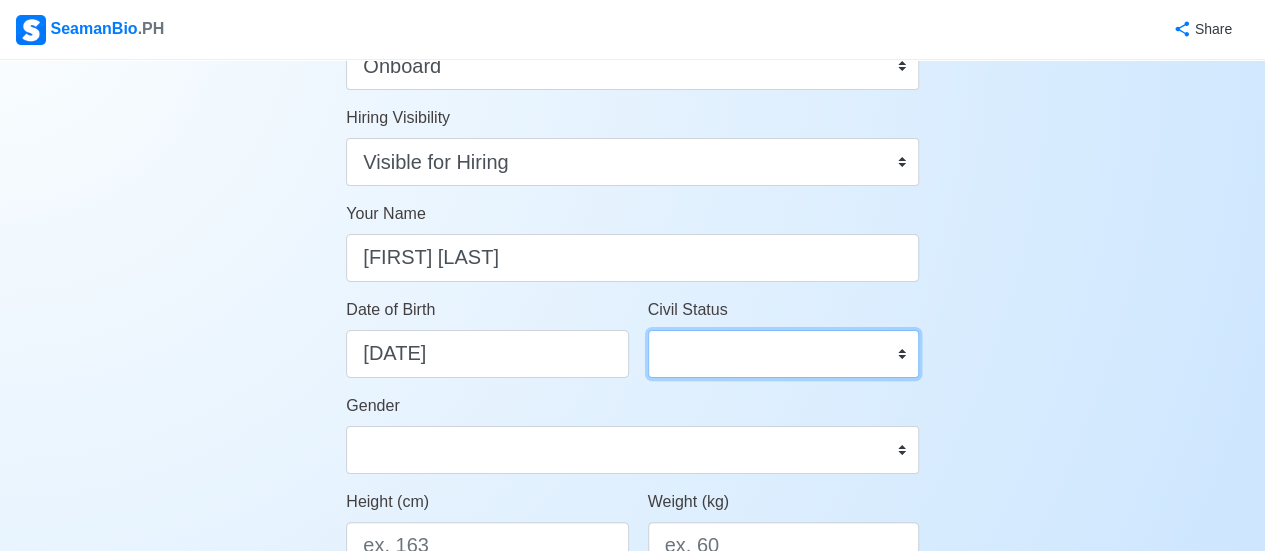 select on "Single" 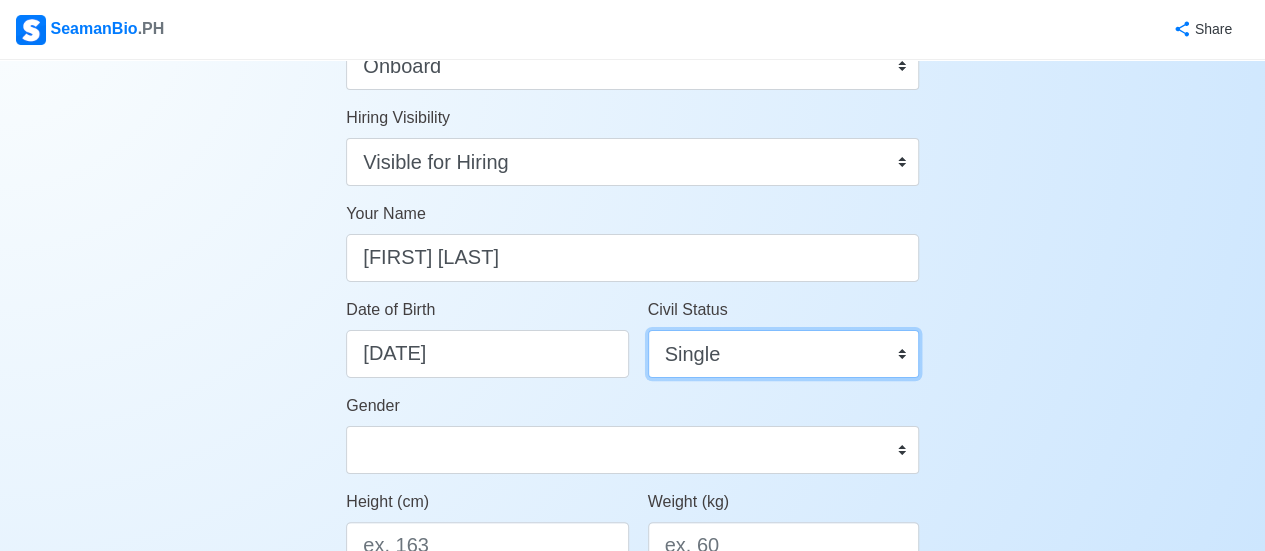 click on "Single Married Widowed Separated" at bounding box center (783, 354) 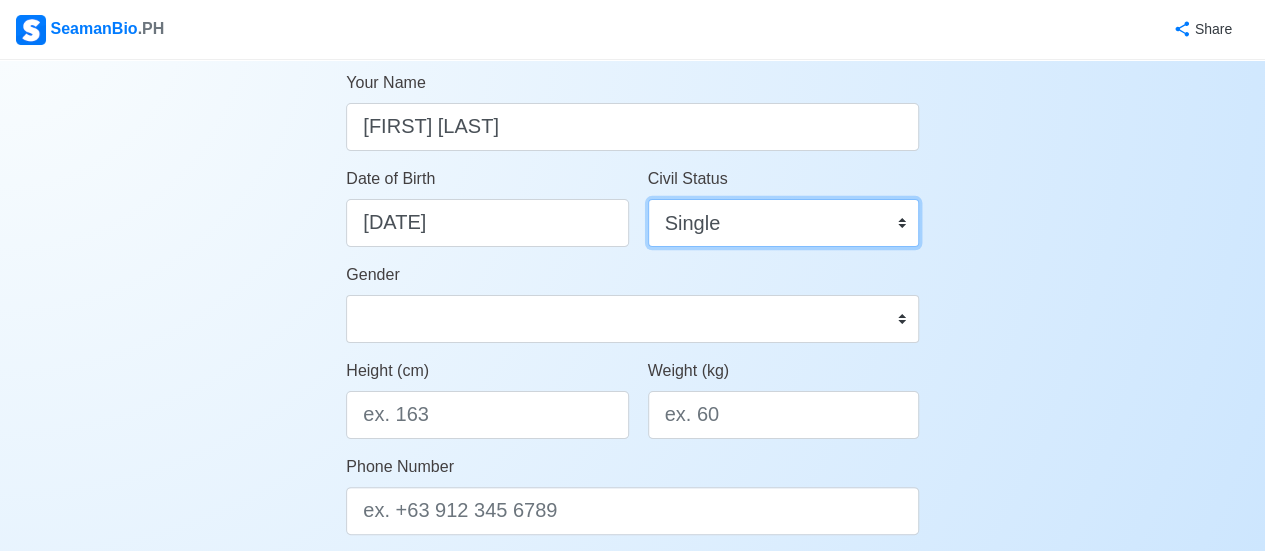 scroll, scrollTop: 272, scrollLeft: 0, axis: vertical 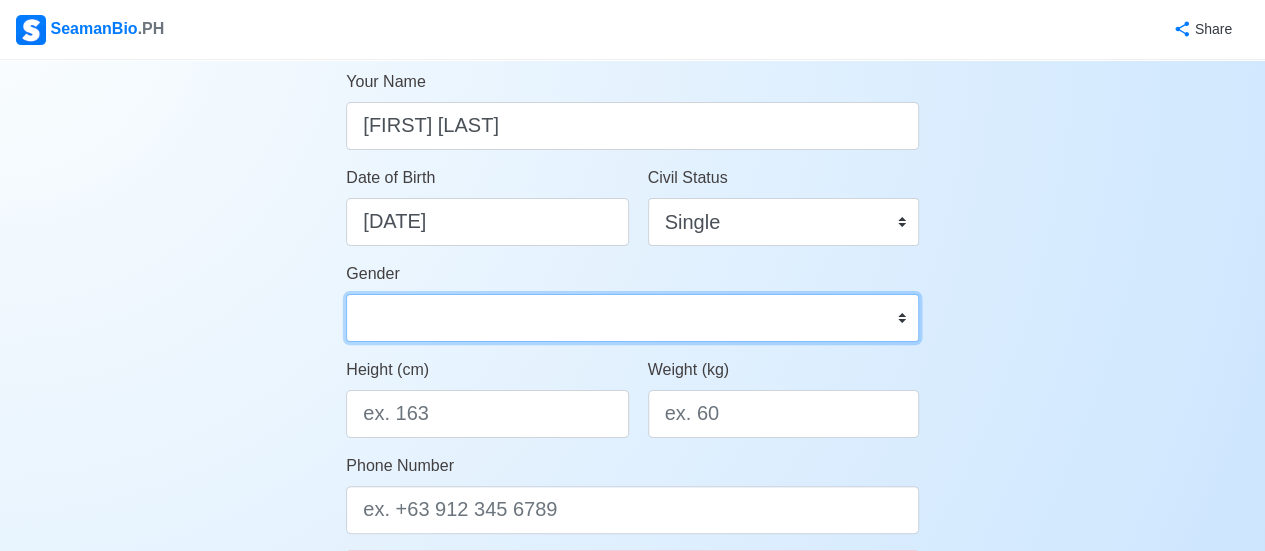 click on "Male Female" at bounding box center [632, 318] 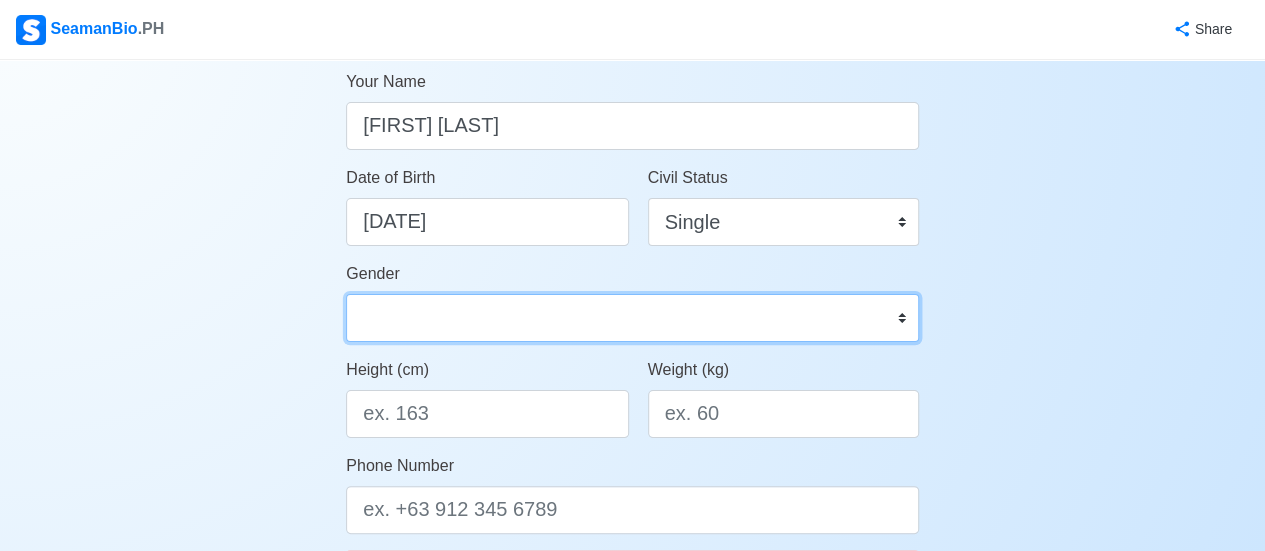 select on "Male" 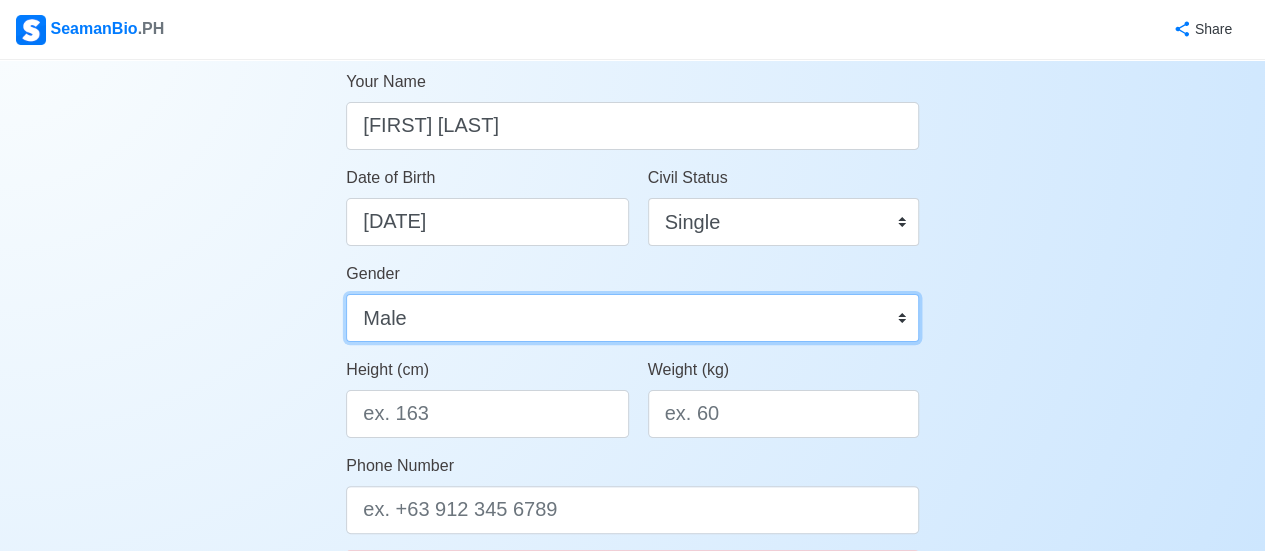 click on "Male Female" at bounding box center (632, 318) 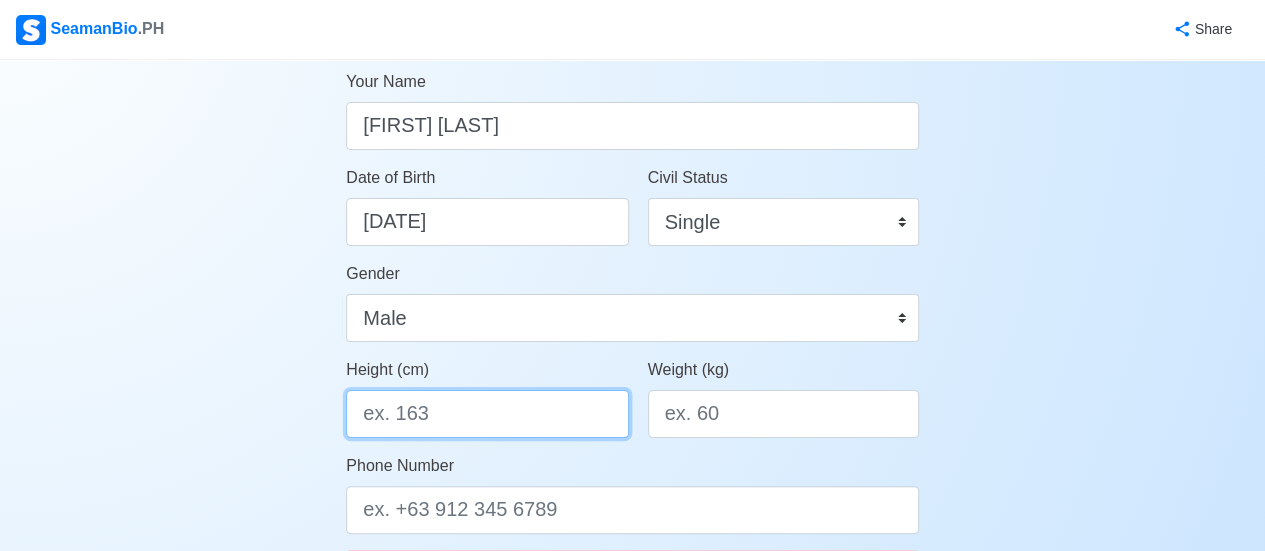 click on "Height (cm)" at bounding box center (487, 414) 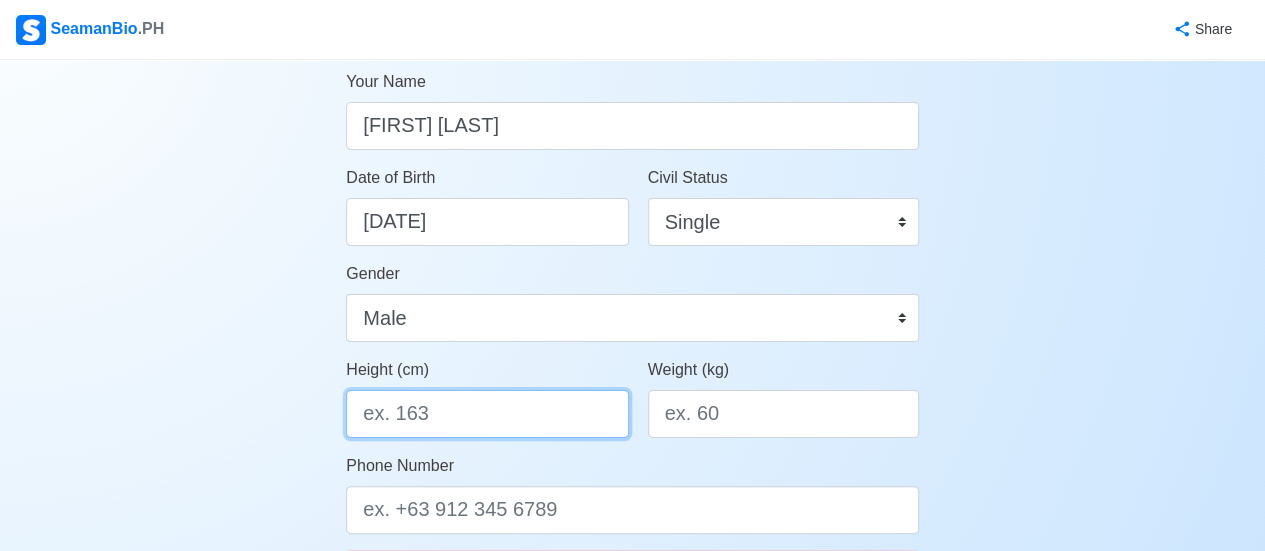 click on "Height (cm)" at bounding box center (487, 414) 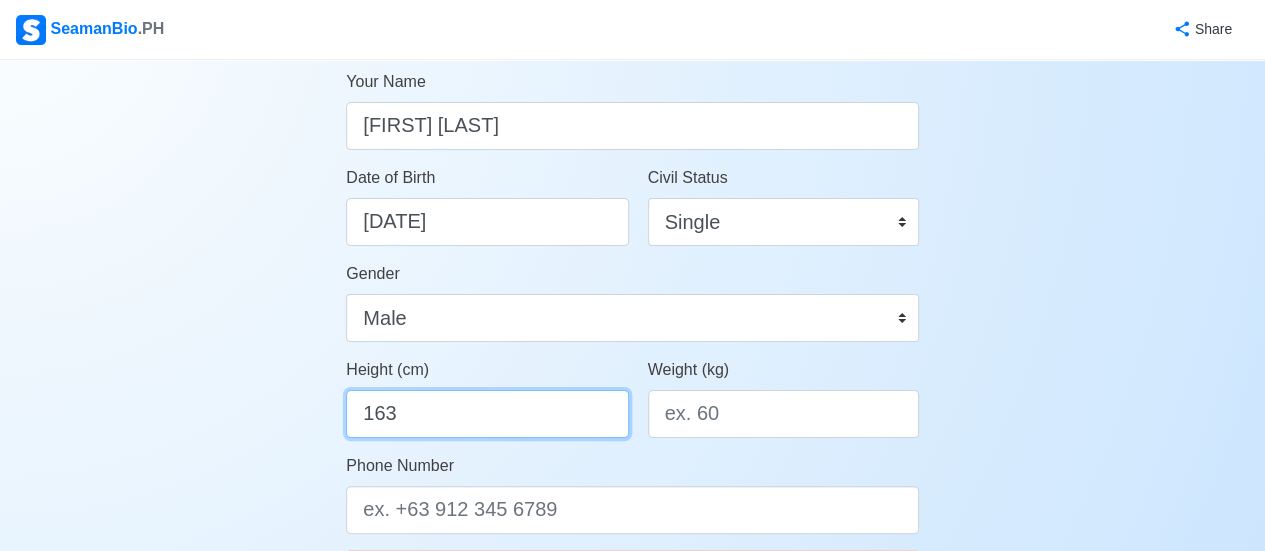 type on "163" 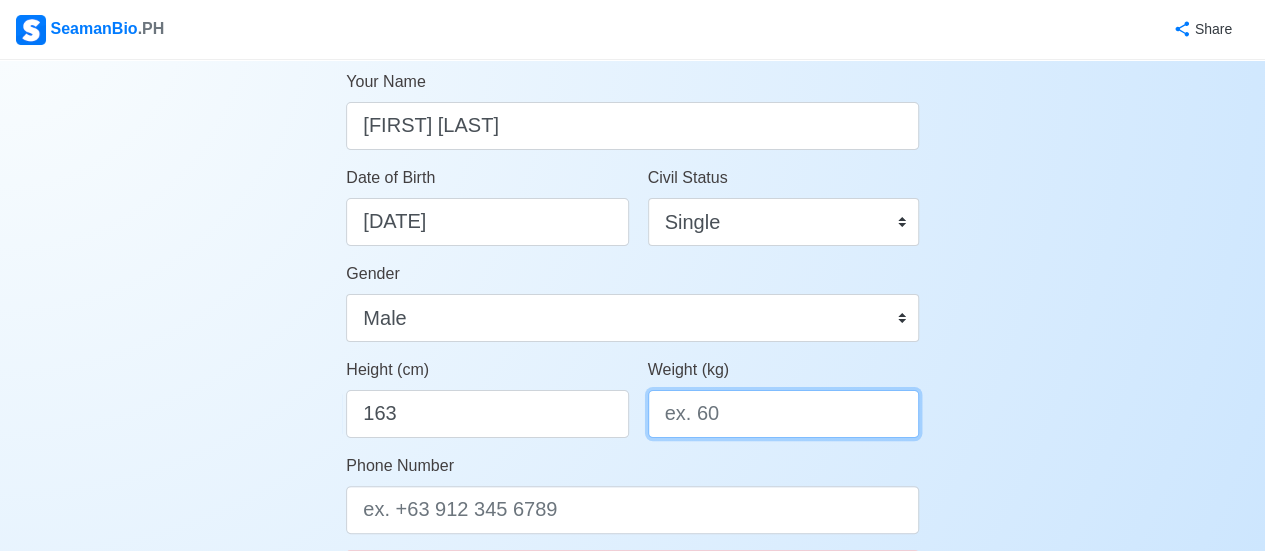 click on "Weight (kg)" at bounding box center [783, 414] 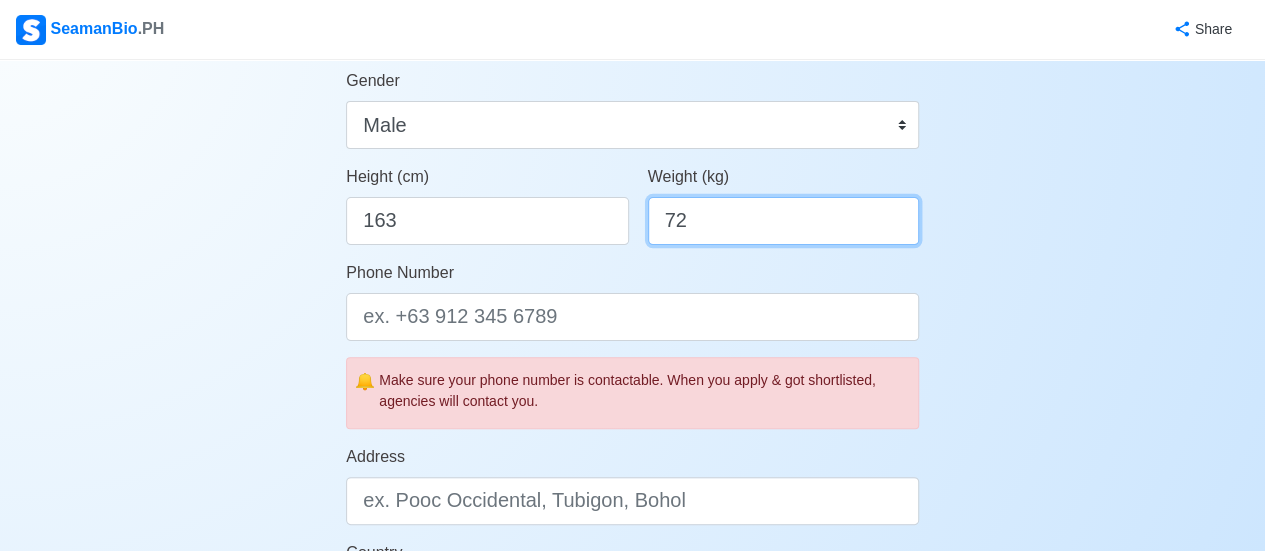 scroll, scrollTop: 473, scrollLeft: 0, axis: vertical 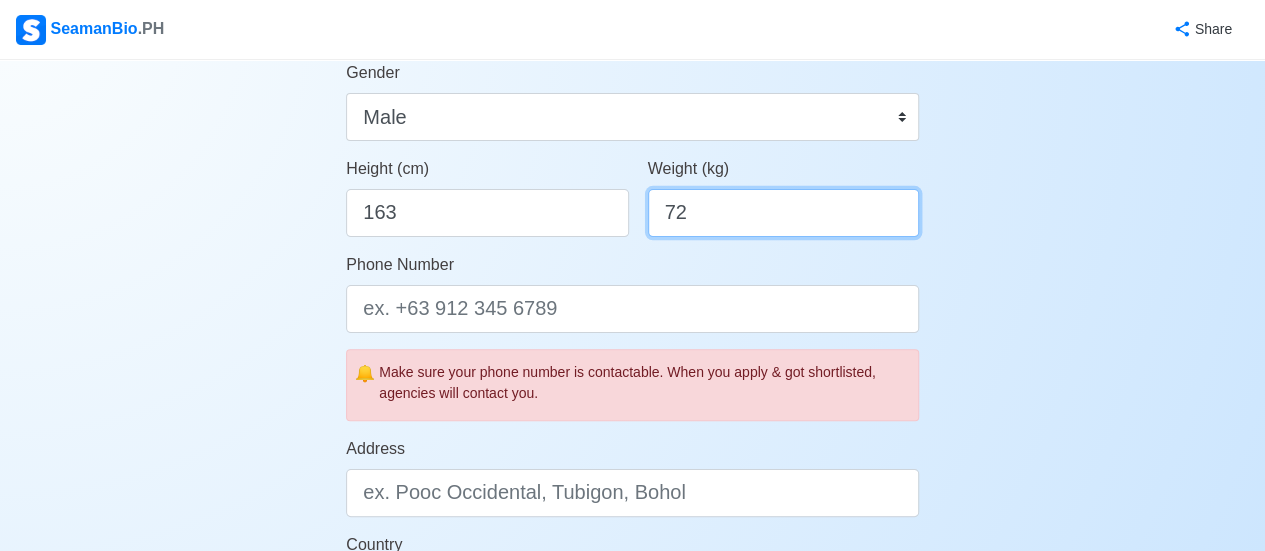 type on "72" 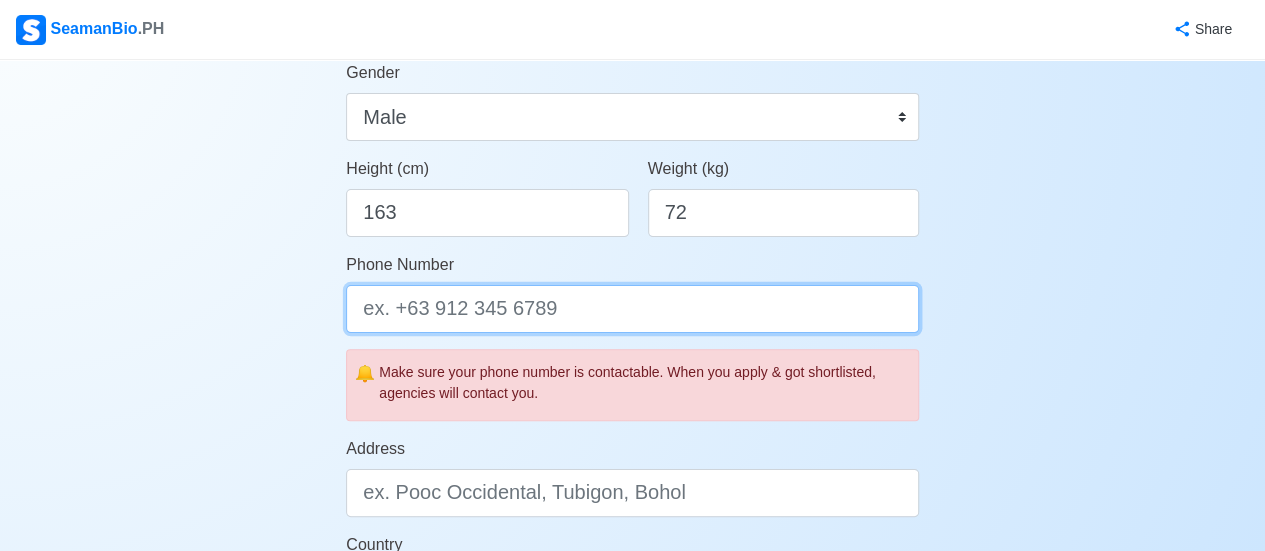 click on "Phone Number" at bounding box center (632, 309) 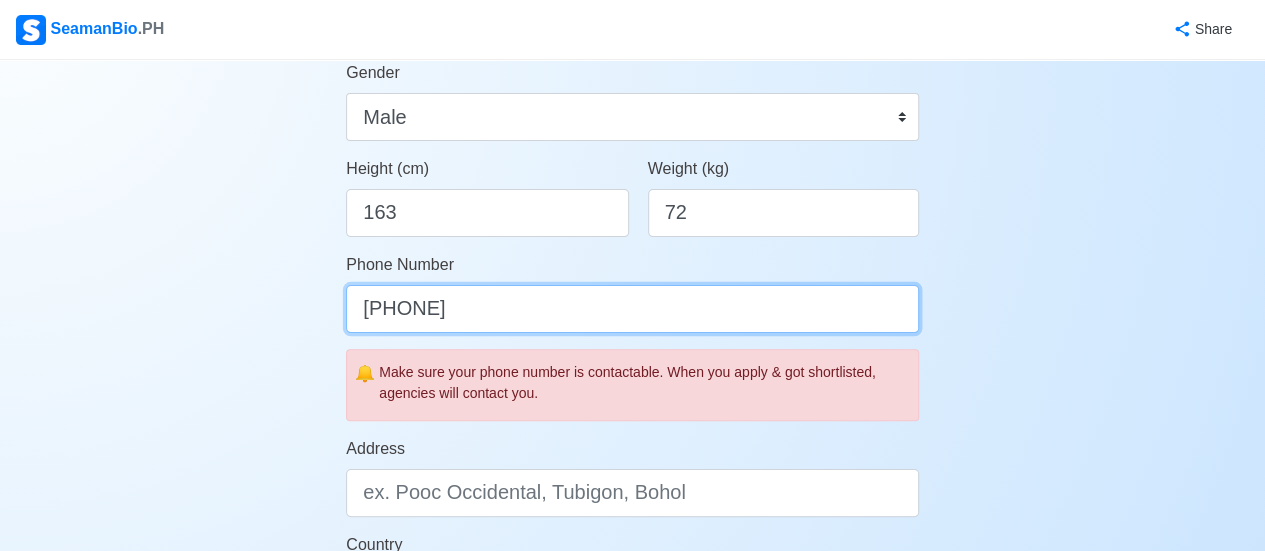 type on "[PHONE]" 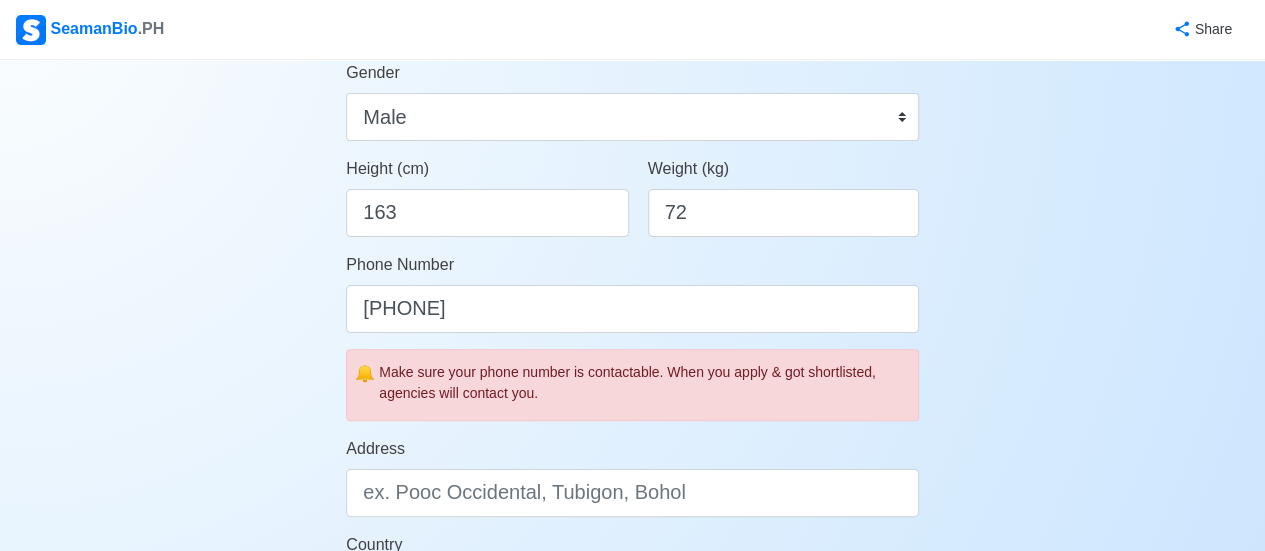 click on "Address" at bounding box center [632, 477] 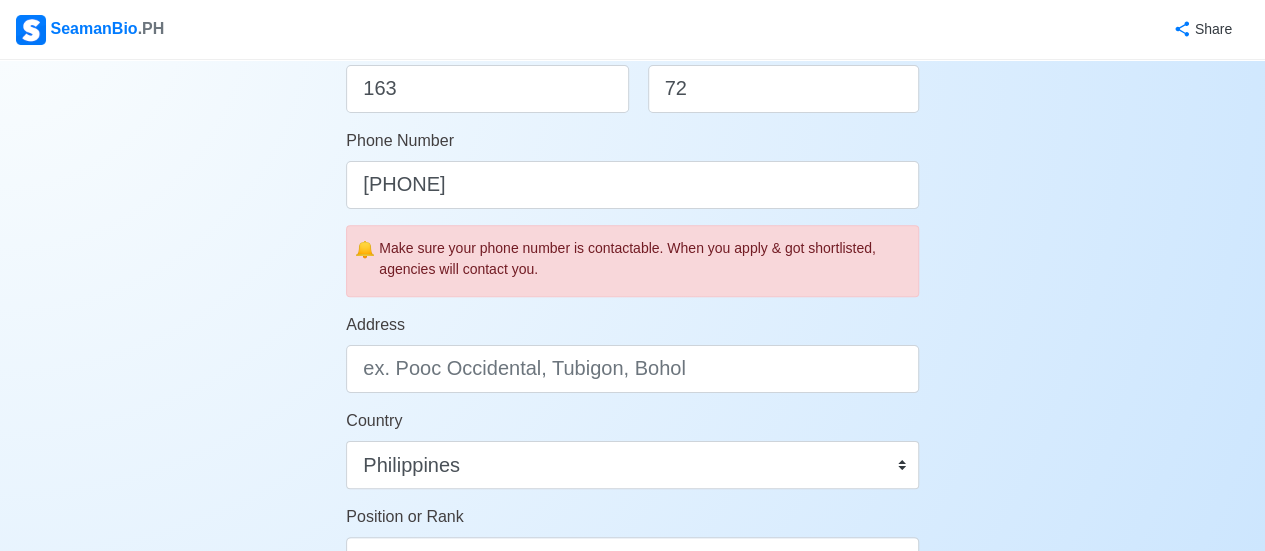 scroll, scrollTop: 600, scrollLeft: 0, axis: vertical 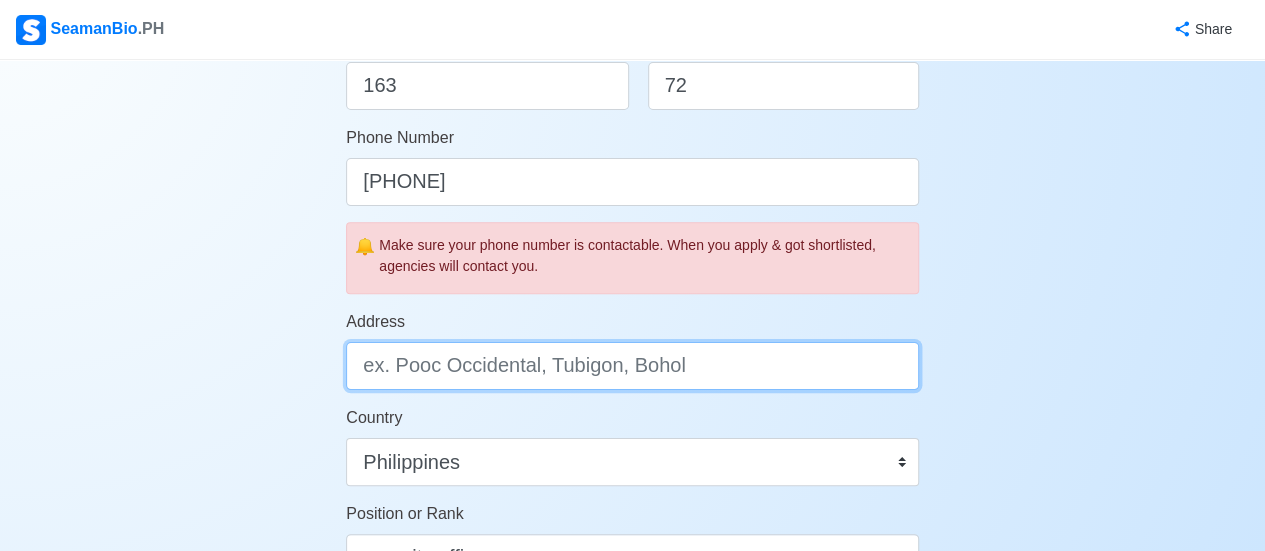 click on "Address" at bounding box center (632, 366) 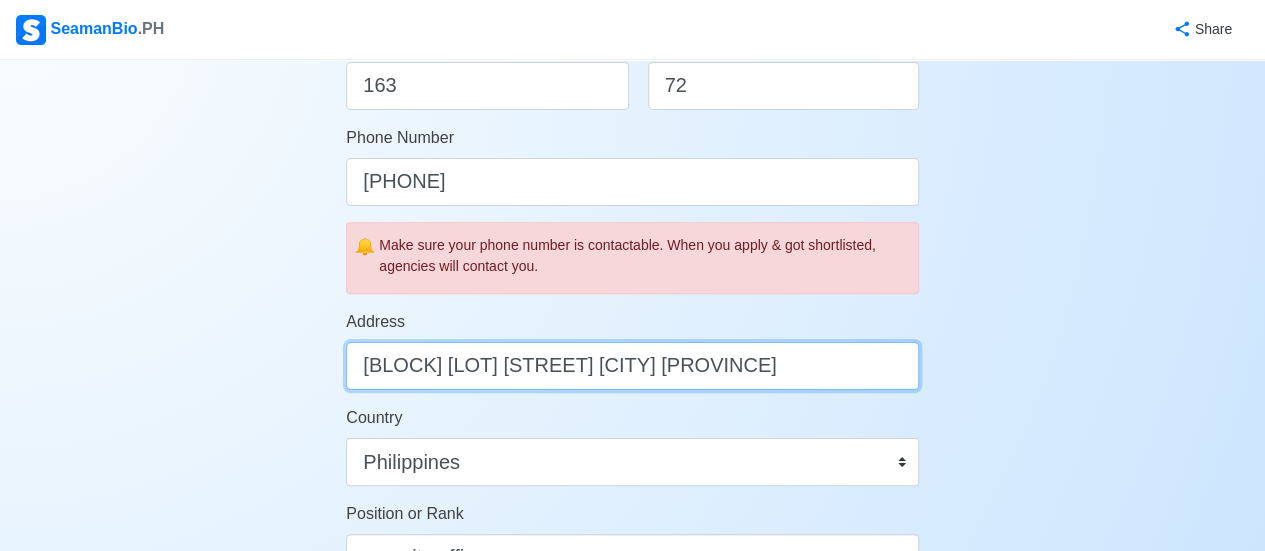 click on "block 8 lot 72 pagsibol sta maria bulacan" at bounding box center [632, 366] 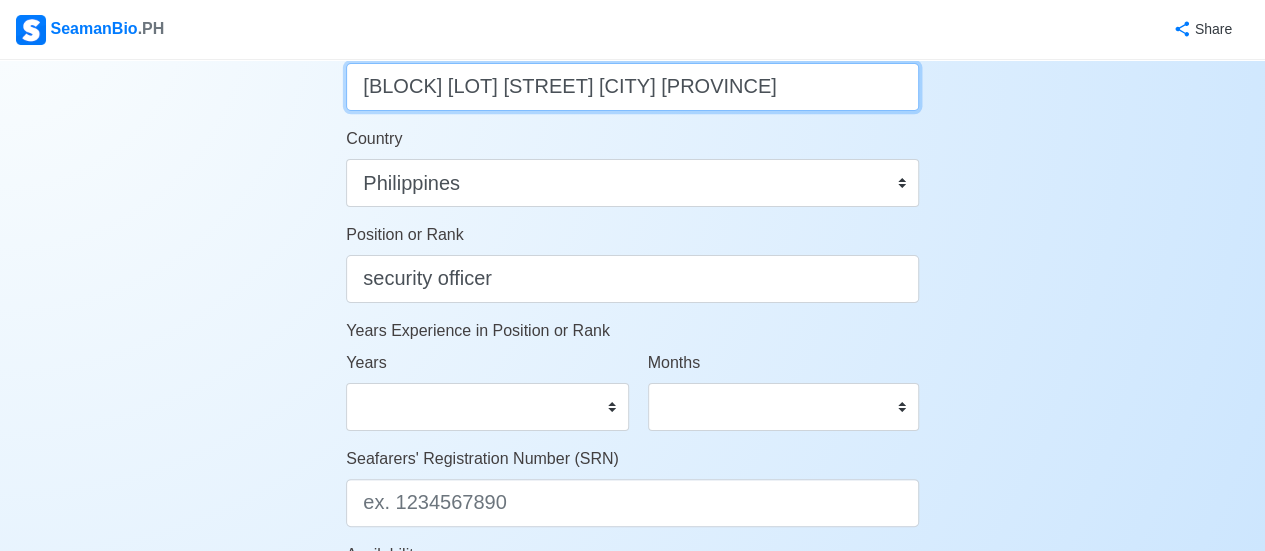 scroll, scrollTop: 890, scrollLeft: 0, axis: vertical 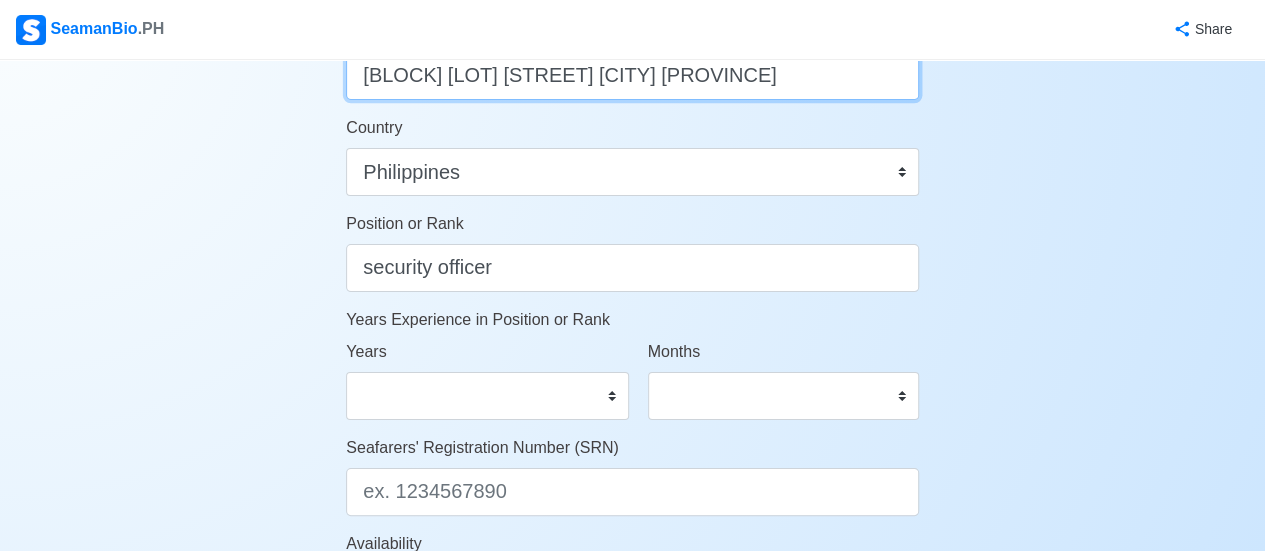 type on "block 8 lot 72 pagsibol sta maria bulacan" 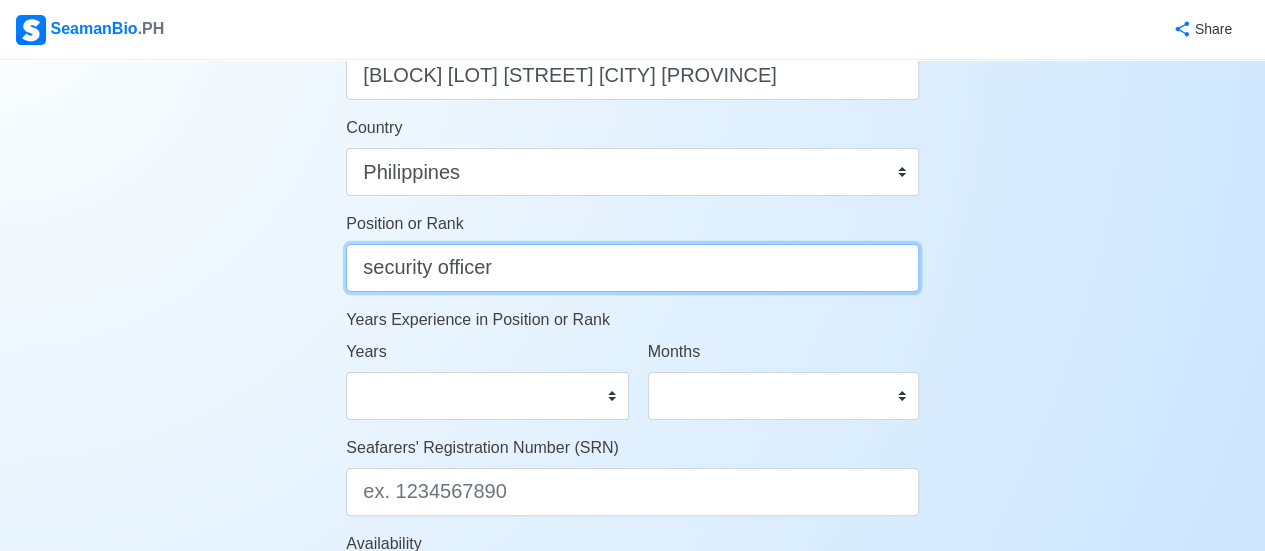 click on "security officer" at bounding box center [632, 268] 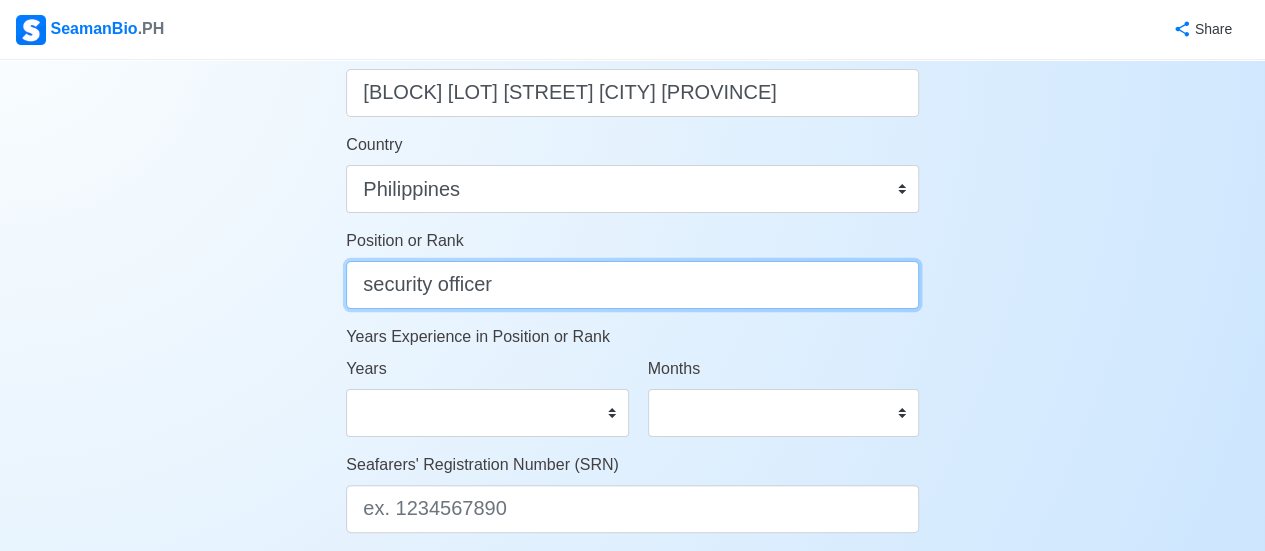 scroll, scrollTop: 875, scrollLeft: 0, axis: vertical 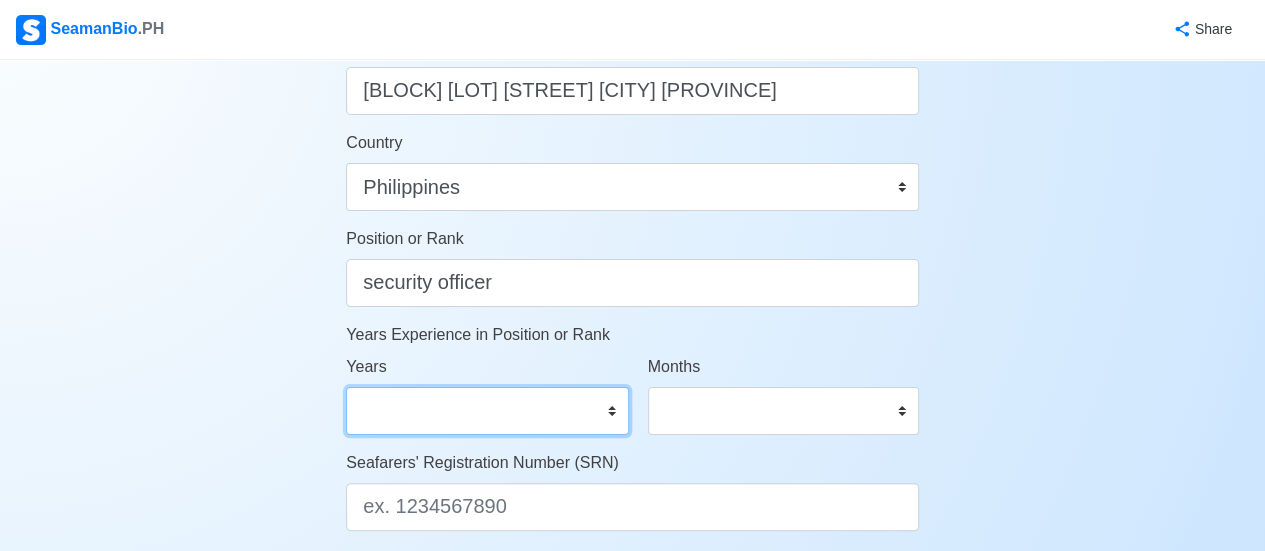 click on "0 1 2 3 4 5 6 7 8 9 10 11 12 13 14 15 16 17 18 19 20 21 22 23 24 25 26 27 28 29 30 31 32 33 34 35 36 37 38 39 40 41 42 43 44 45 46 47 48 49 50" at bounding box center (487, 411) 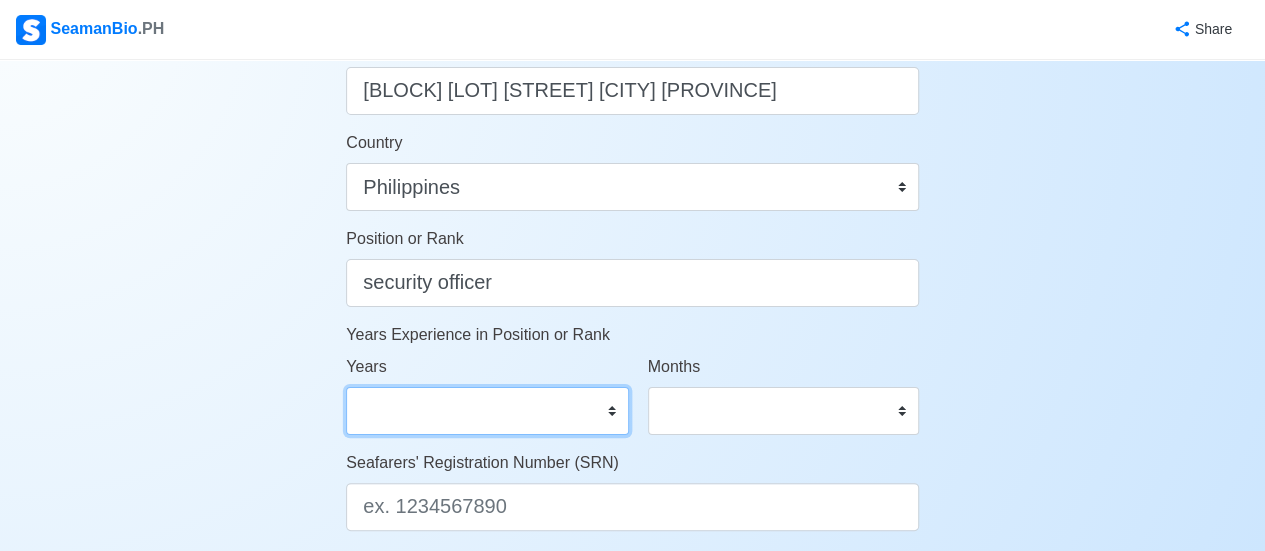 select on "2" 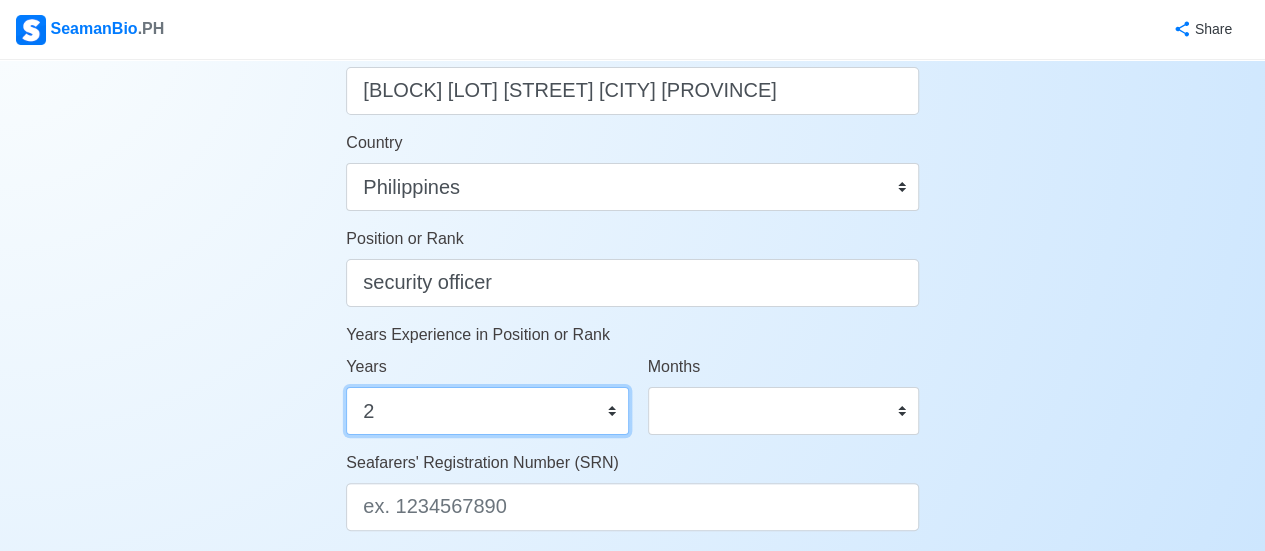 click on "0 1 2 3 4 5 6 7 8 9 10 11 12 13 14 15 16 17 18 19 20 21 22 23 24 25 26 27 28 29 30 31 32 33 34 35 36 37 38 39 40 41 42 43 44 45 46 47 48 49 50" at bounding box center [487, 411] 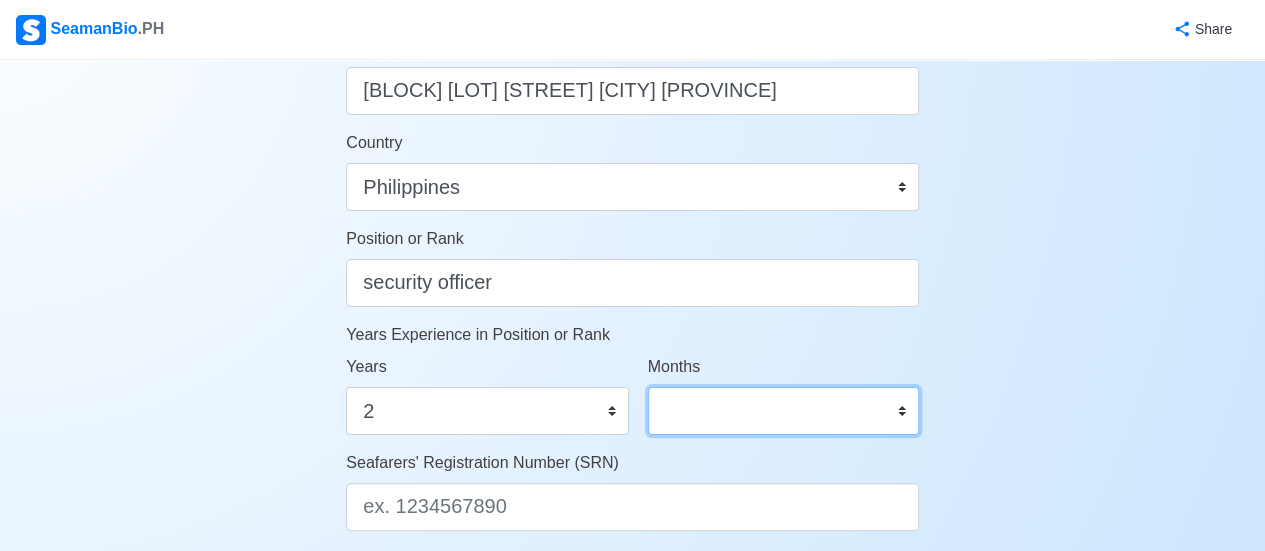 click on "0 1 2 3 4 5 6 7 8 9 10 11" at bounding box center (783, 411) 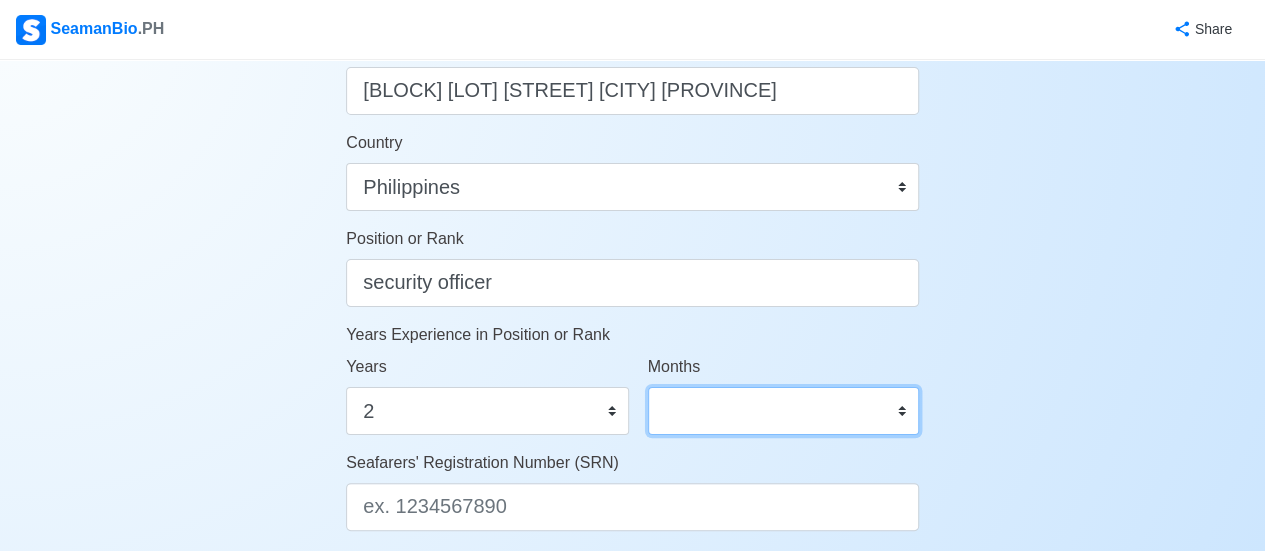 select on "0" 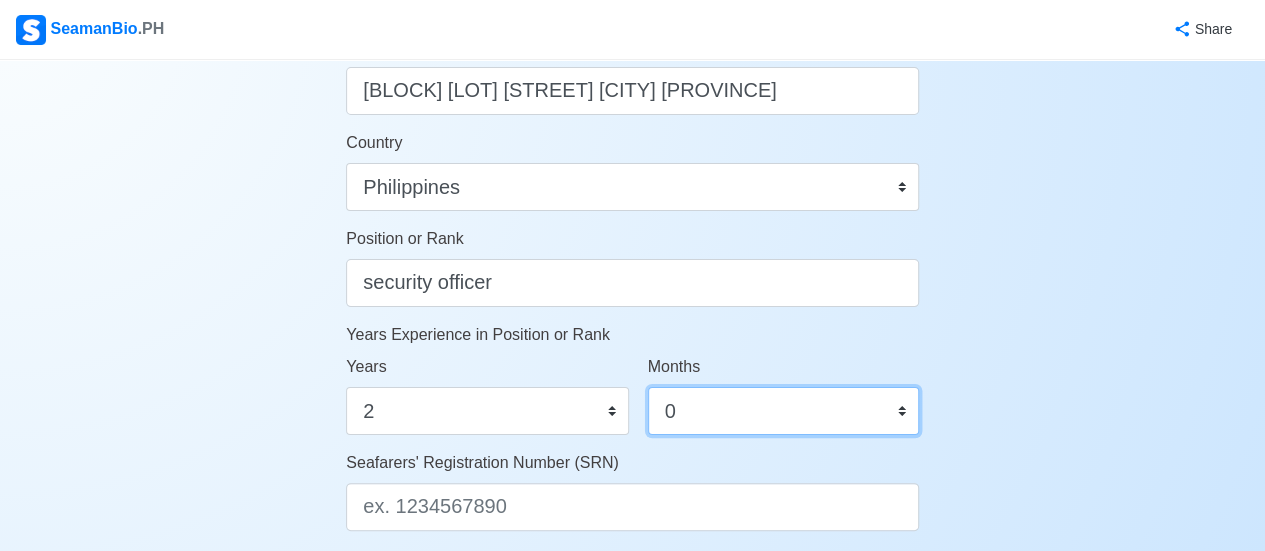 click on "0 1 2 3 4 5 6 7 8 9 10 11" at bounding box center (783, 411) 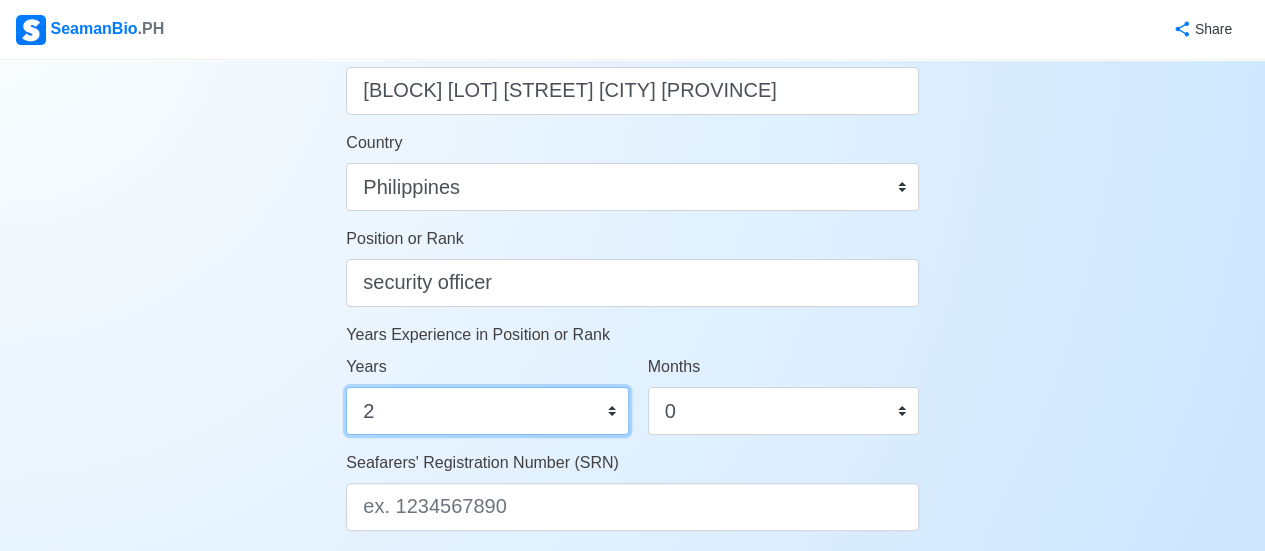 click on "0 1 2 3 4 5 6 7 8 9 10 11 12 13 14 15 16 17 18 19 20 21 22 23 24 25 26 27 28 29 30 31 32 33 34 35 36 37 38 39 40 41 42 43 44 45 46 47 48 49 50" at bounding box center [487, 411] 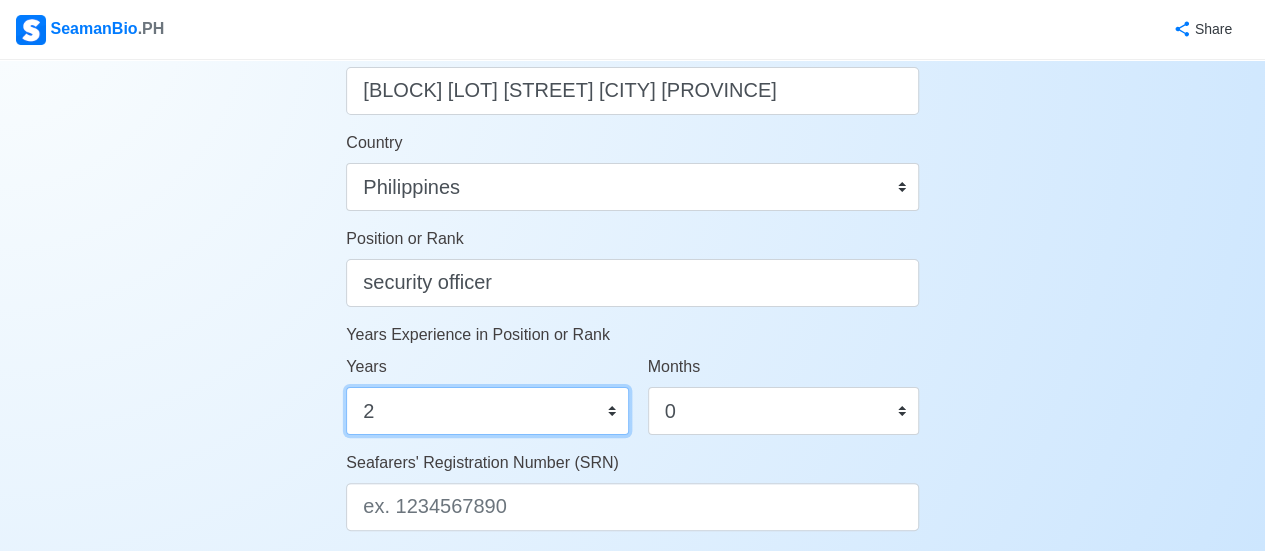 select on "1" 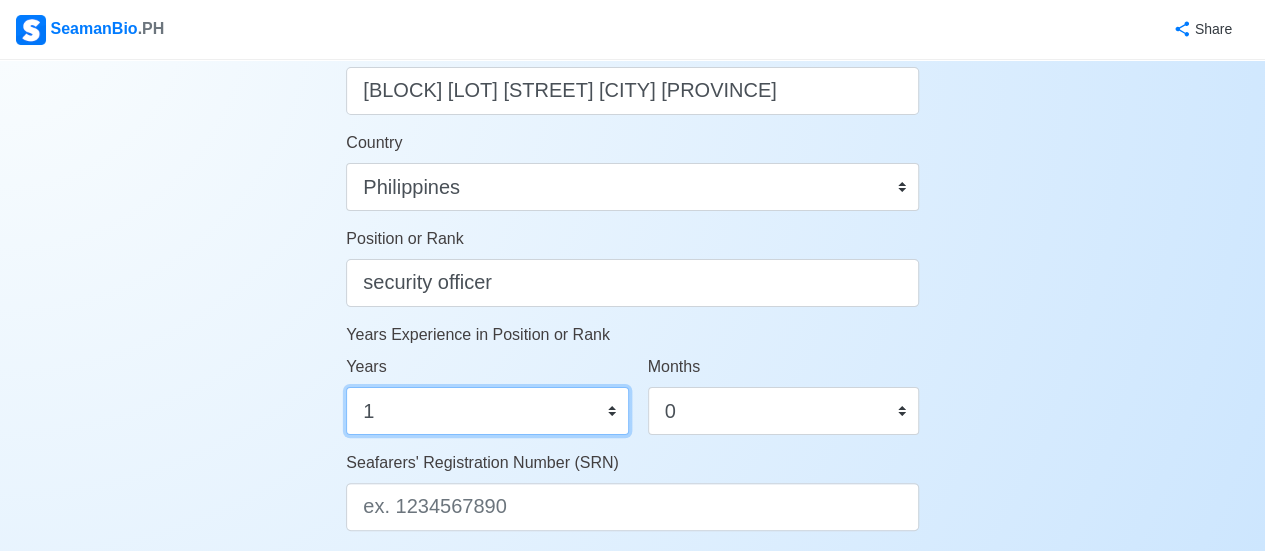click on "0 1 2 3 4 5 6 7 8 9 10 11 12 13 14 15 16 17 18 19 20 21 22 23 24 25 26 27 28 29 30 31 32 33 34 35 36 37 38 39 40 41 42 43 44 45 46 47 48 49 50" at bounding box center [487, 411] 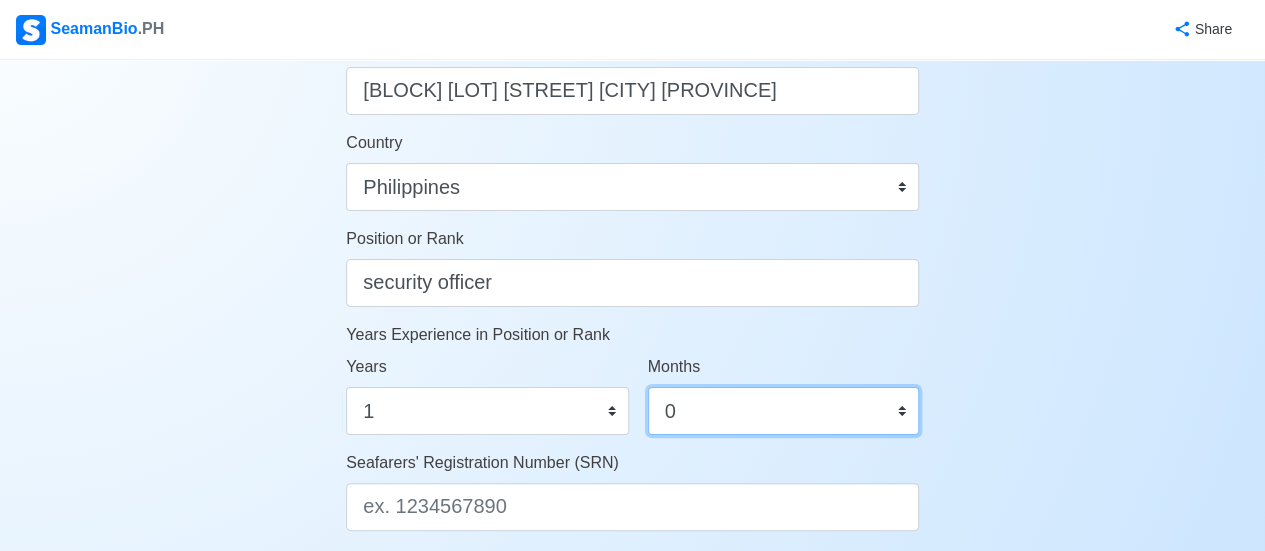 click on "0 1 2 3 4 5 6 7 8 9 10 11" at bounding box center (783, 411) 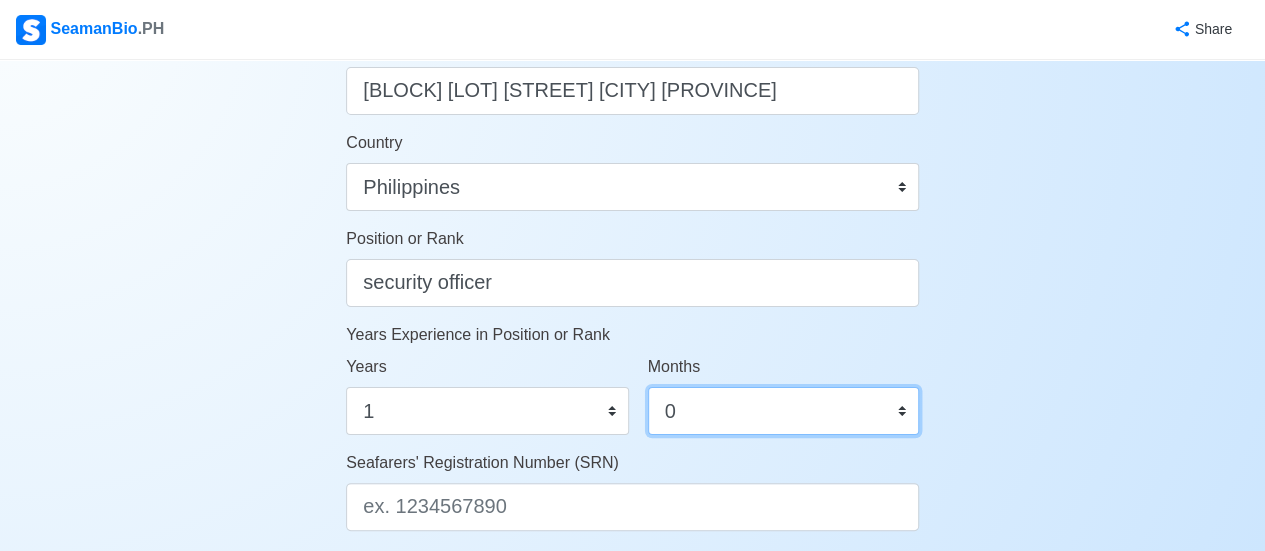 select on "8" 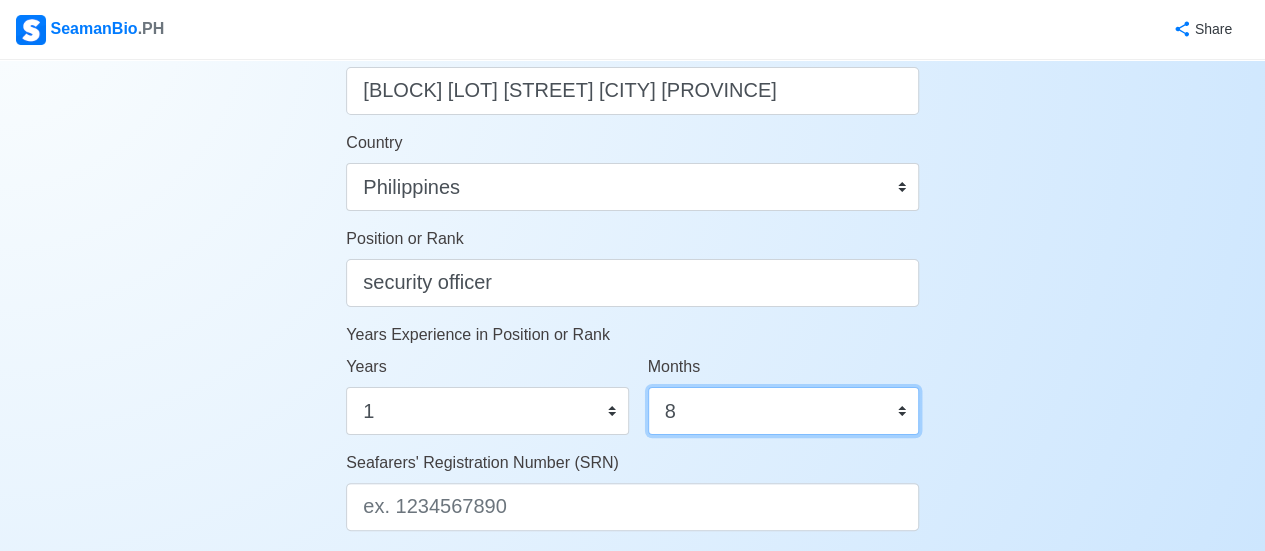 click on "0 1 2 3 4 5 6 7 8 9 10 11" at bounding box center [783, 411] 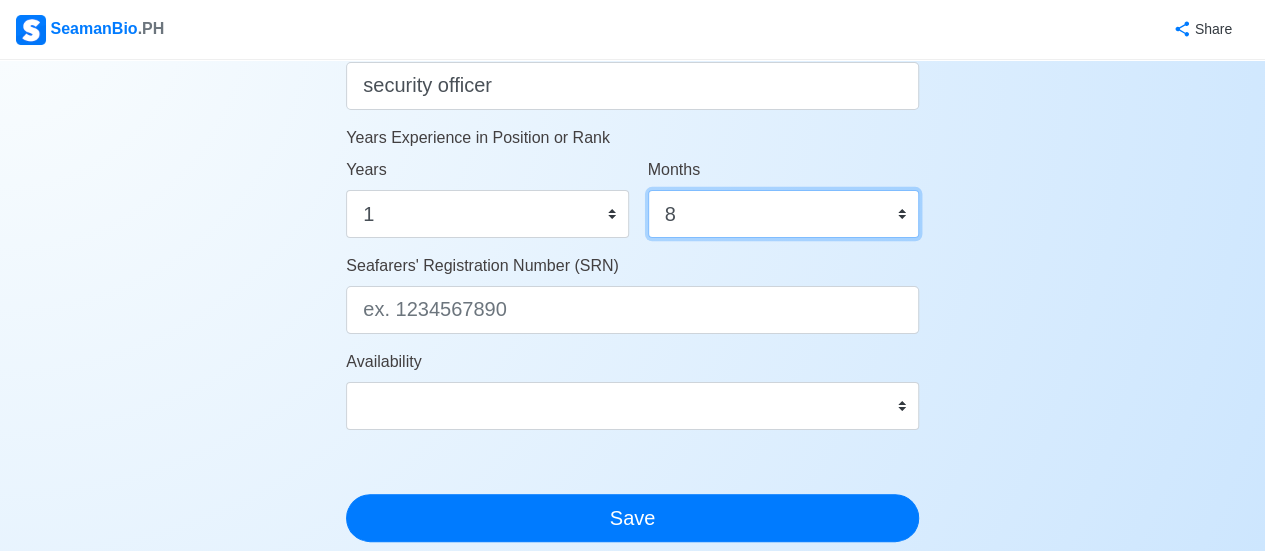 scroll, scrollTop: 1073, scrollLeft: 0, axis: vertical 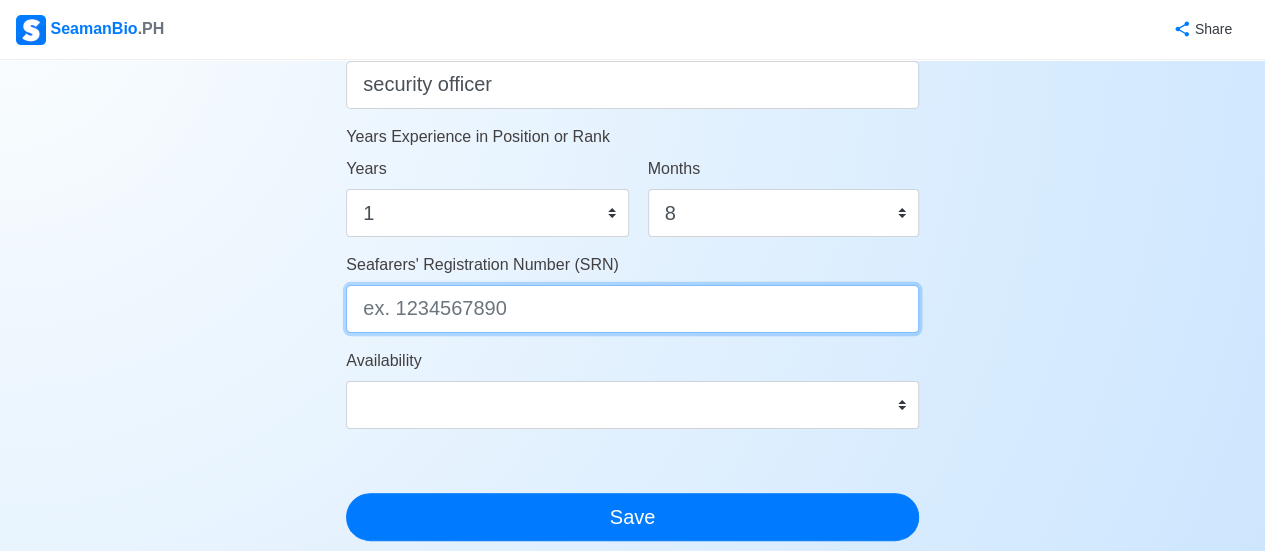 click on "Seafarers' Registration Number (SRN)" at bounding box center (632, 309) 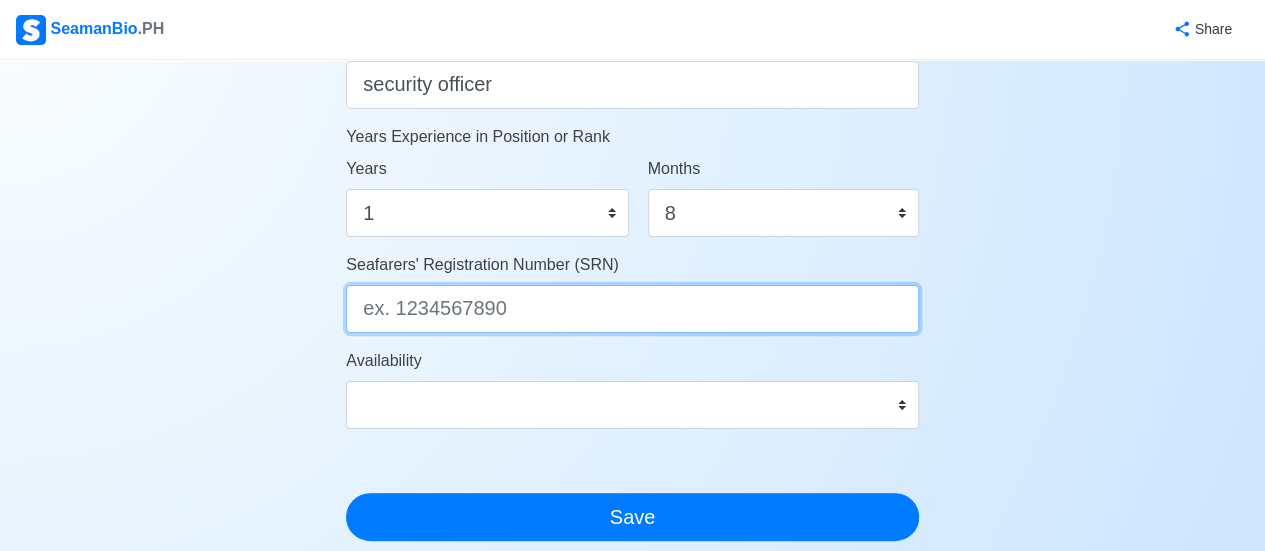paste on "[NUMBER]" 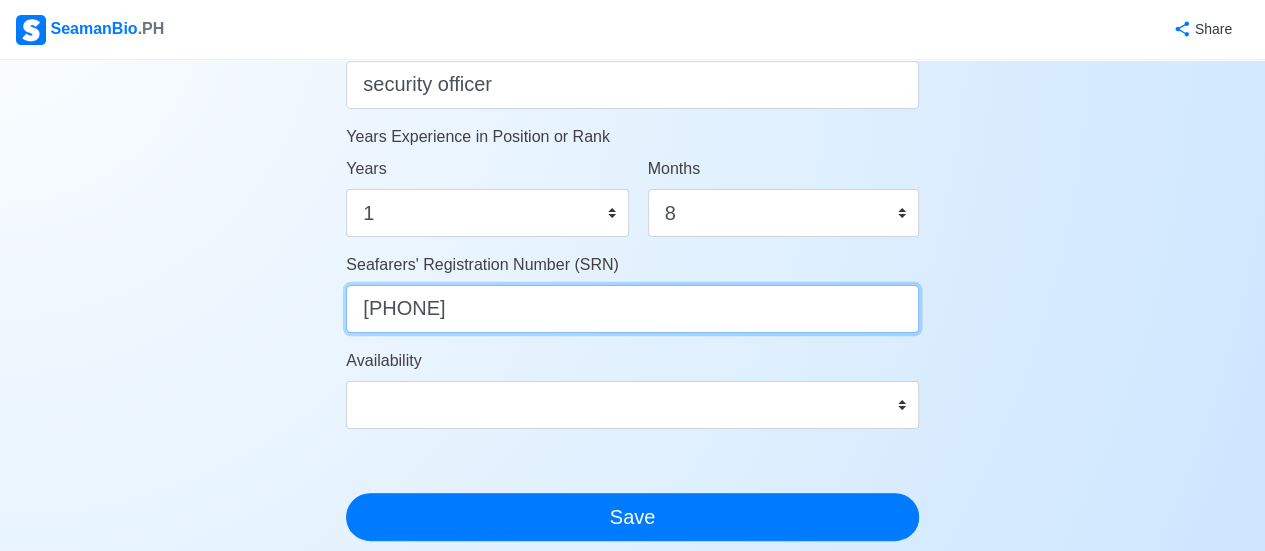type on "[NUMBER]" 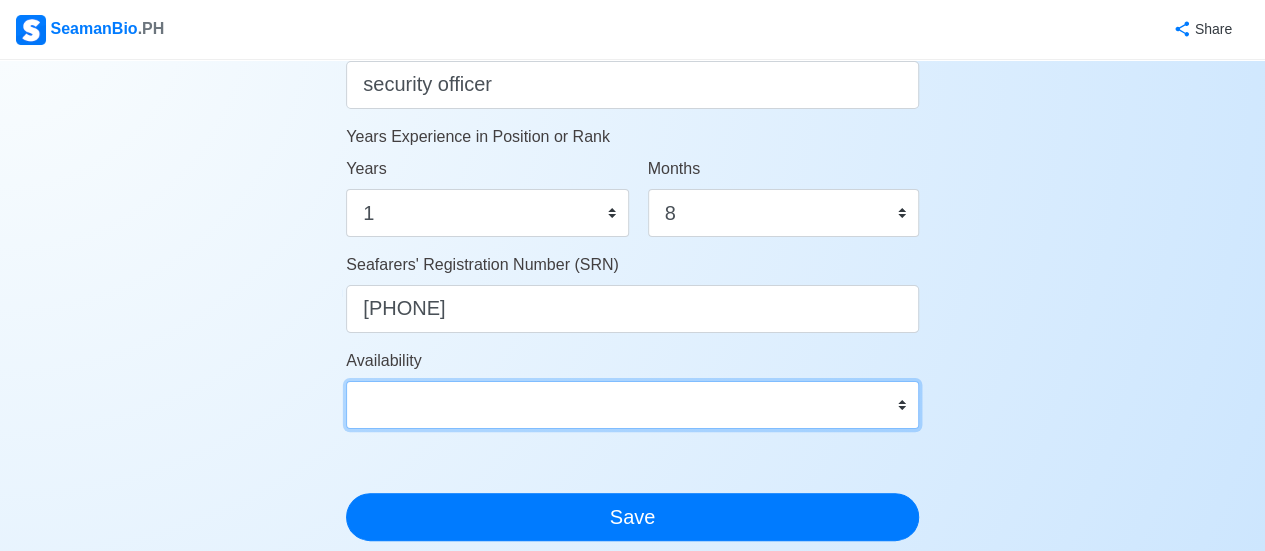 click on "Immediate Aug 2025  Sep 2025  Oct 2025  Nov 2025  Dec 2025  Jan 2026  Feb 2026  Mar 2026  Apr 2026" at bounding box center (632, 405) 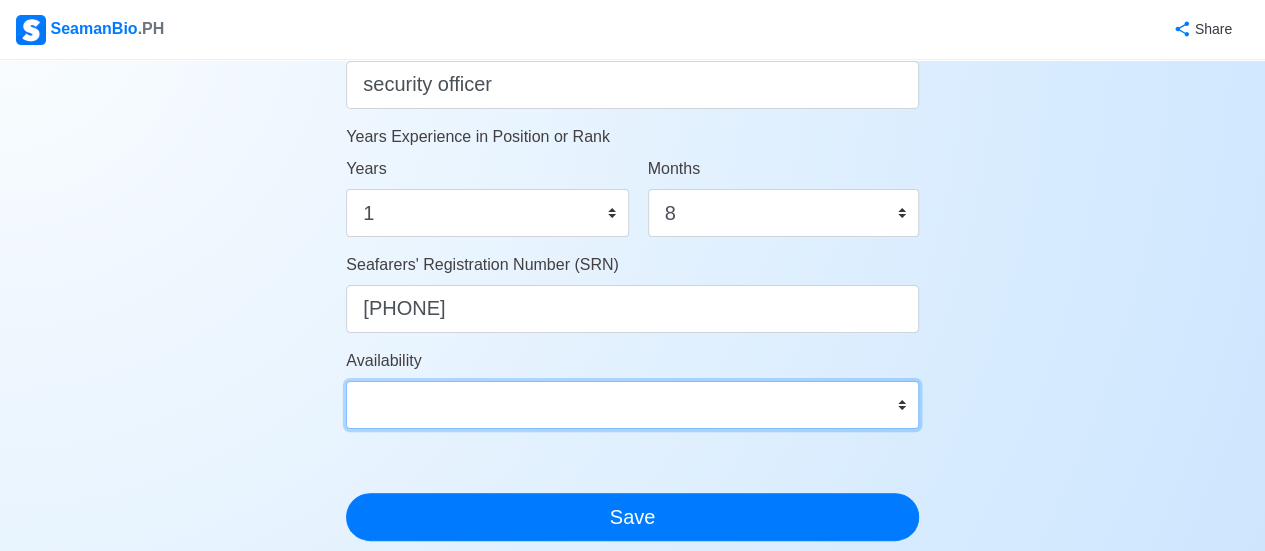 select on "1753977600000" 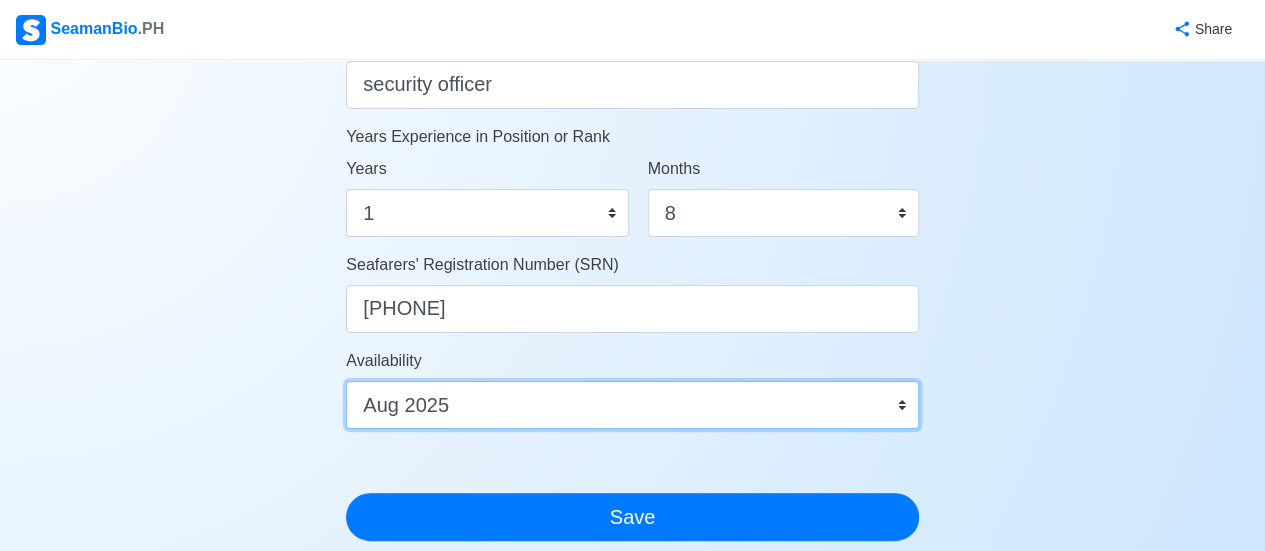 click on "Immediate Aug 2025  Sep 2025  Oct 2025  Nov 2025  Dec 2025  Jan 2026  Feb 2026  Mar 2026  Apr 2026" at bounding box center (632, 405) 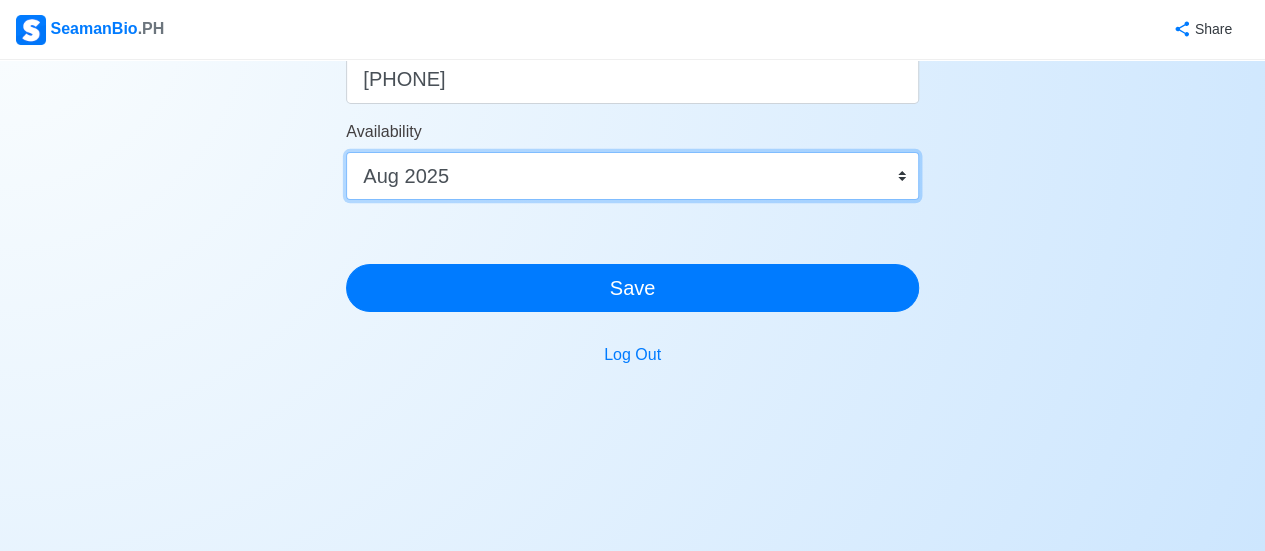 scroll, scrollTop: 1306, scrollLeft: 0, axis: vertical 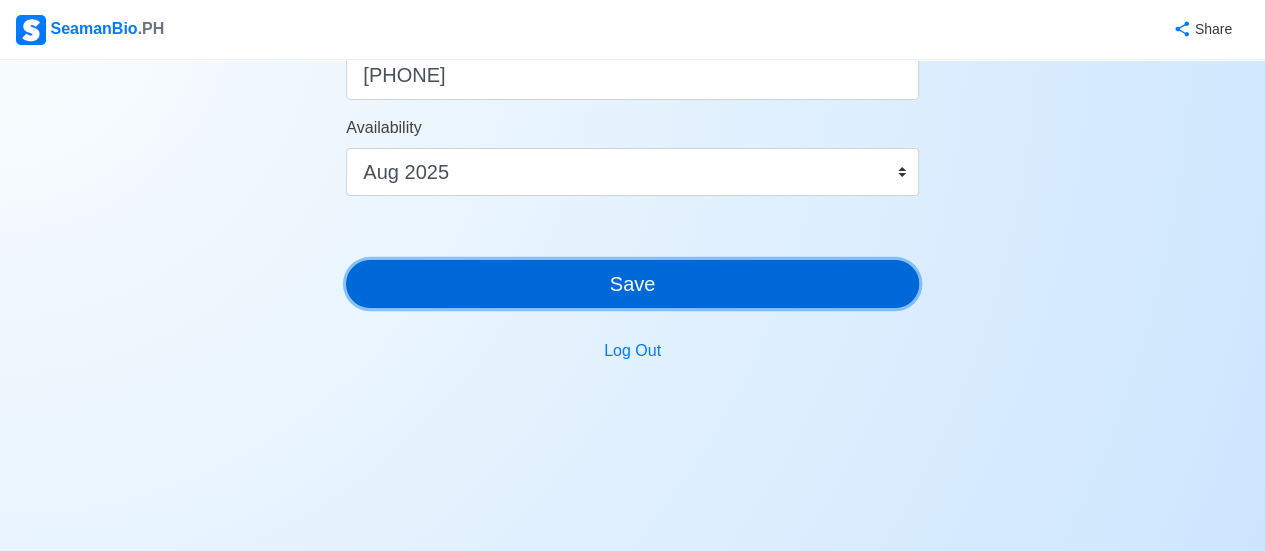 click on "Save" at bounding box center (632, 284) 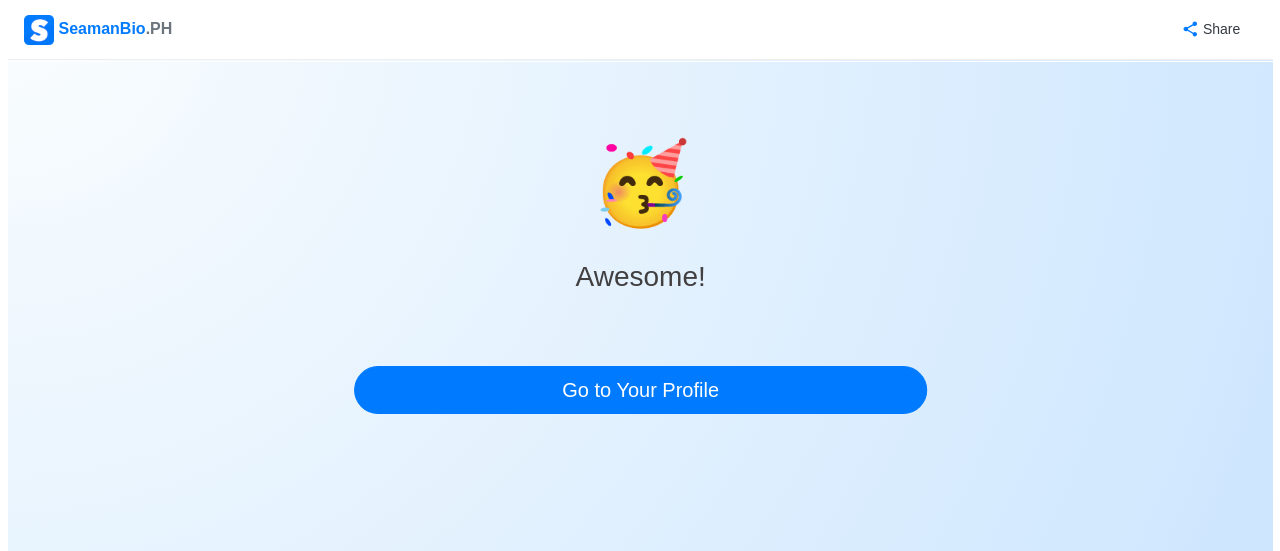 scroll, scrollTop: 0, scrollLeft: 0, axis: both 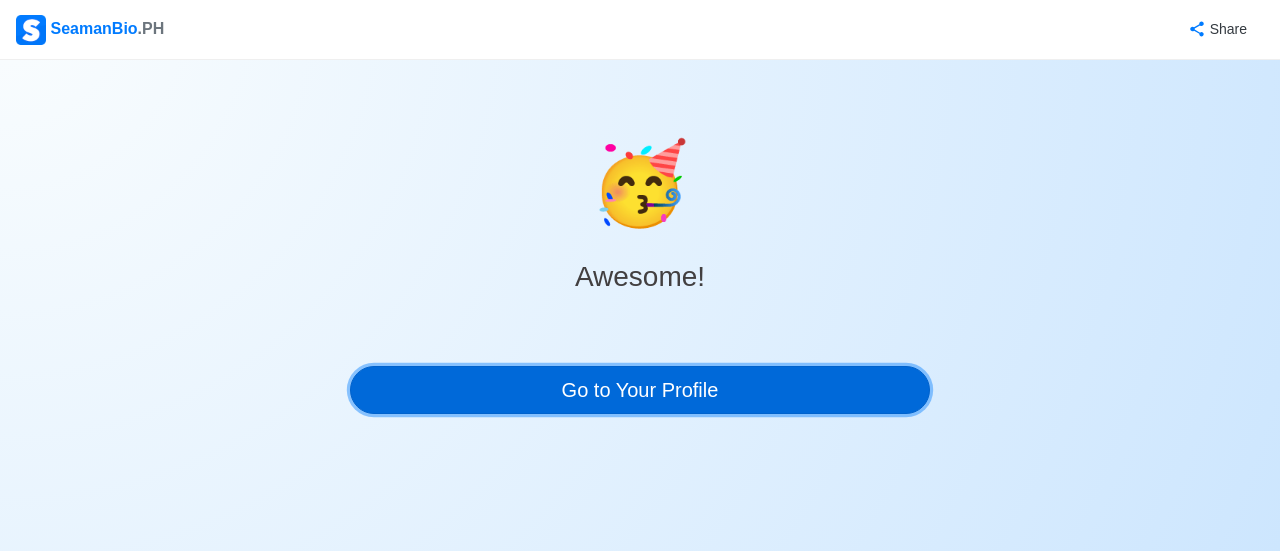 click on "Go to Your Profile" at bounding box center [640, 390] 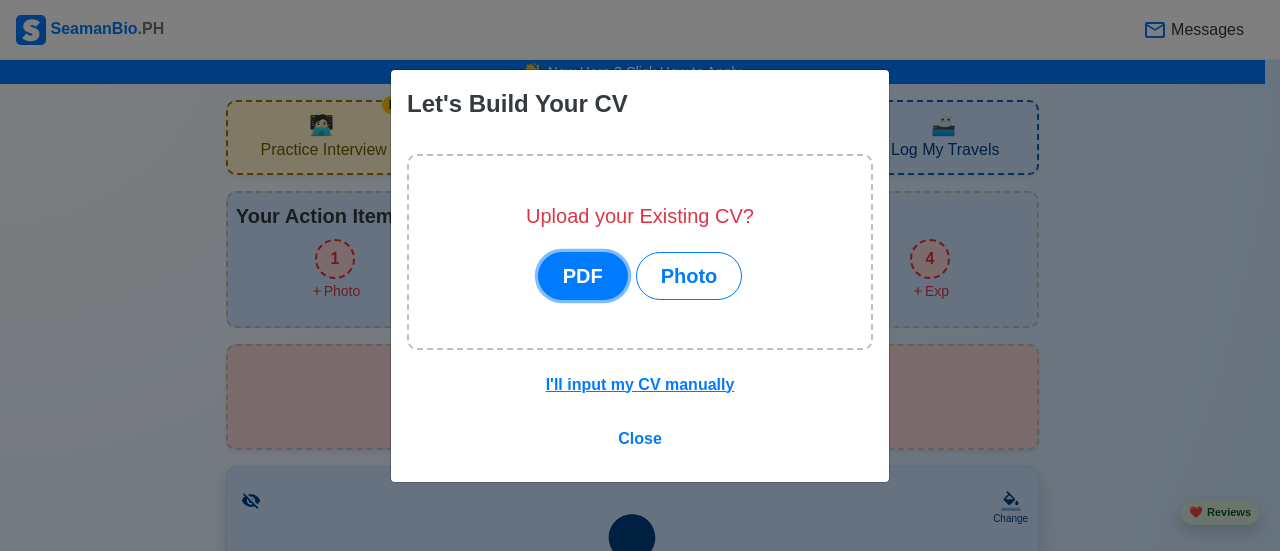 click on "PDF" at bounding box center [583, 276] 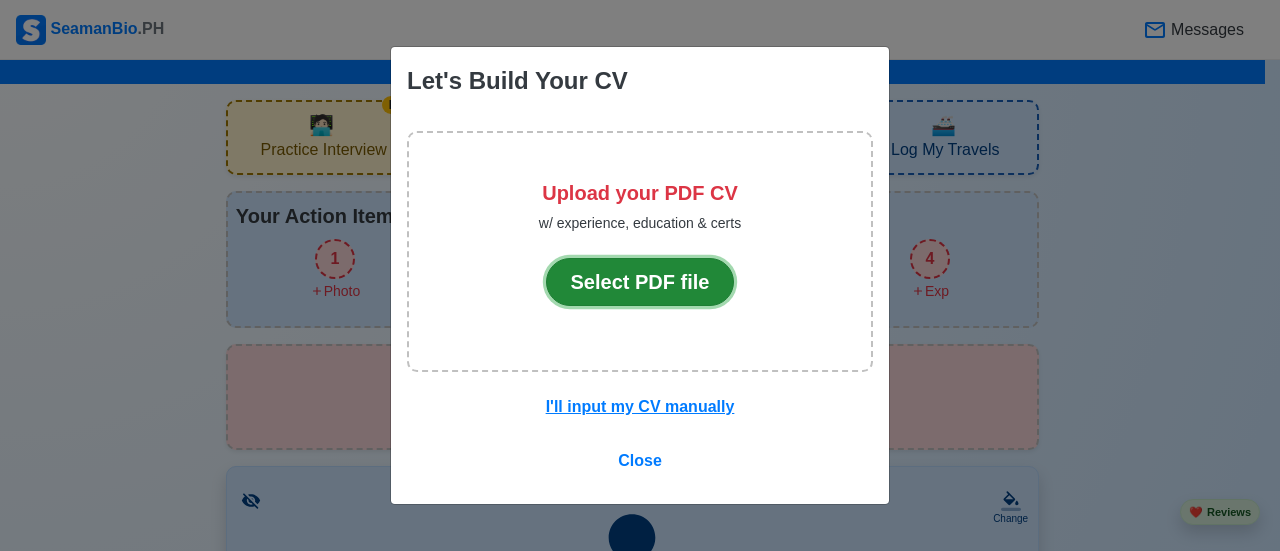 click on "Select PDF file" at bounding box center (640, 282) 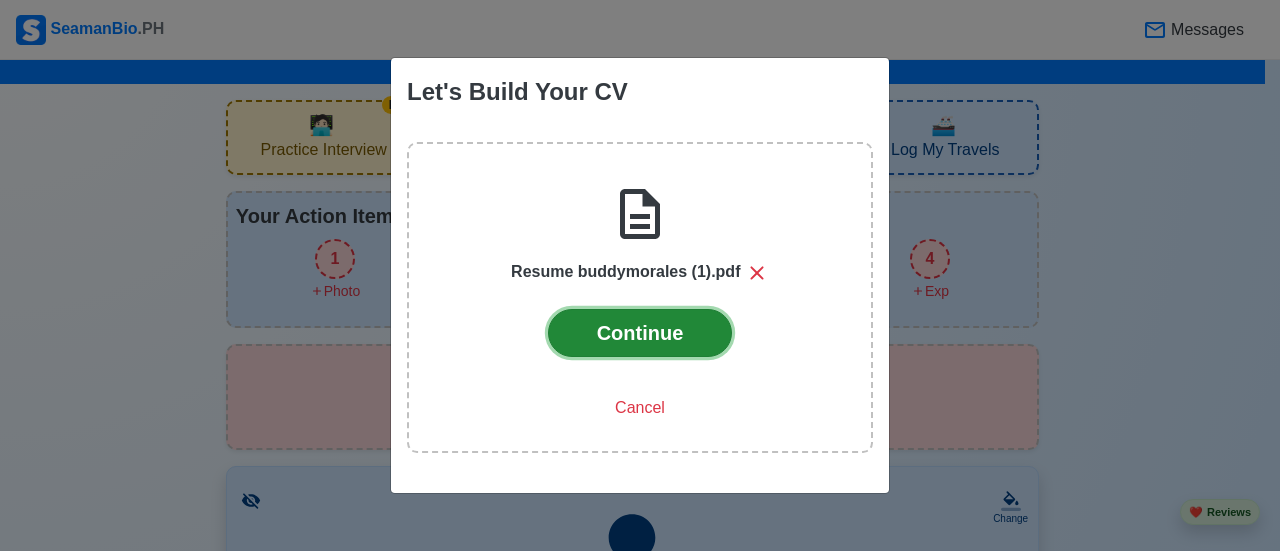click on "Continue" at bounding box center (640, 333) 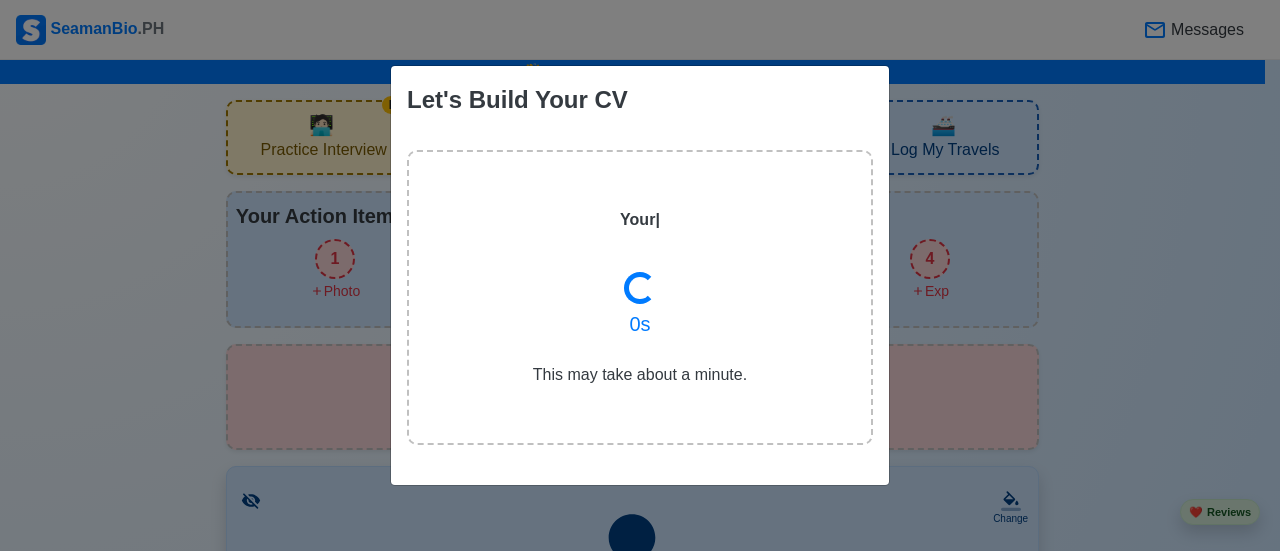 click on "0 s" at bounding box center (640, 324) 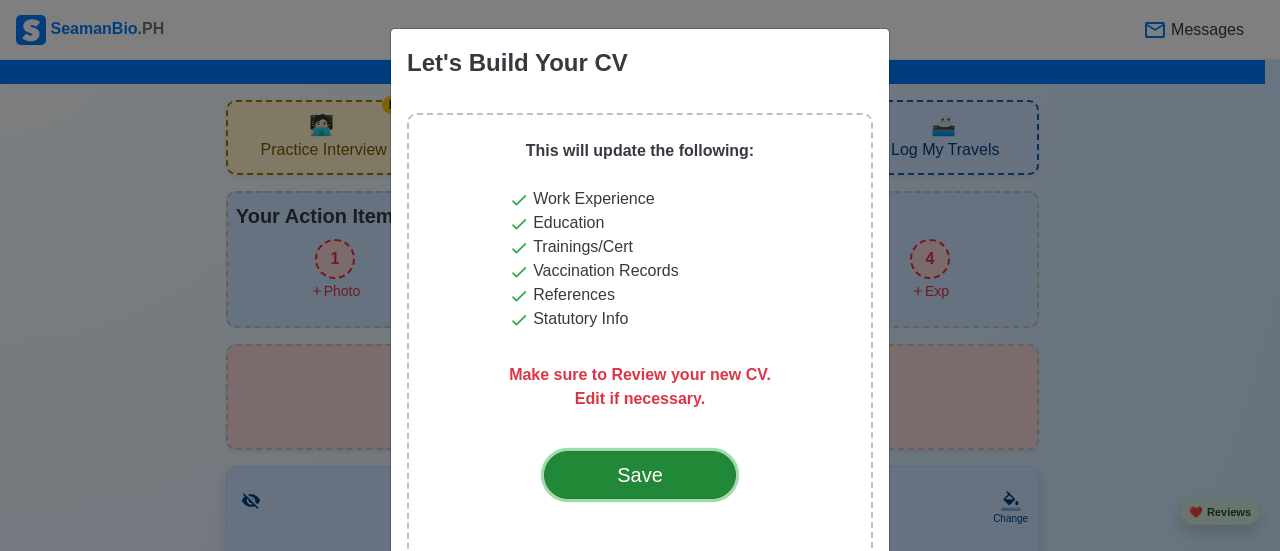 click on "Save" at bounding box center (640, 475) 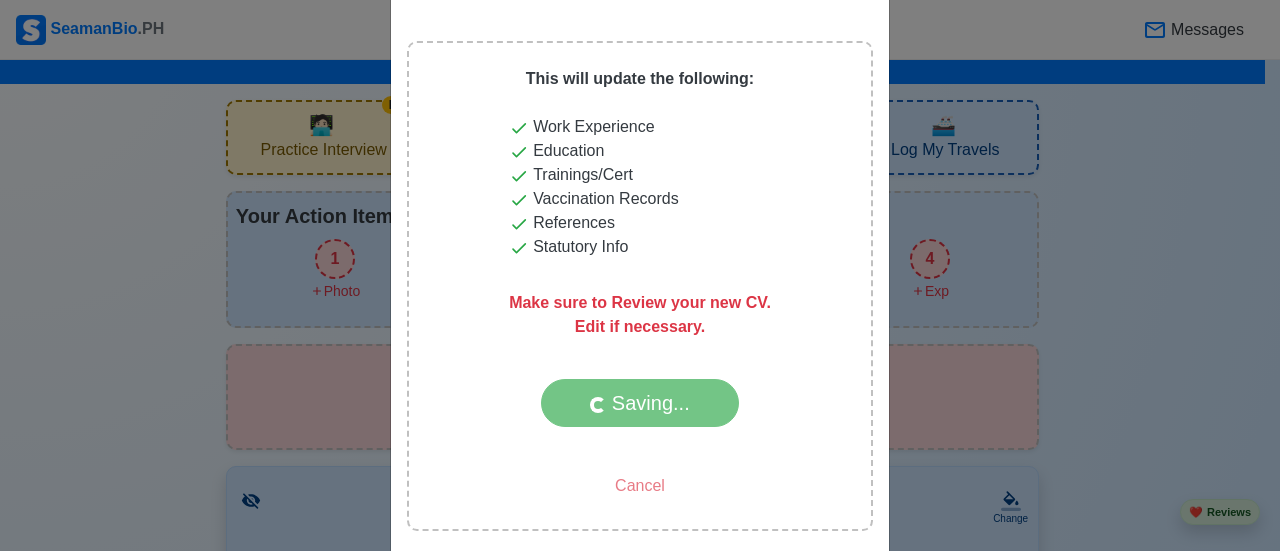 scroll, scrollTop: 122, scrollLeft: 0, axis: vertical 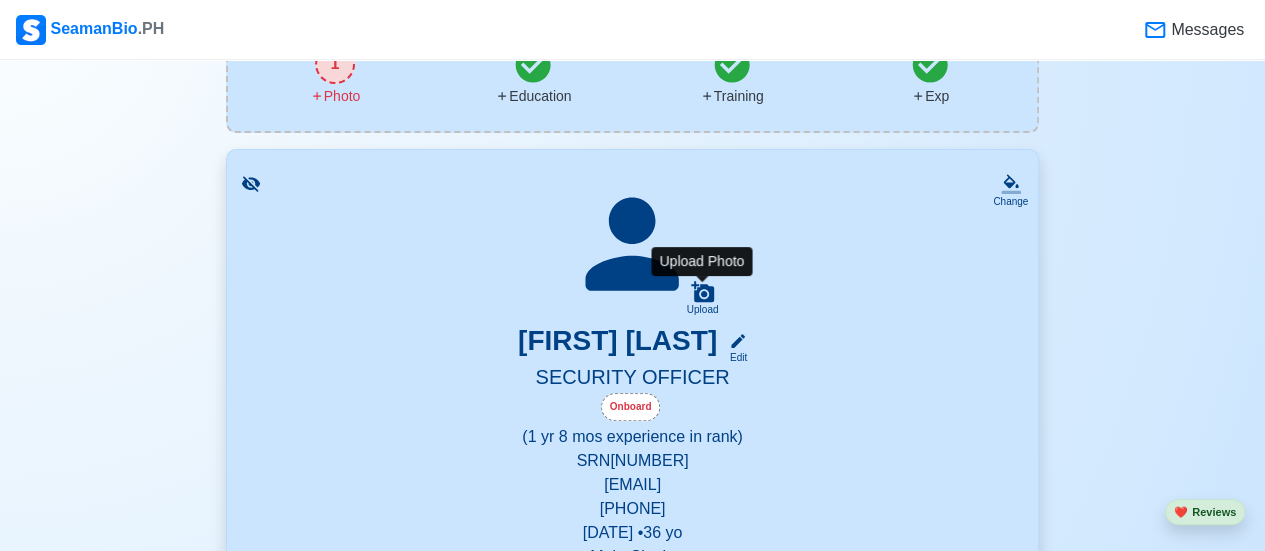 click 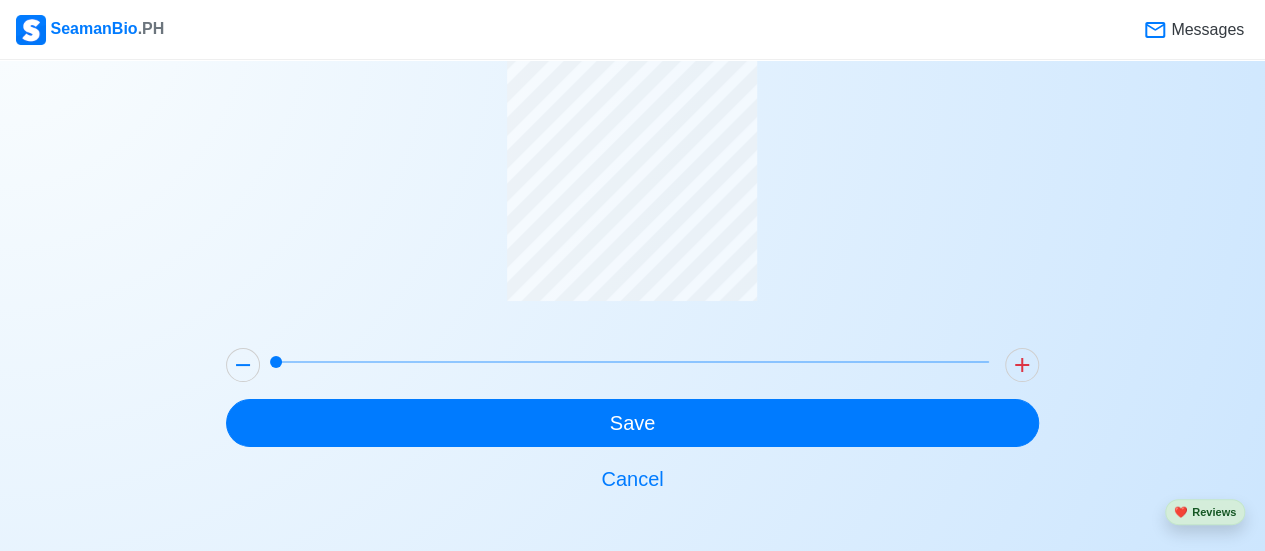 scroll, scrollTop: 113, scrollLeft: 0, axis: vertical 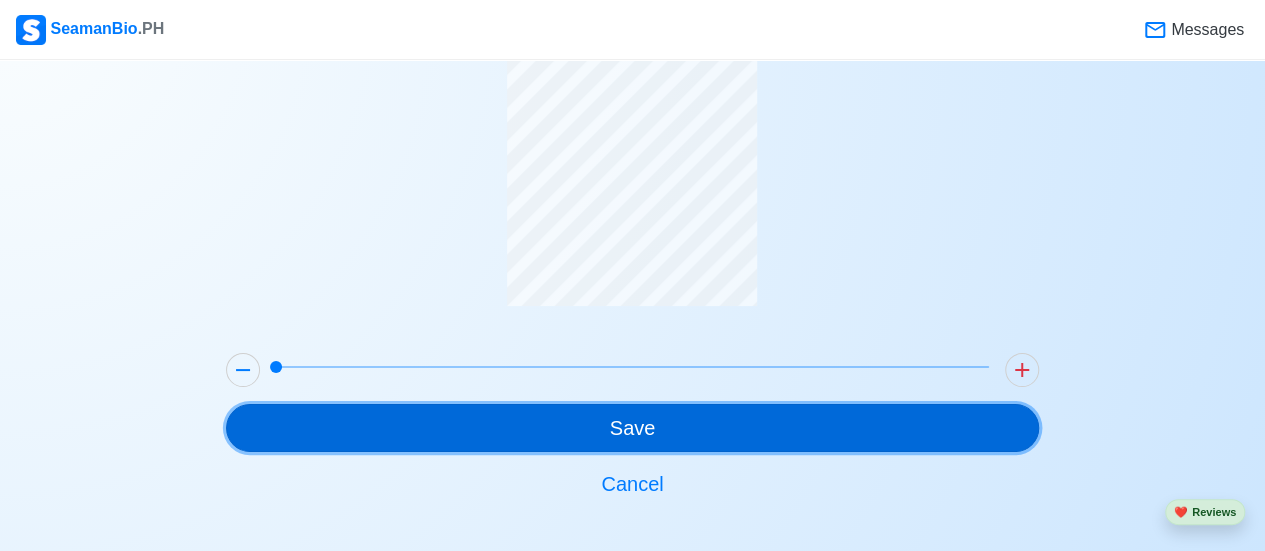 click on "Save" at bounding box center (632, 428) 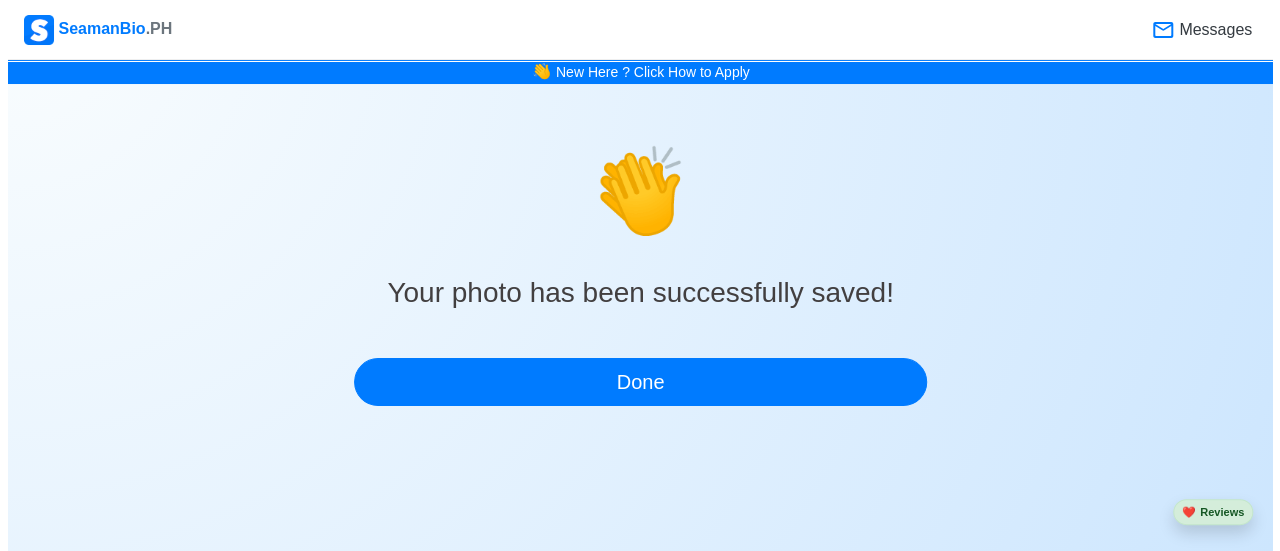 scroll, scrollTop: 0, scrollLeft: 0, axis: both 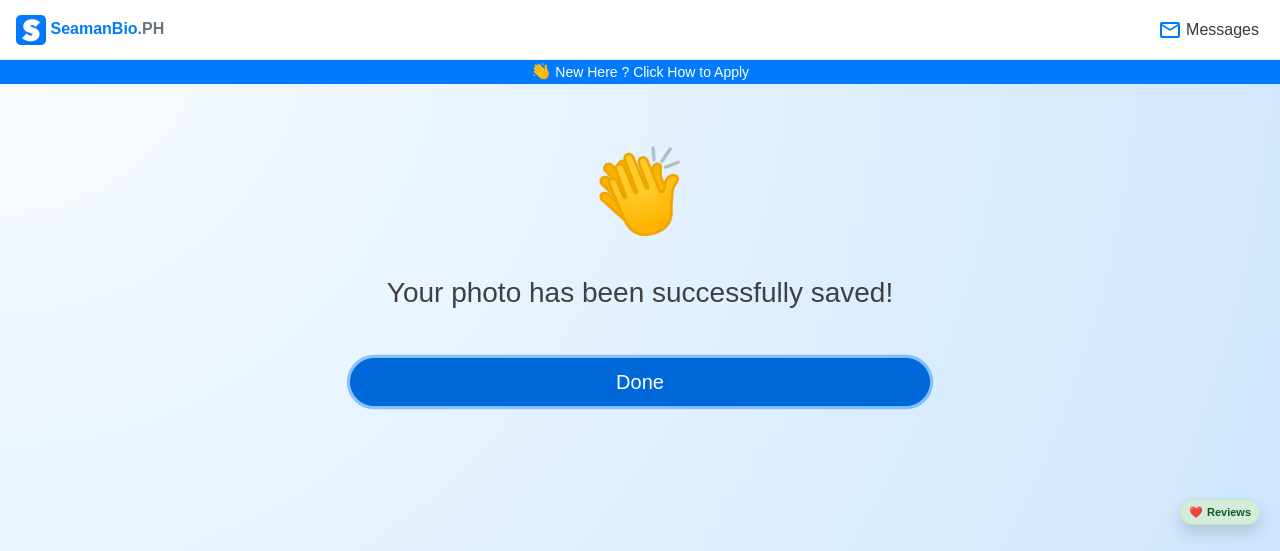 click on "Done" at bounding box center (640, 382) 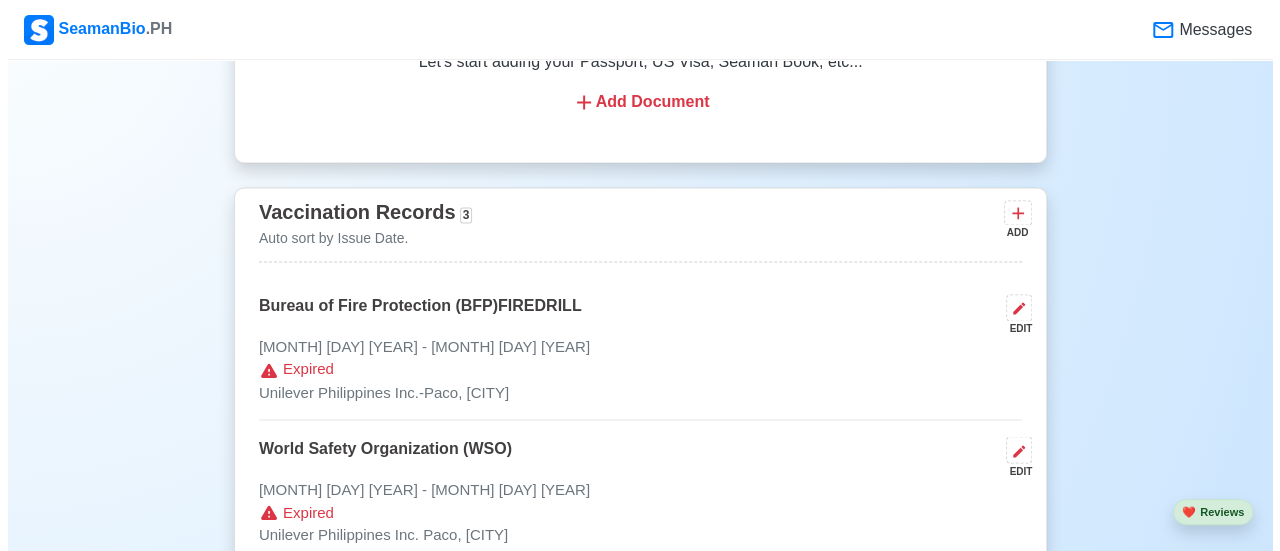 scroll, scrollTop: 1568, scrollLeft: 0, axis: vertical 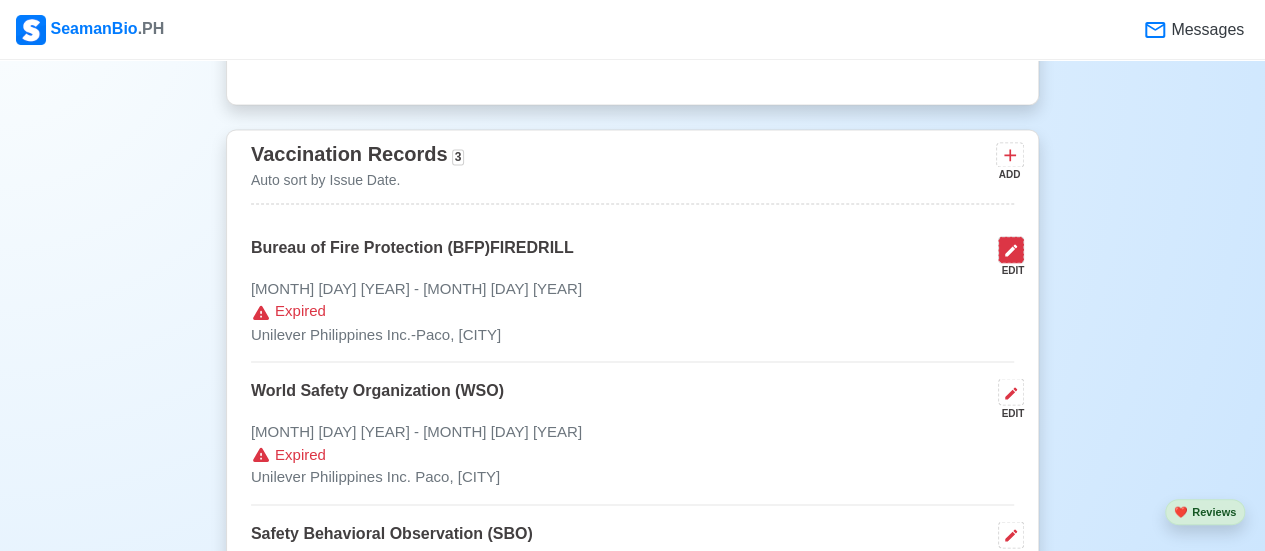 click 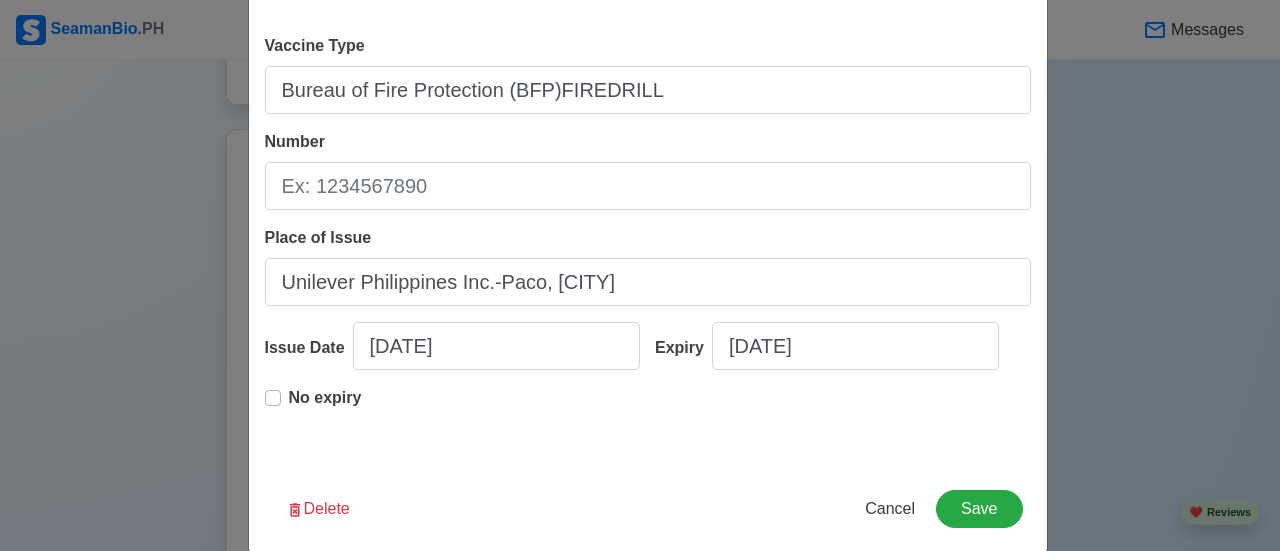 scroll, scrollTop: 80, scrollLeft: 0, axis: vertical 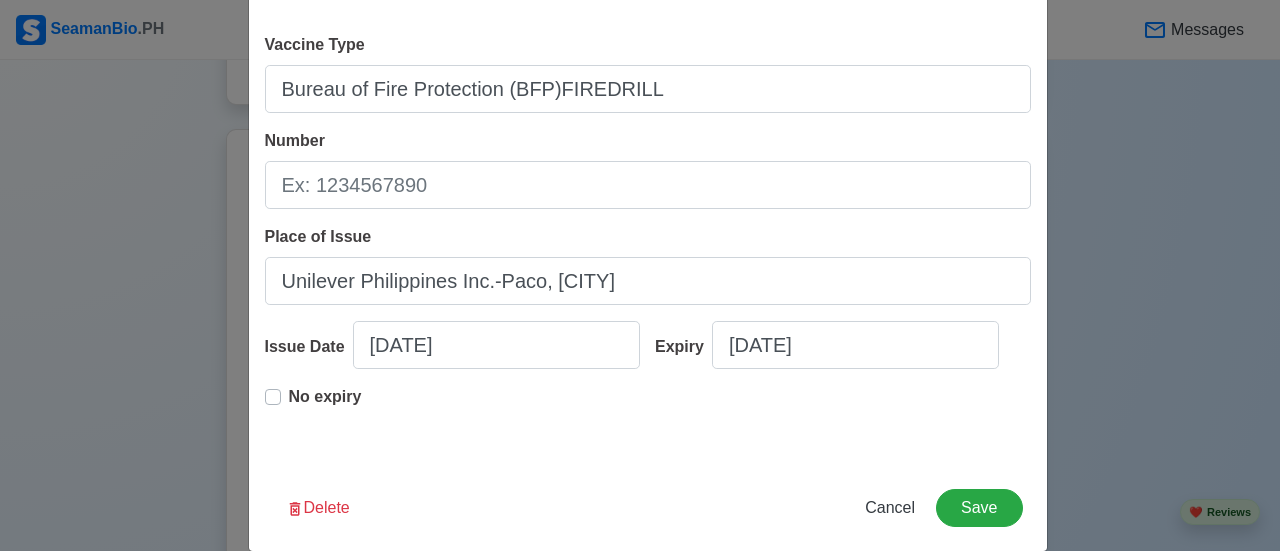 click on "No expiry" at bounding box center (325, 405) 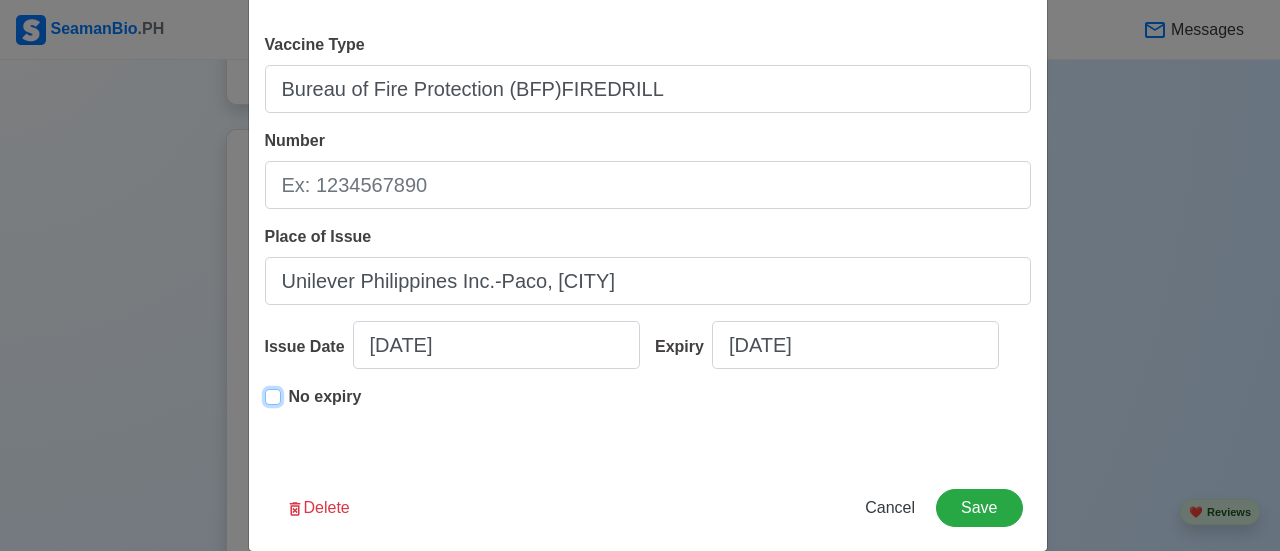 type on "[DATE]" 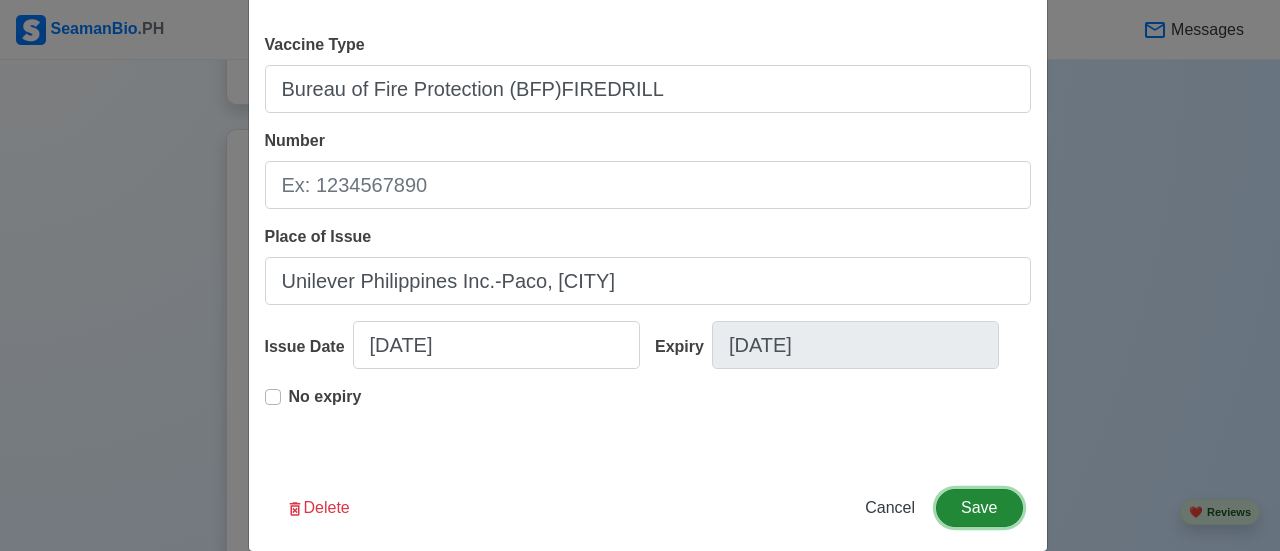 click on "Save" at bounding box center (979, 508) 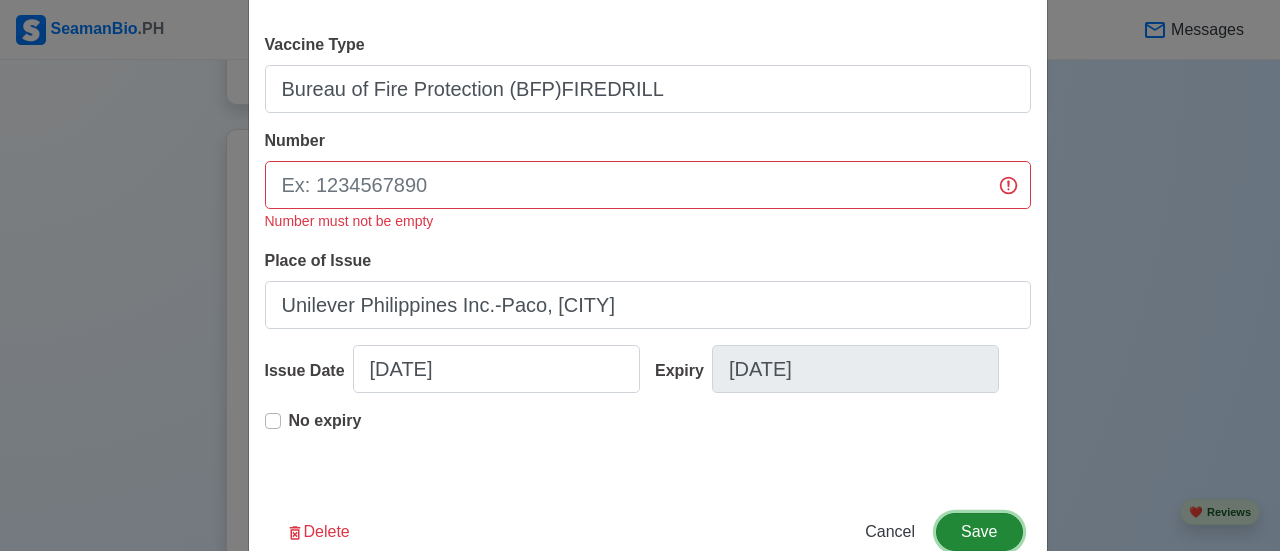 click on "Save" at bounding box center (979, 532) 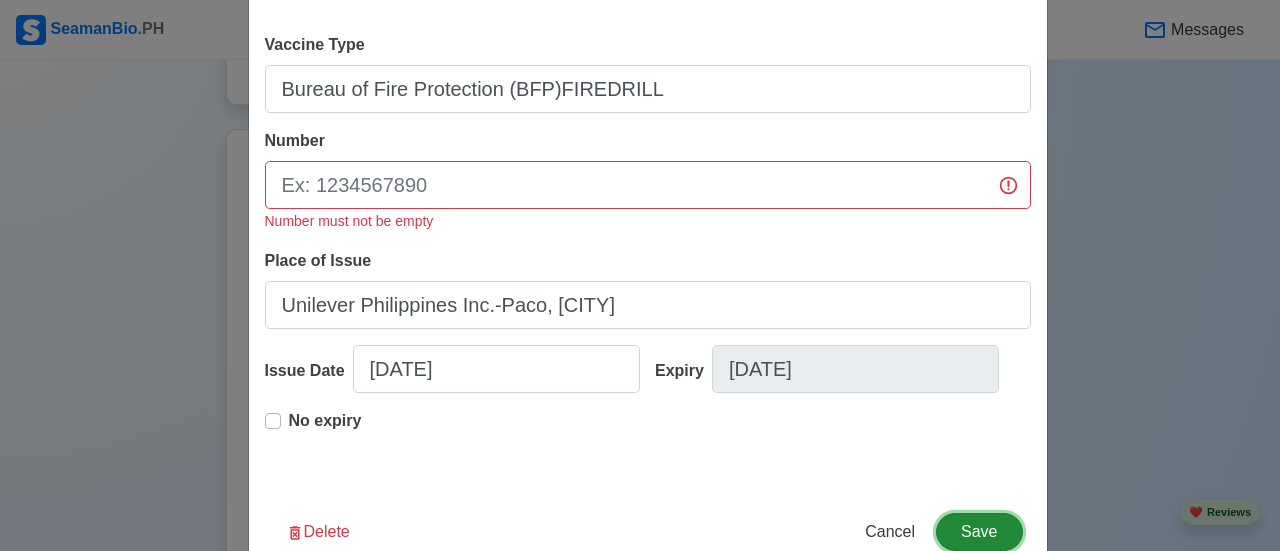 type 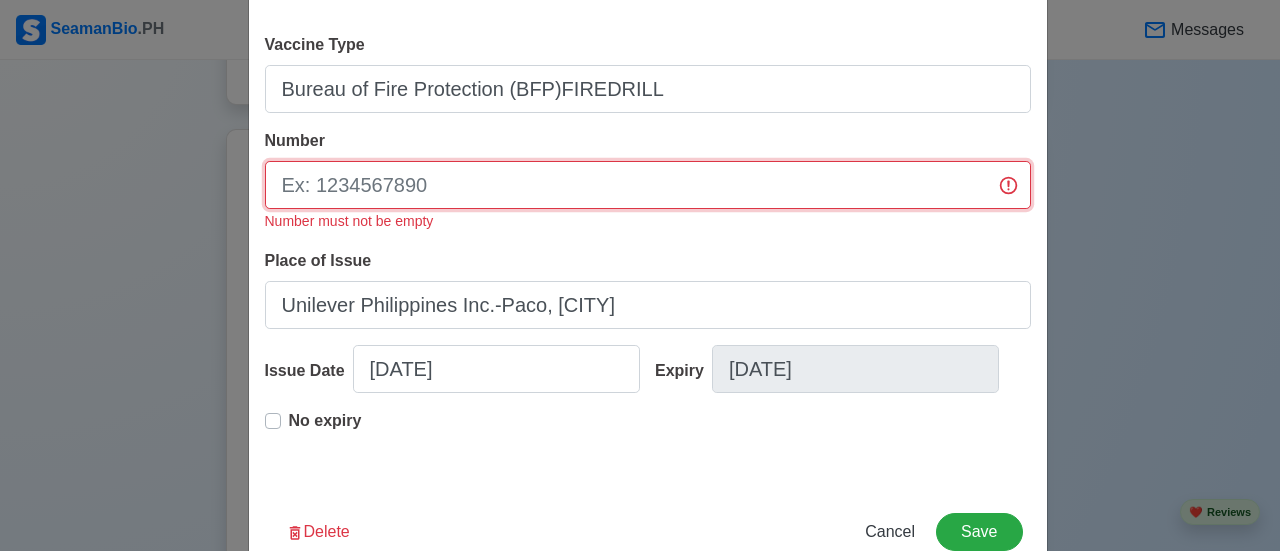 click on "Number" at bounding box center [648, 185] 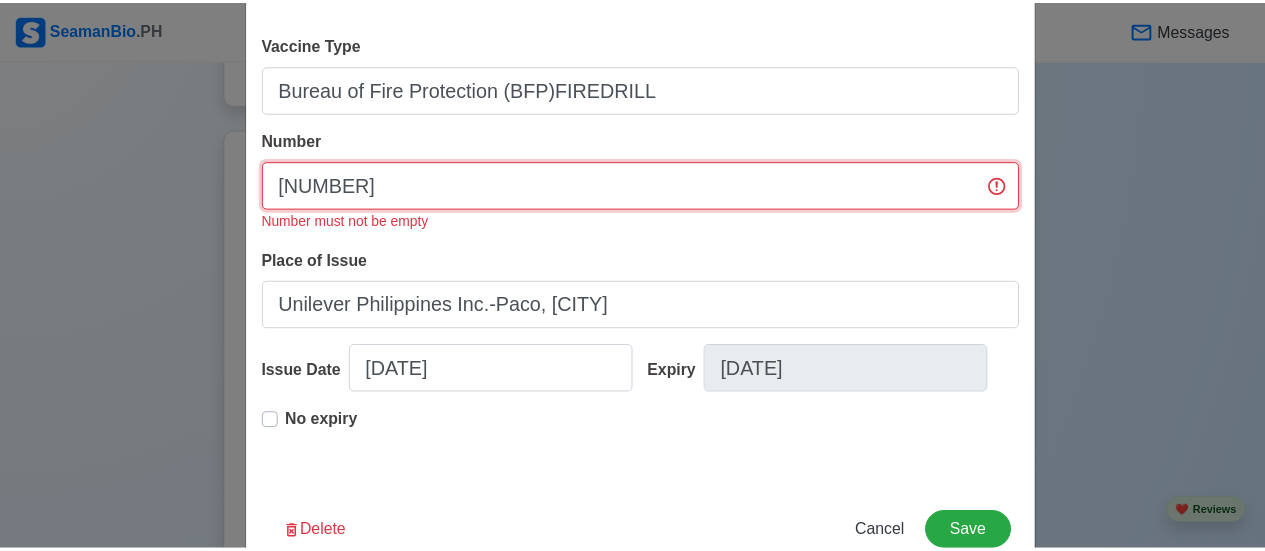 scroll, scrollTop: 131, scrollLeft: 0, axis: vertical 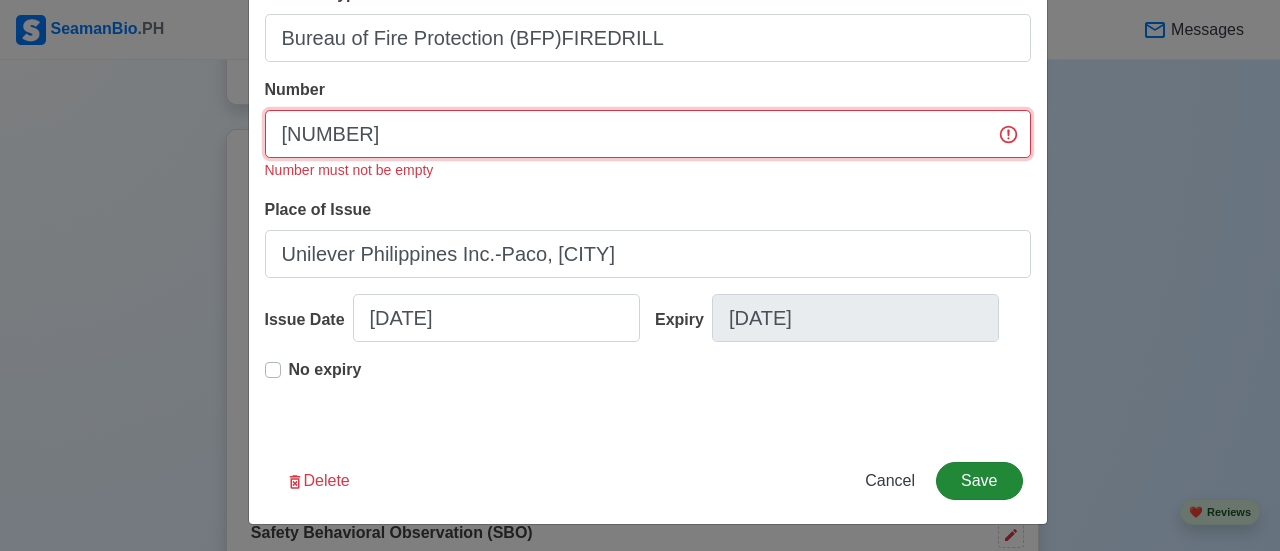 type on "[NUMBER]" 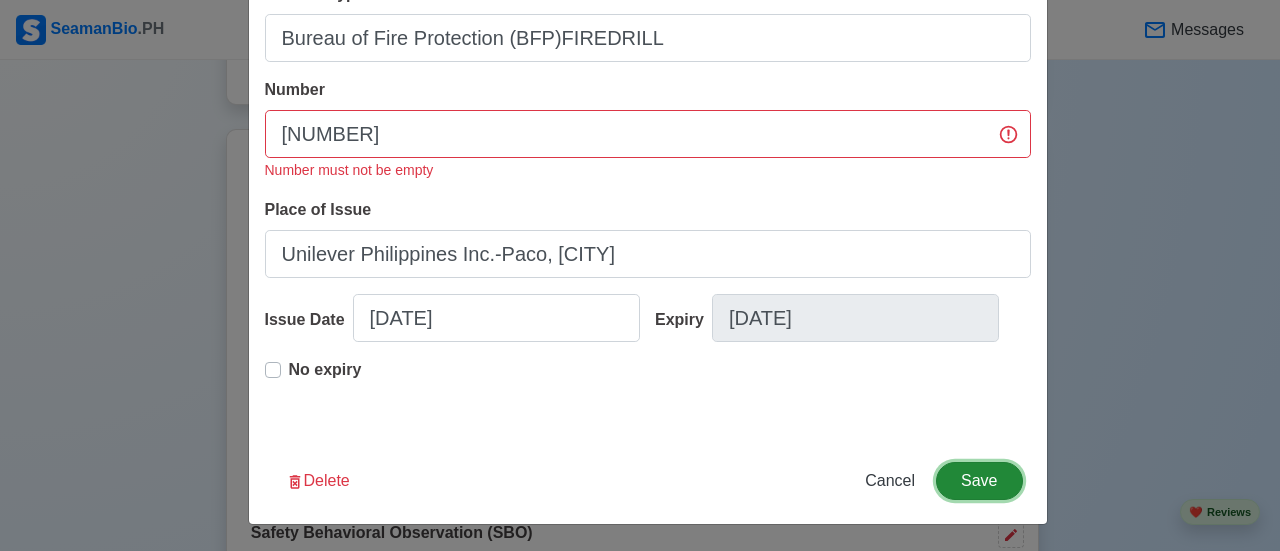 click on "Save" at bounding box center (979, 481) 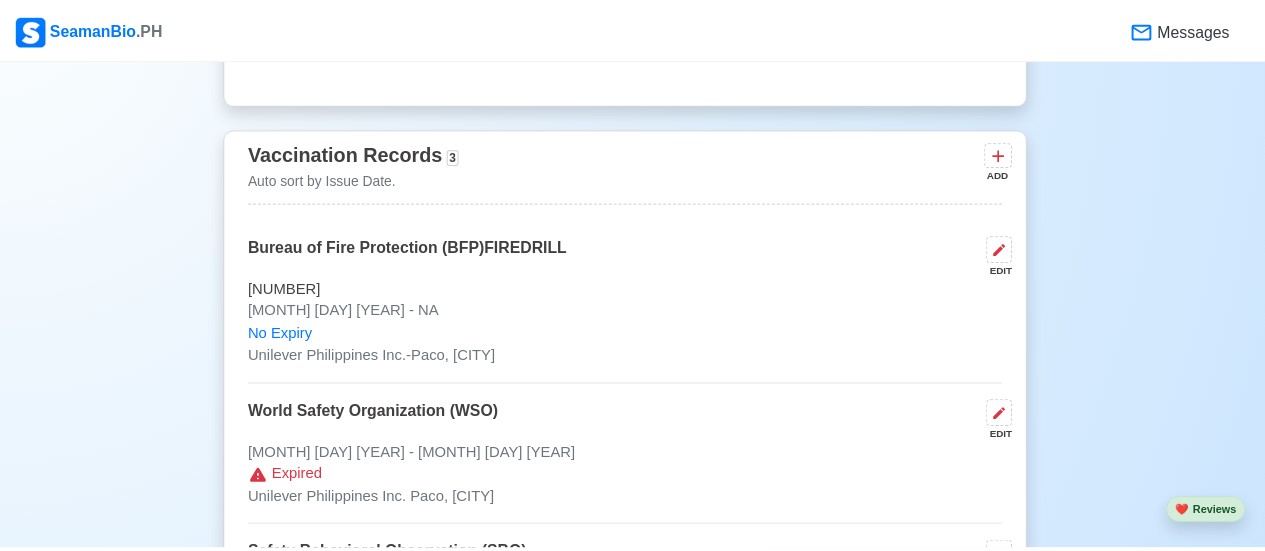 scroll, scrollTop: 0, scrollLeft: 0, axis: both 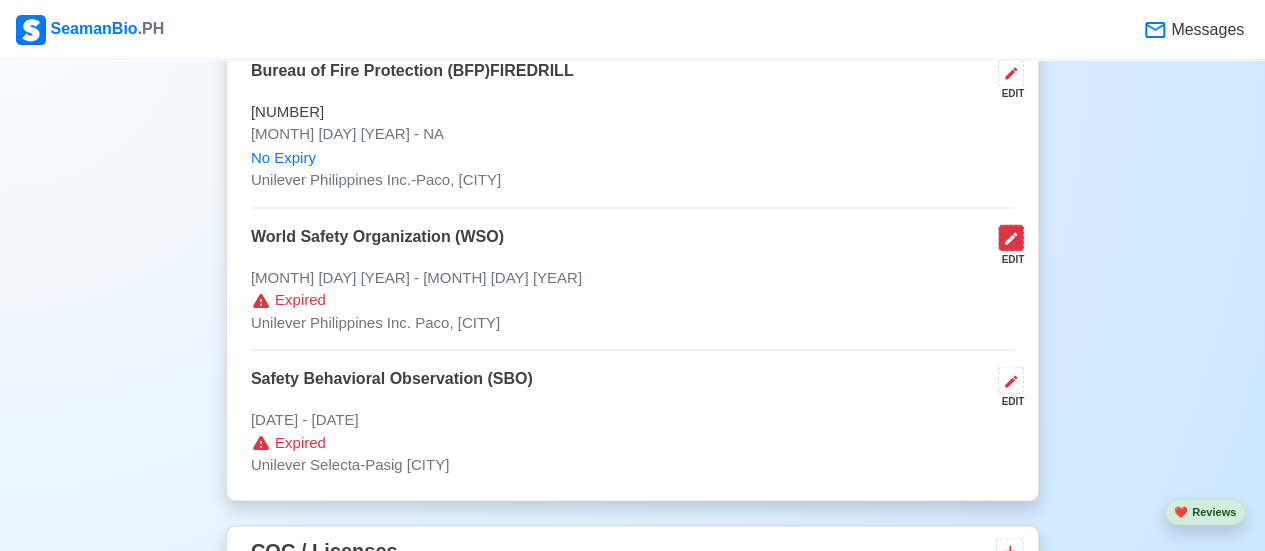 click 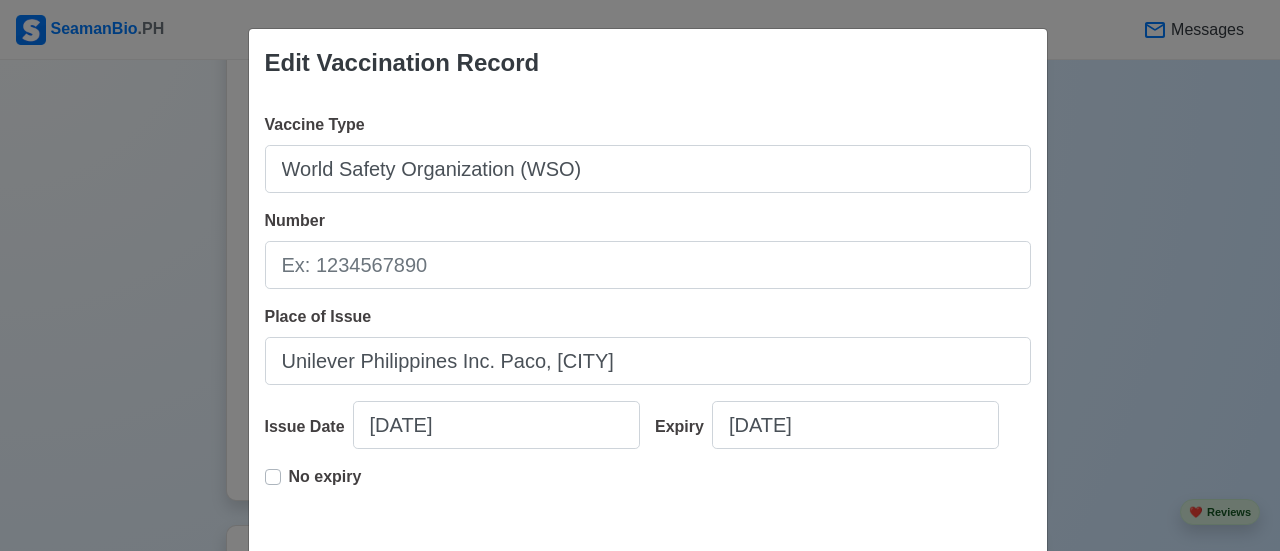 click on "No expiry" at bounding box center [325, 485] 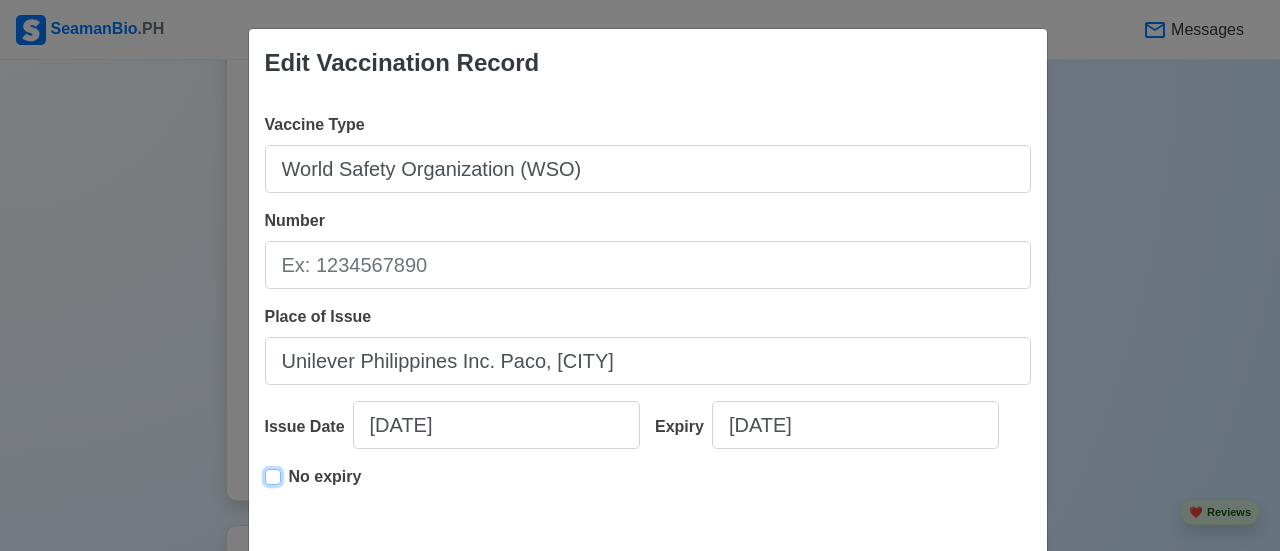 type on "[DATE]" 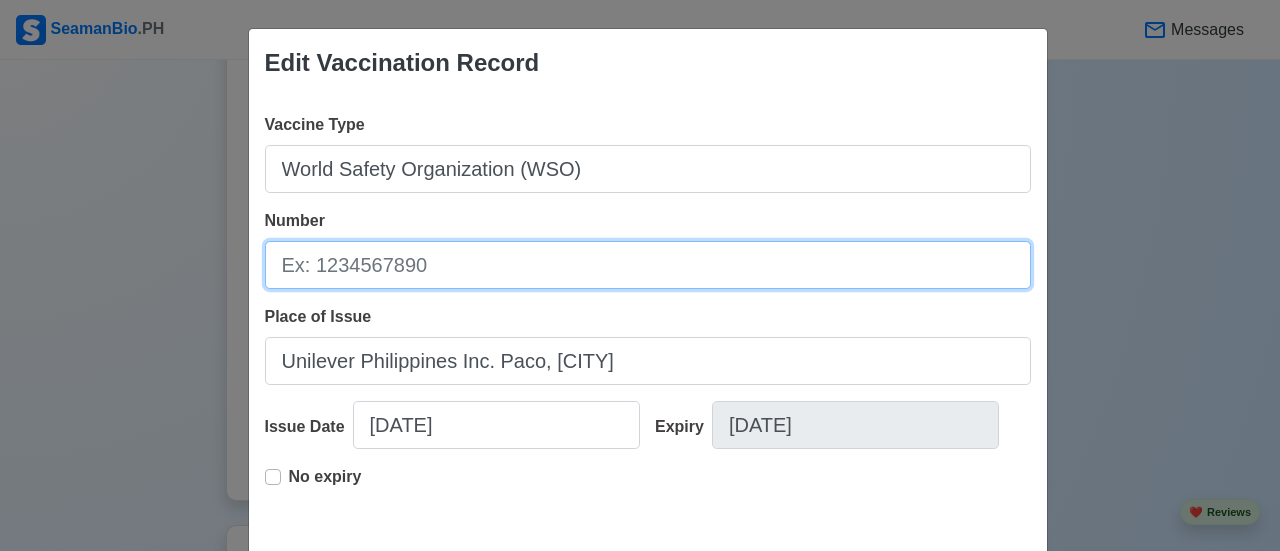 click on "Number" at bounding box center [648, 265] 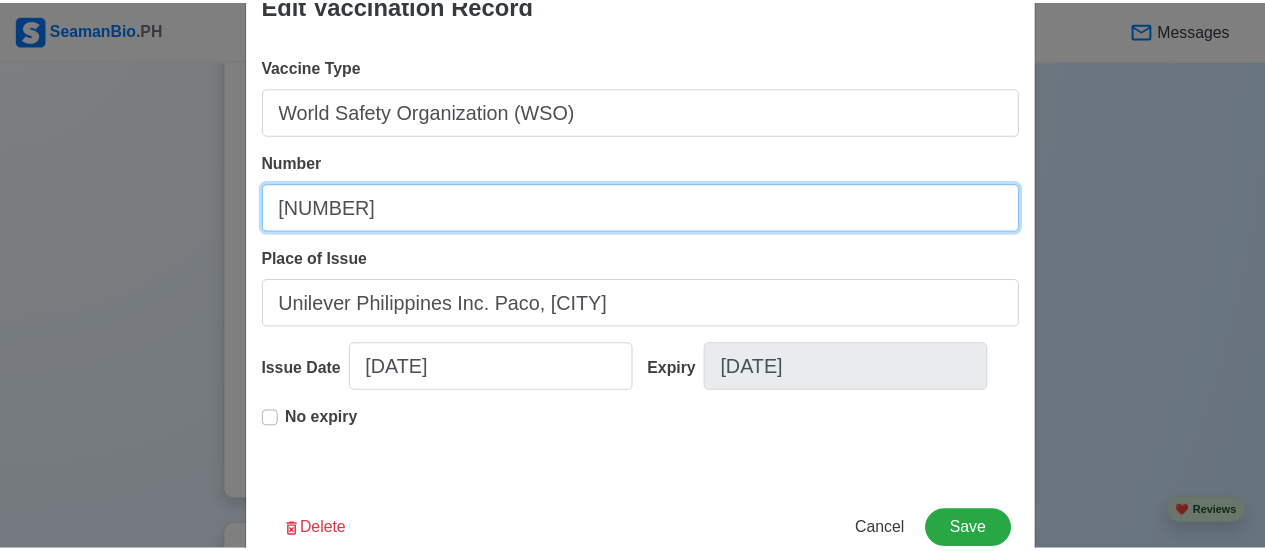 scroll, scrollTop: 107, scrollLeft: 0, axis: vertical 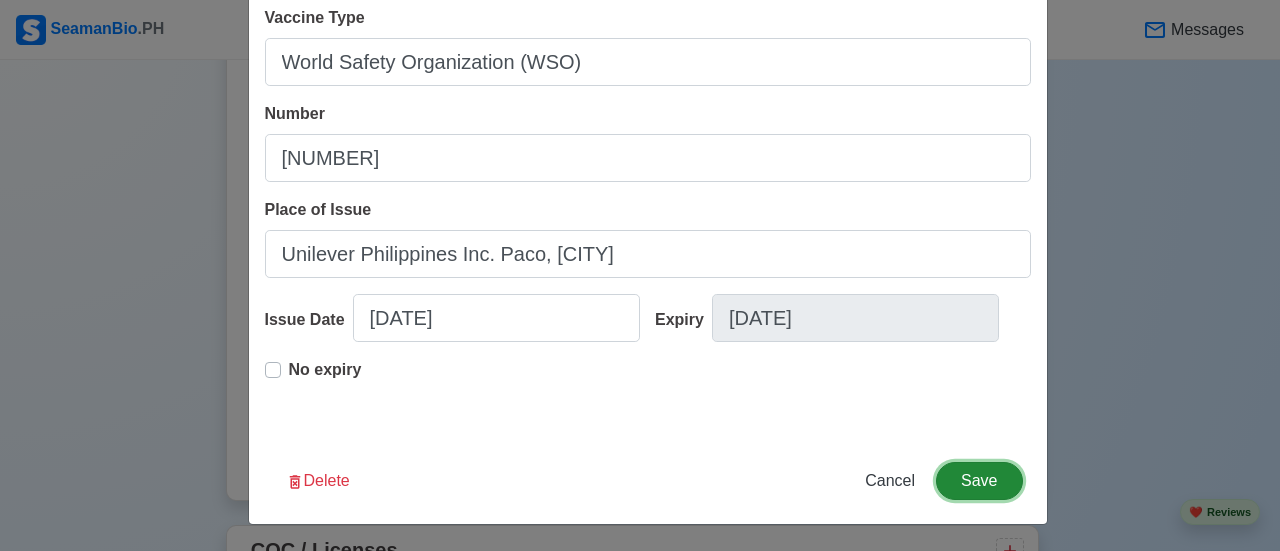 click on "Save" at bounding box center [979, 481] 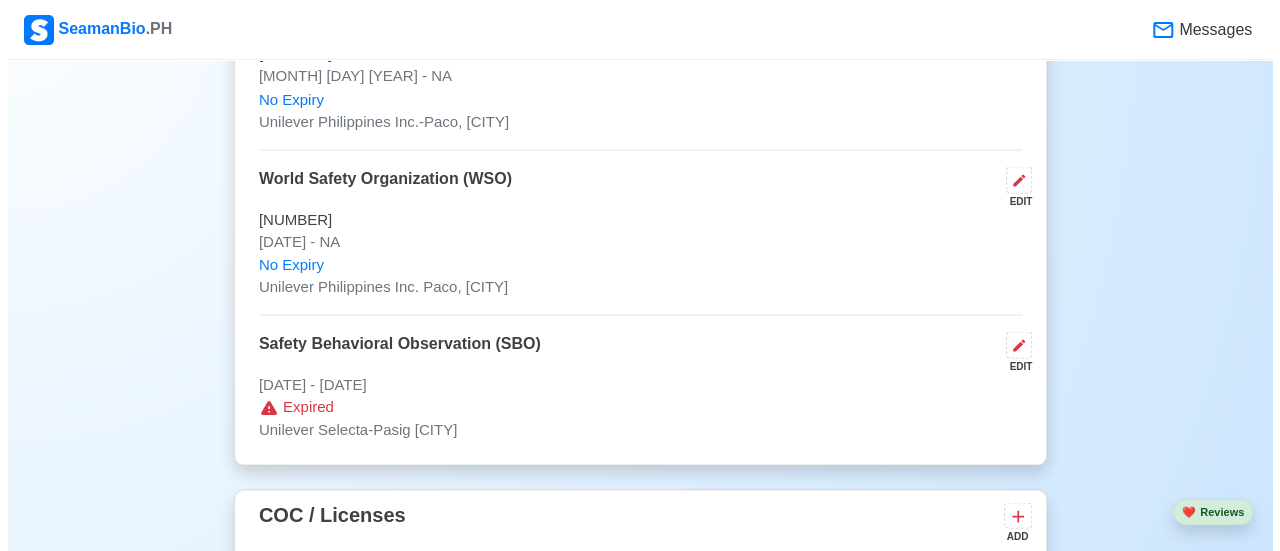 scroll, scrollTop: 1804, scrollLeft: 0, axis: vertical 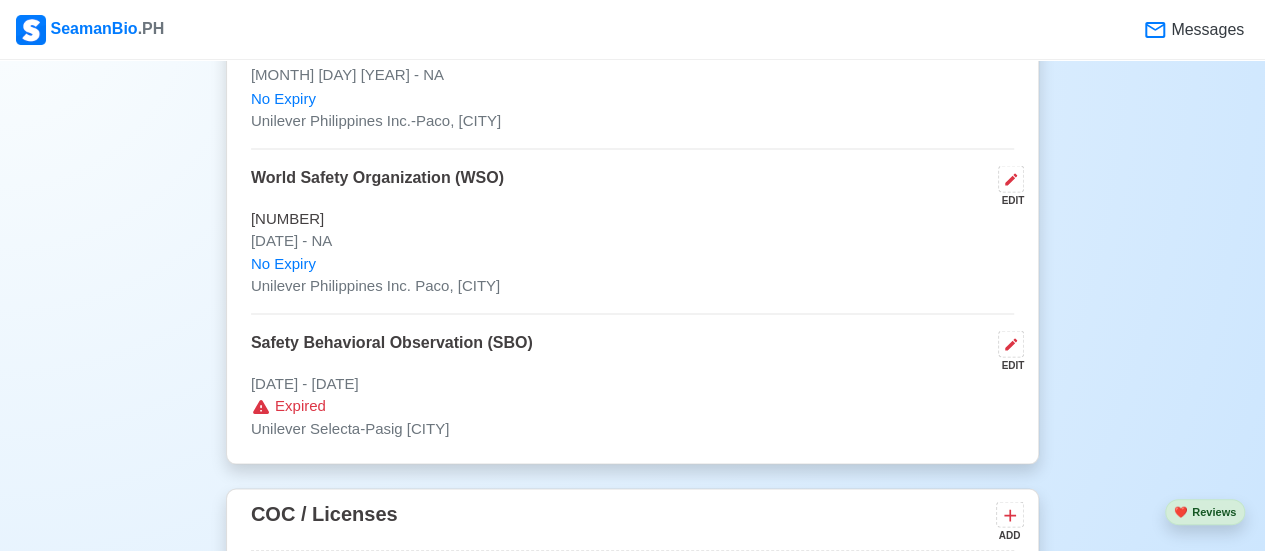 click on "Expired" at bounding box center [300, 405] 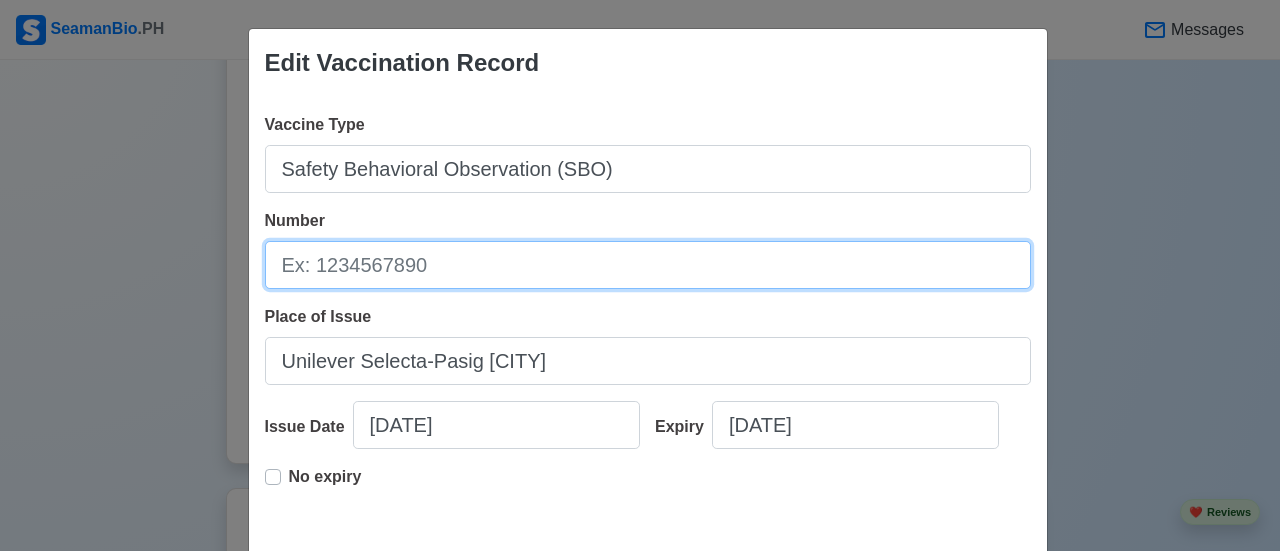 click on "Number" at bounding box center (648, 265) 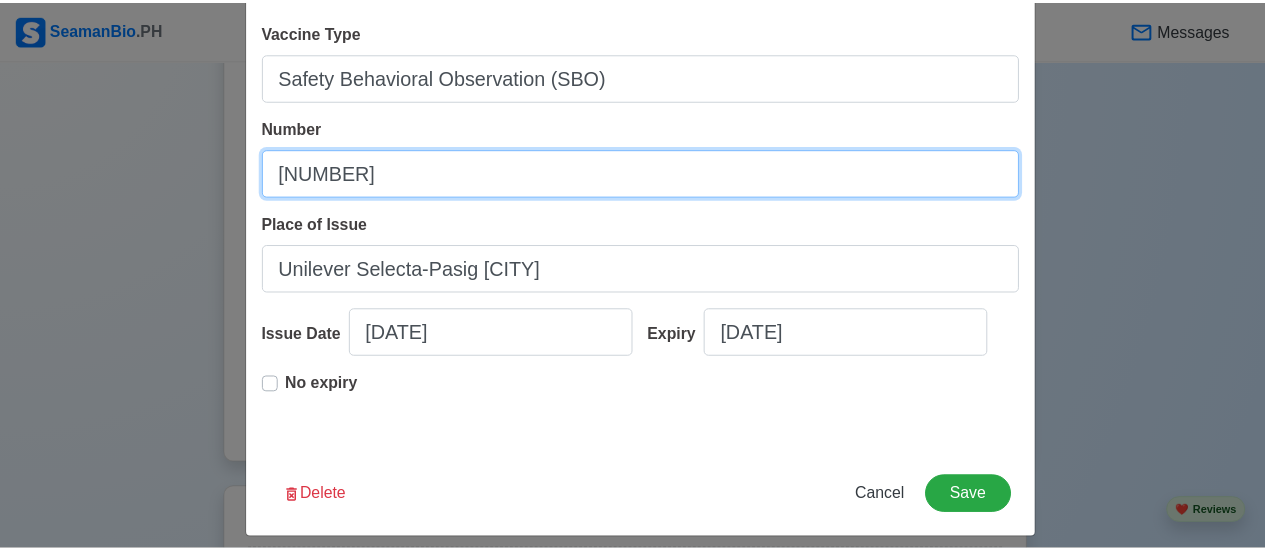 scroll, scrollTop: 107, scrollLeft: 0, axis: vertical 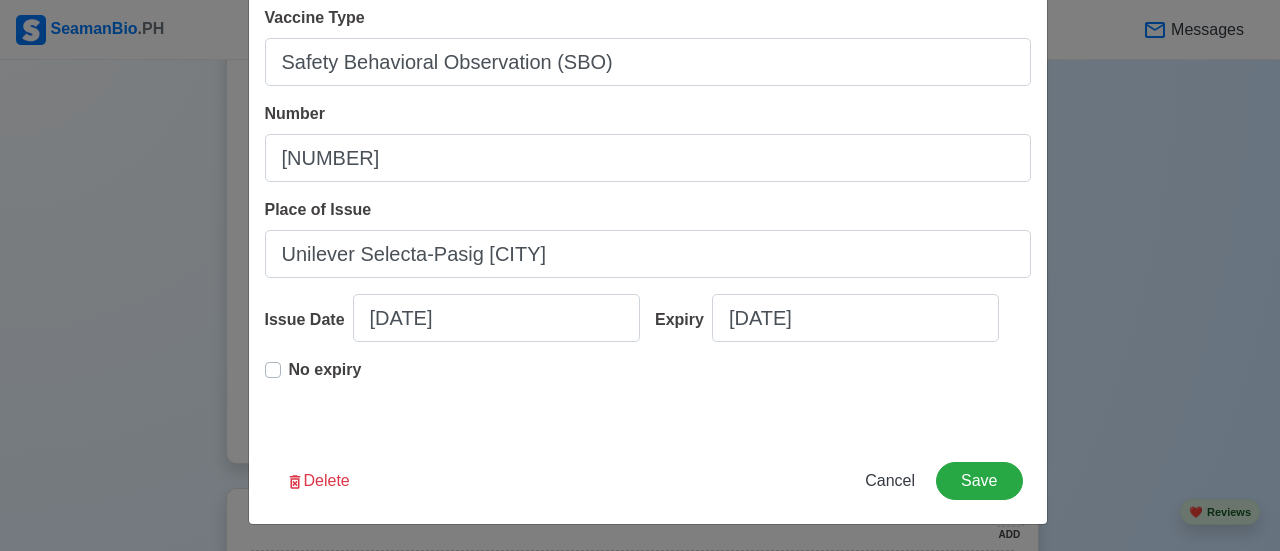 click on "No expiry" at bounding box center [325, 378] 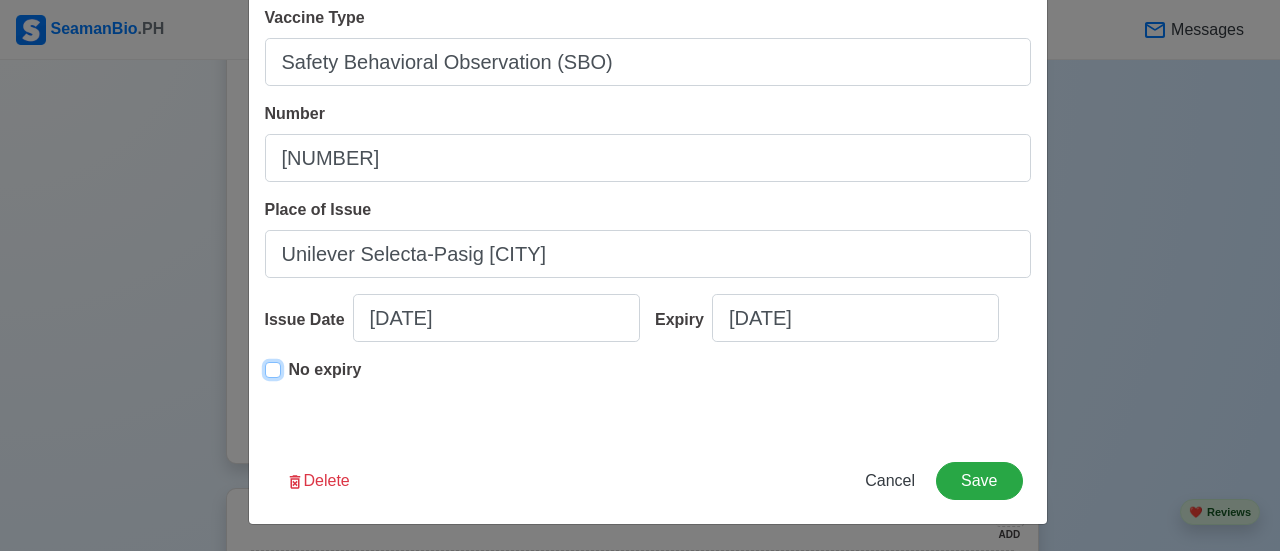 type on "[DATE]" 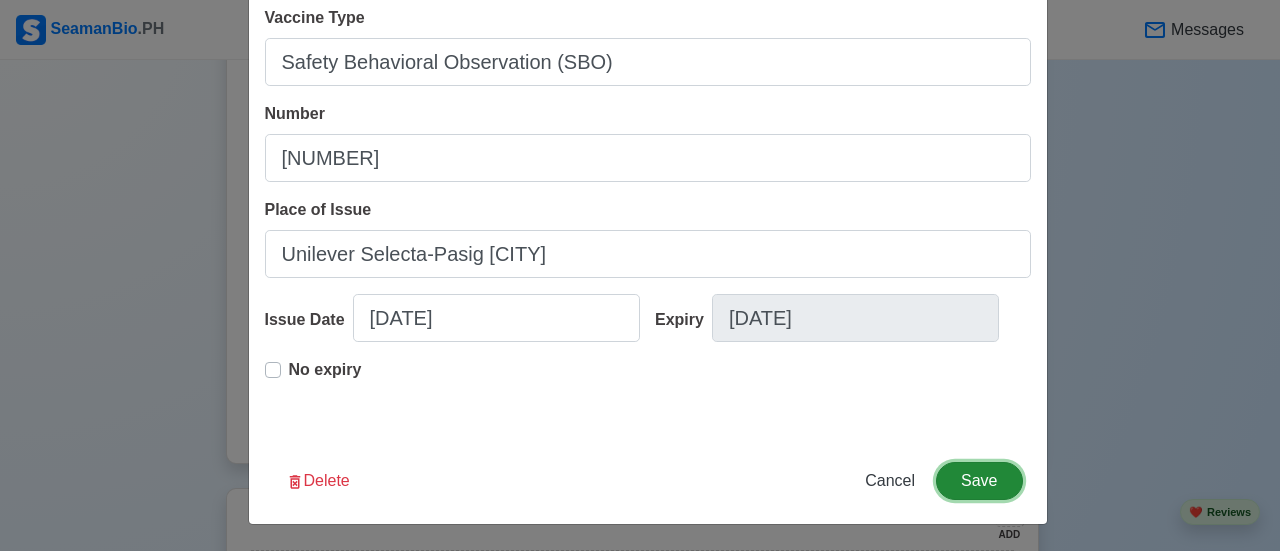 click on "Save" at bounding box center (979, 481) 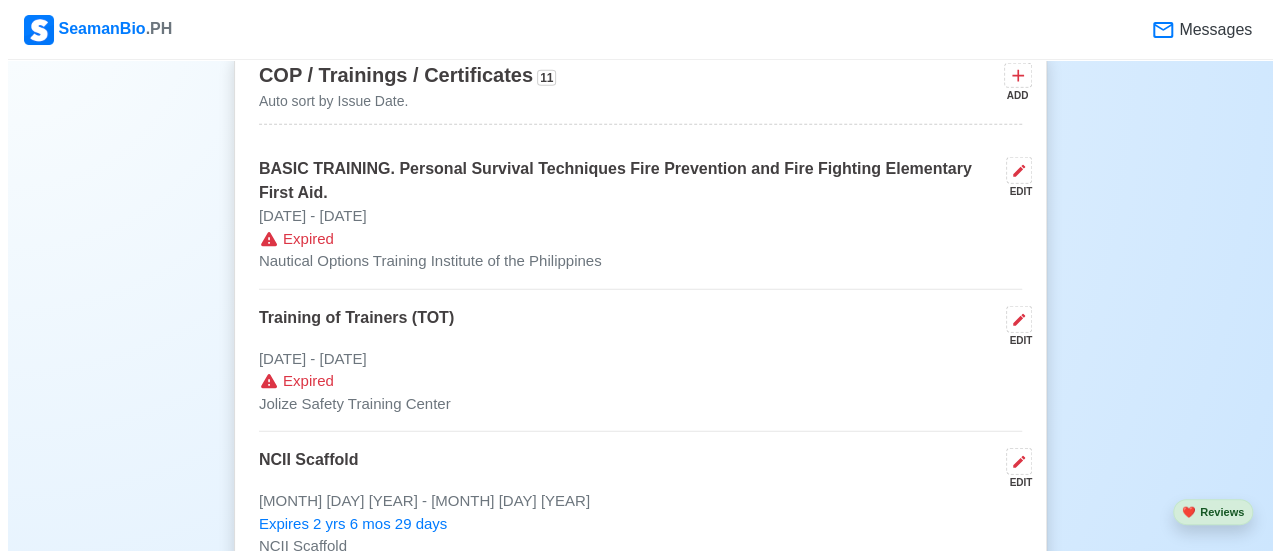 scroll, scrollTop: 2505, scrollLeft: 0, axis: vertical 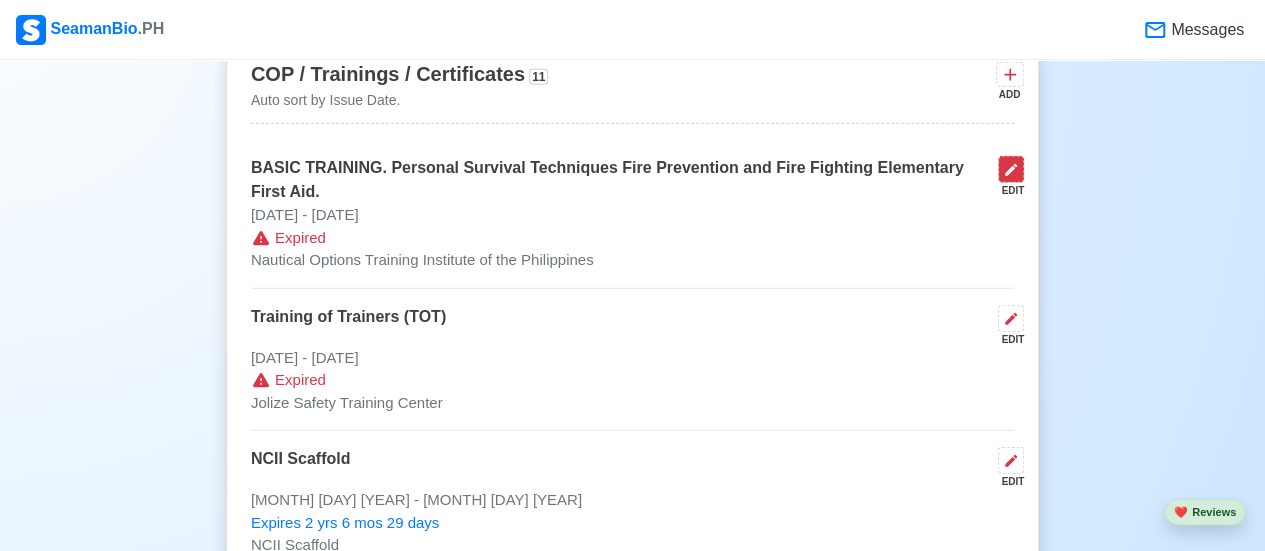 click at bounding box center [1011, 169] 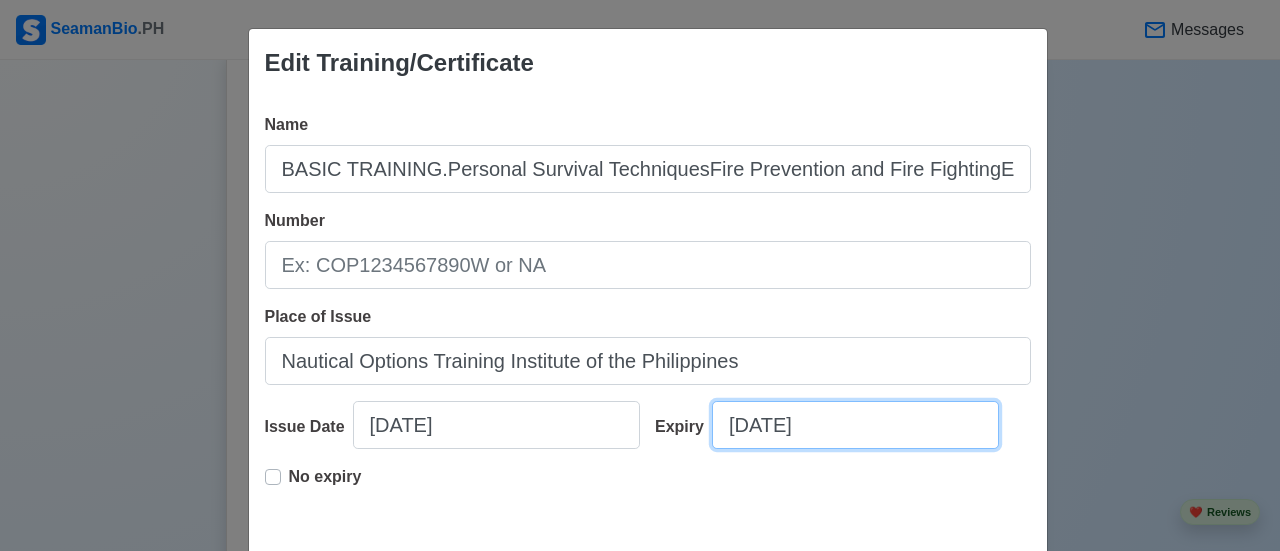 select on "****" 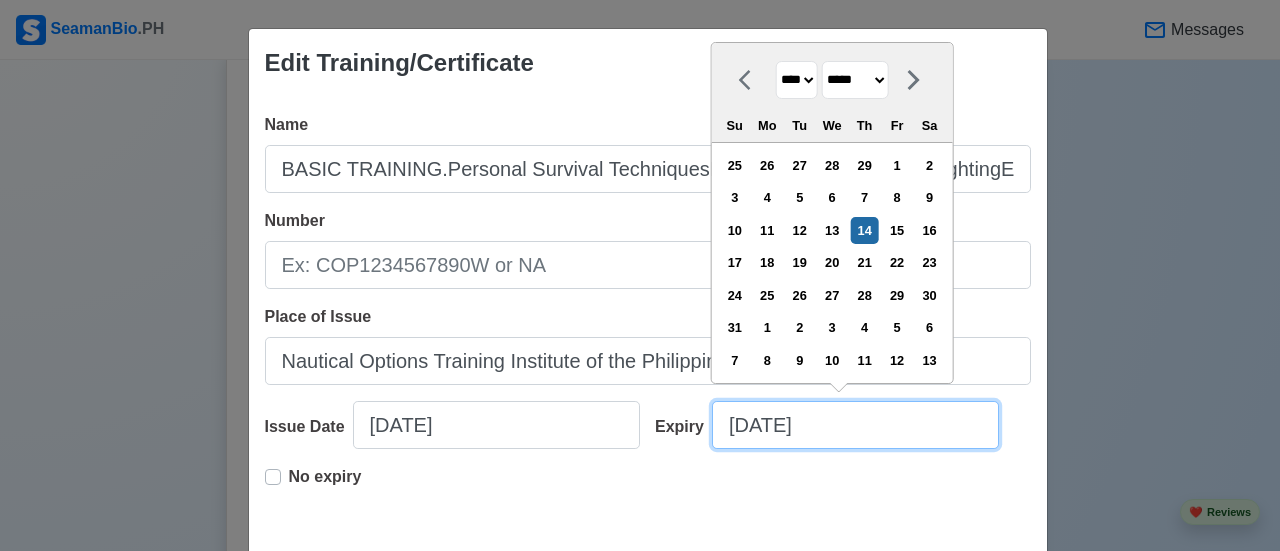 click on "[DATE]" at bounding box center [855, 425] 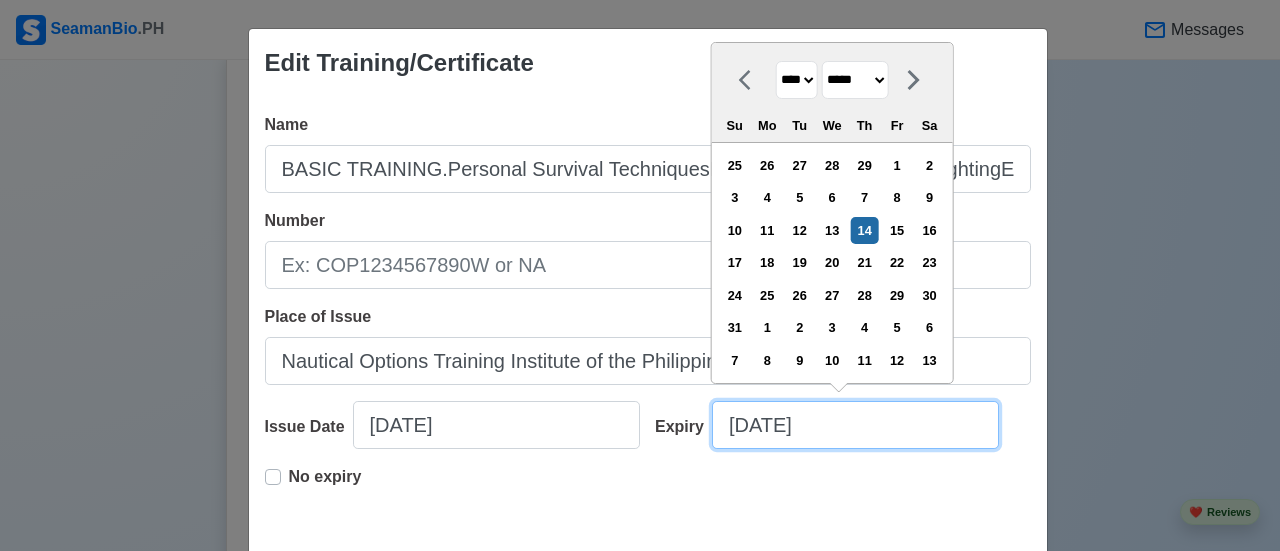 drag, startPoint x: 818, startPoint y: 428, endPoint x: 720, endPoint y: 426, distance: 98.02041 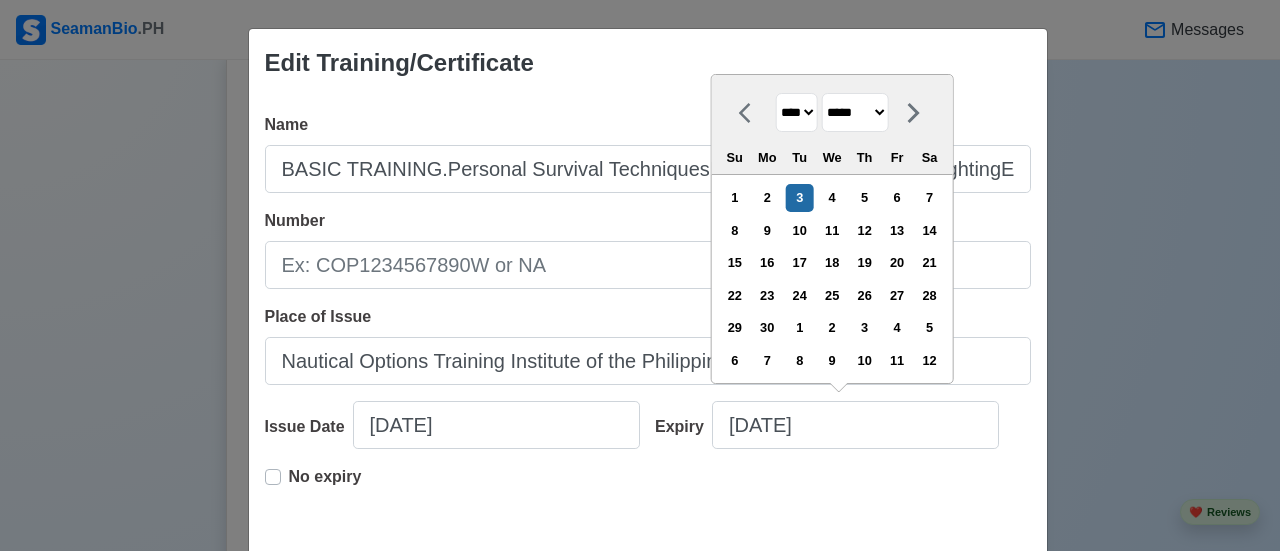type on "[DATE]" 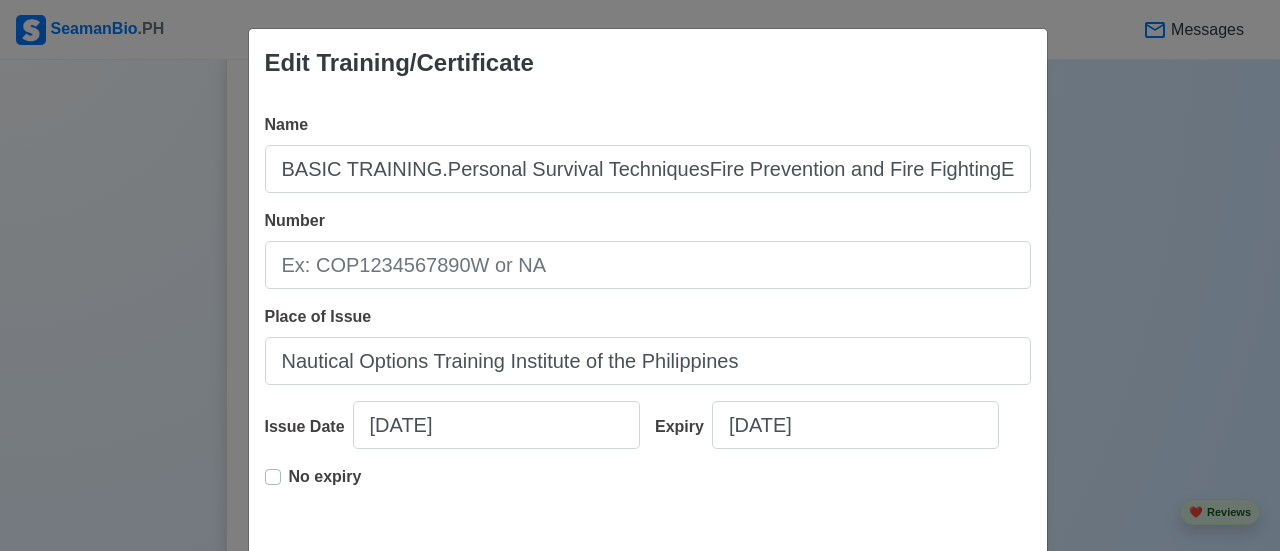 click on "No expiry" at bounding box center [648, 497] 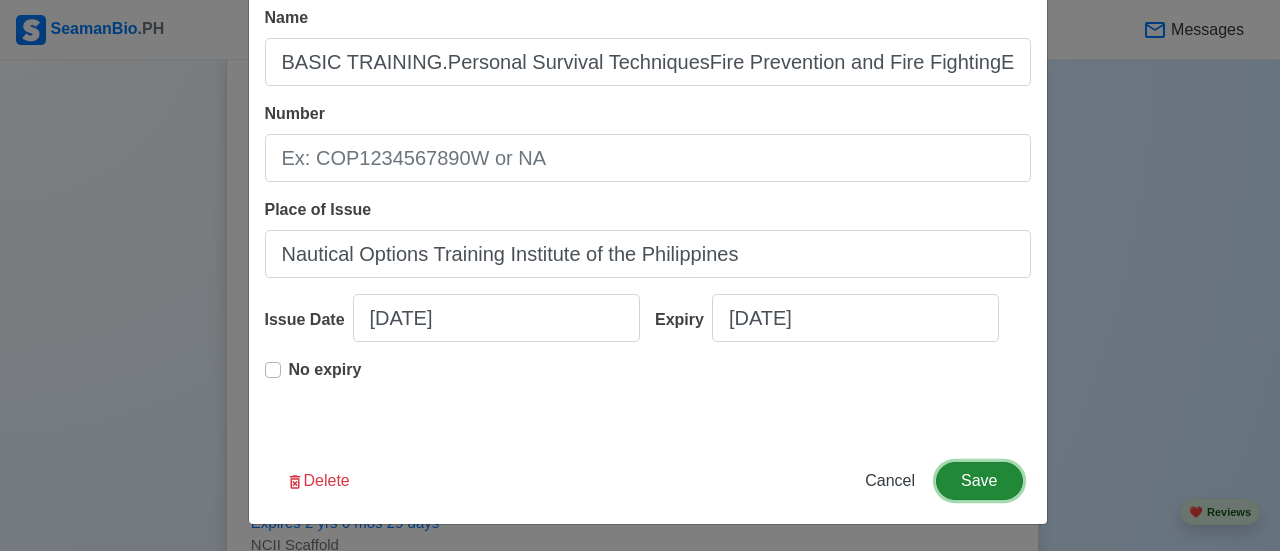 click on "Save" at bounding box center [979, 481] 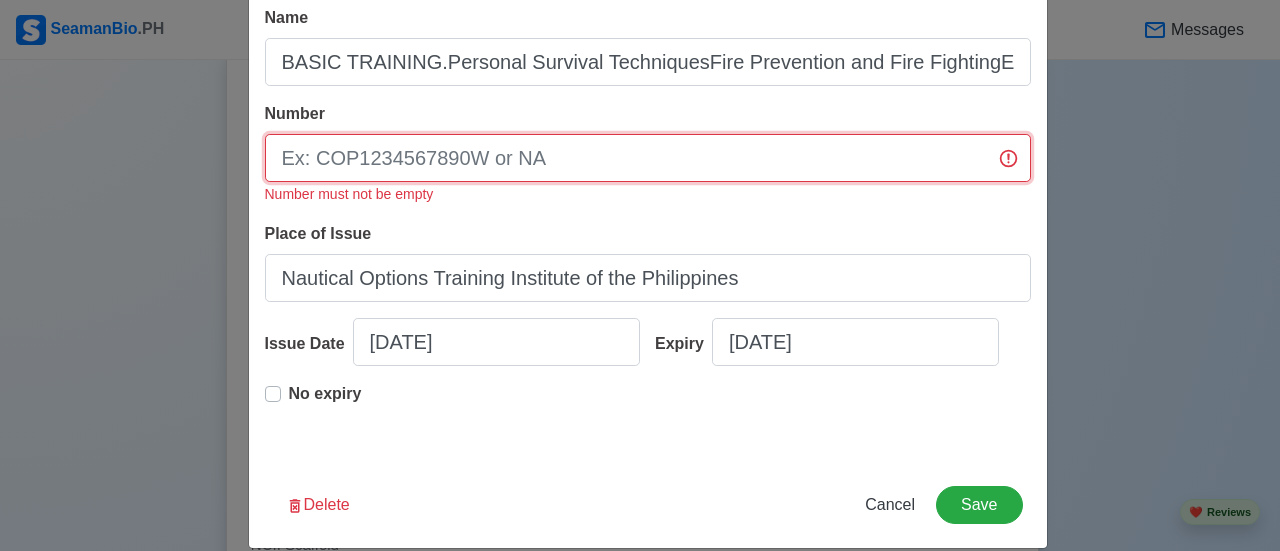 click on "Number" at bounding box center [648, 158] 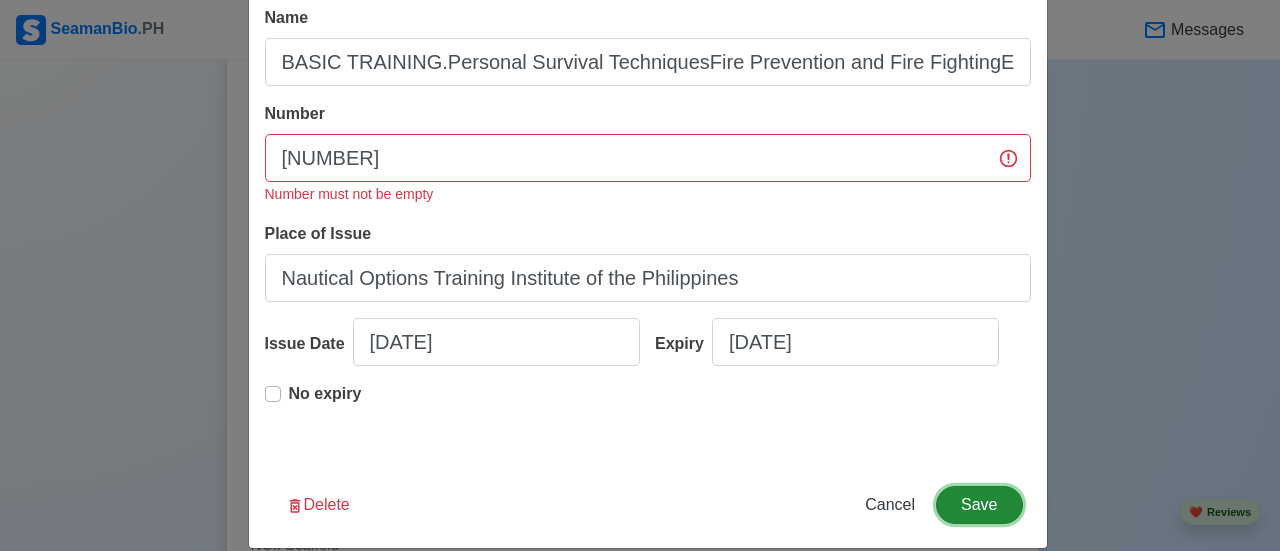 click on "Save" at bounding box center [979, 505] 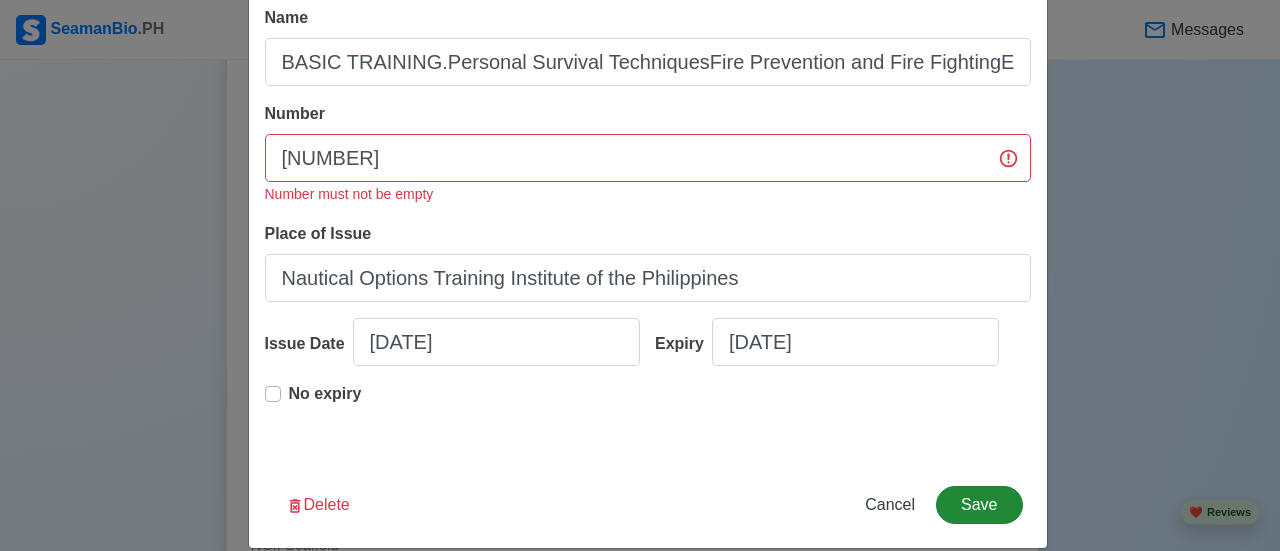 type on "BASIC TRAINING.Personal Survival TechniquesFire Prevention and Fire FightingElementary First Aid." 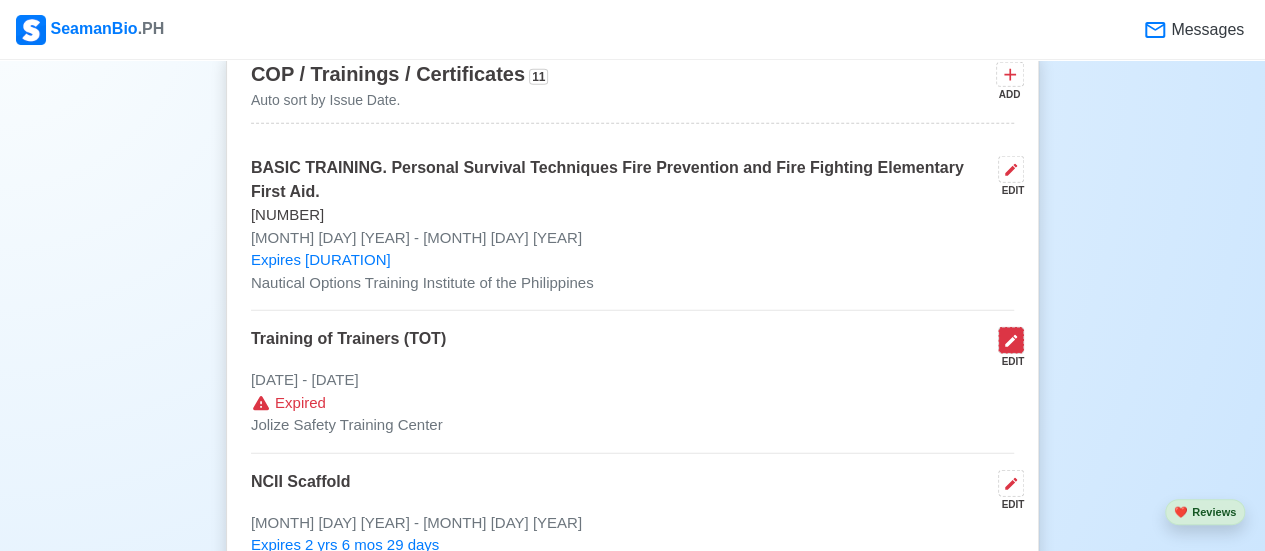 click 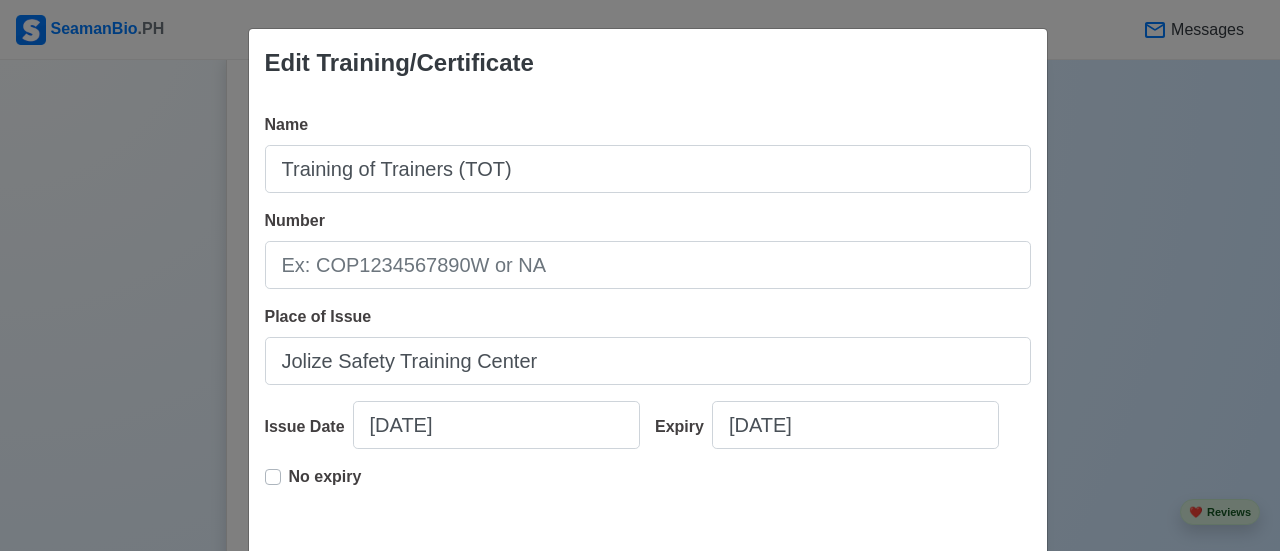 click on "No expiry" at bounding box center (325, 485) 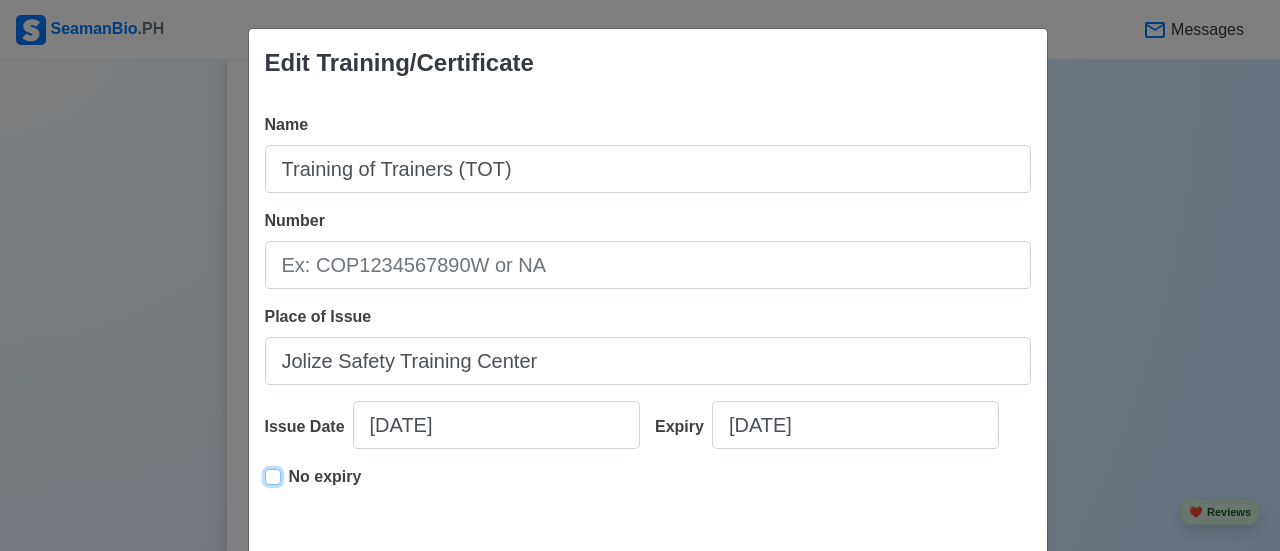 type on "[DATE]" 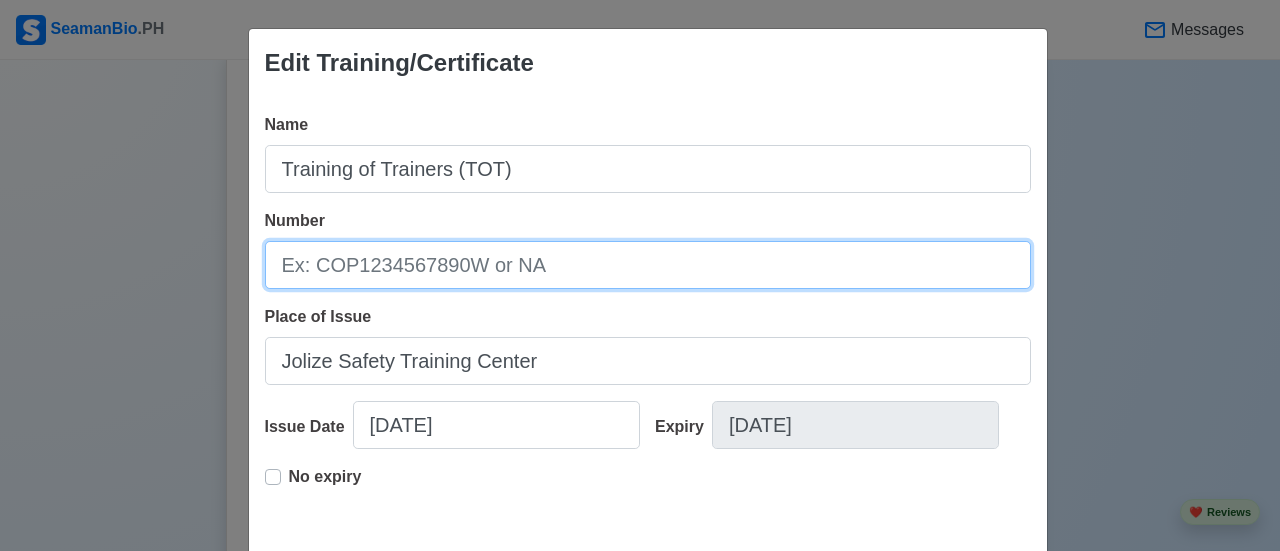 click on "Number" at bounding box center (648, 265) 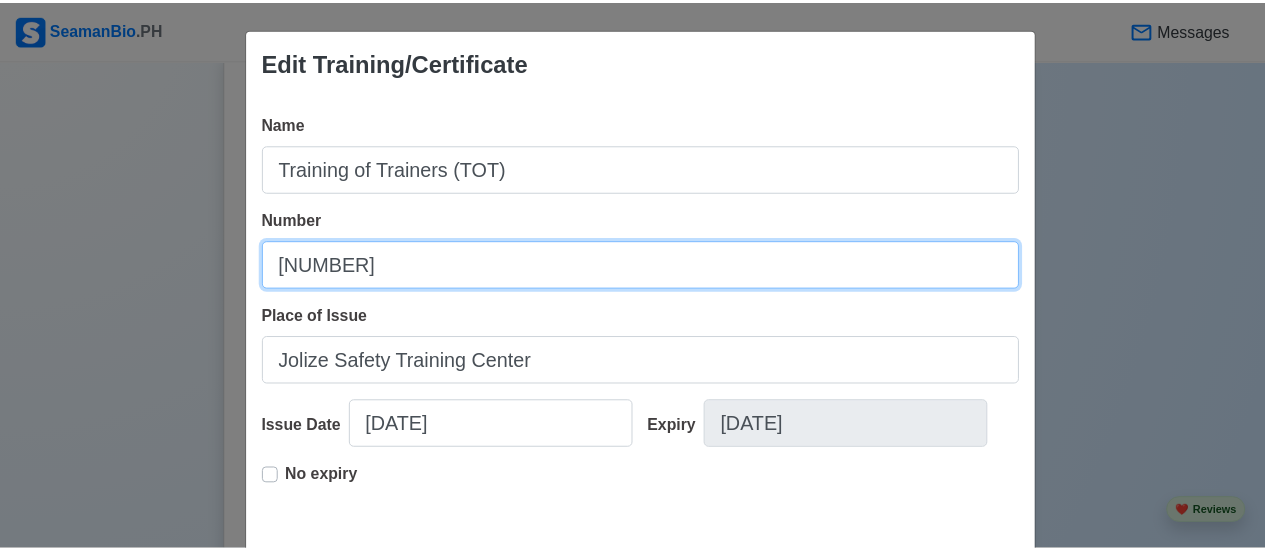 scroll, scrollTop: 107, scrollLeft: 0, axis: vertical 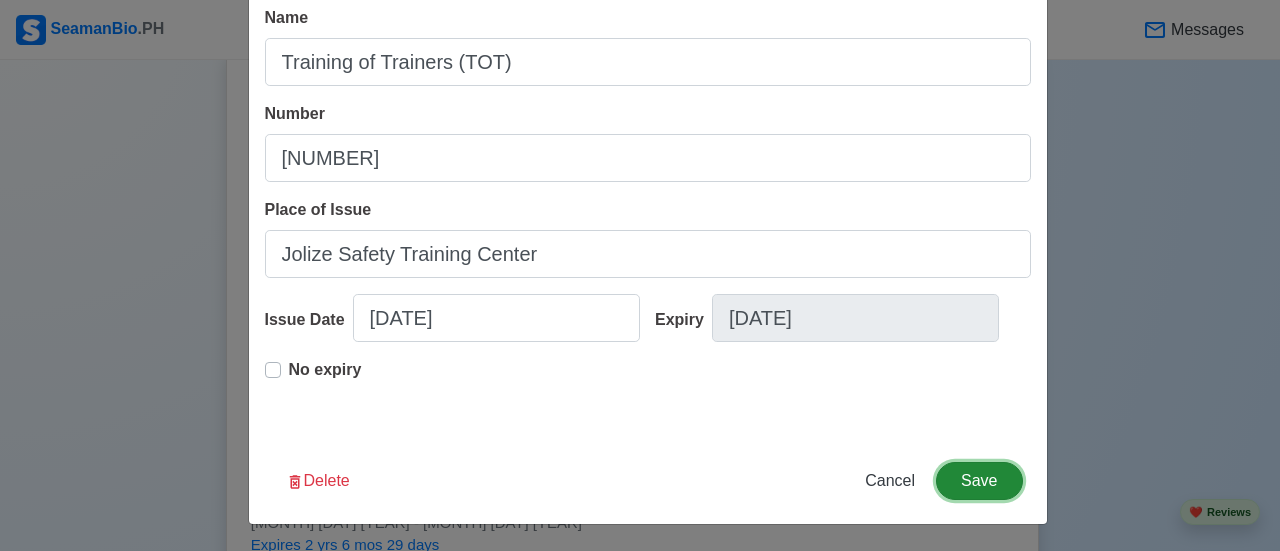 click on "Save" at bounding box center (979, 481) 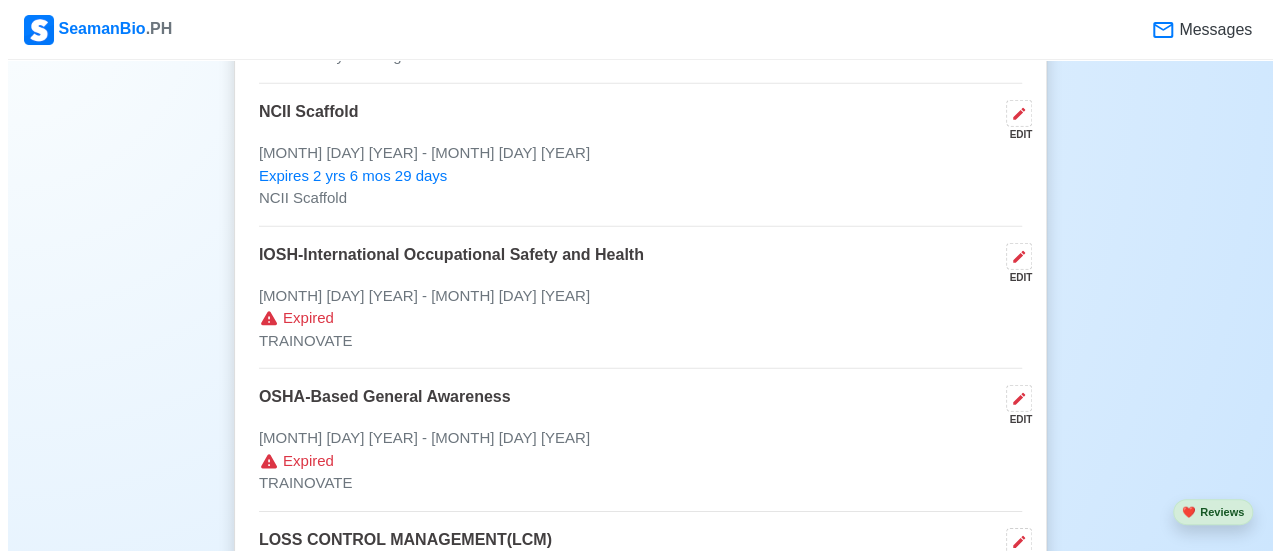 scroll, scrollTop: 2898, scrollLeft: 0, axis: vertical 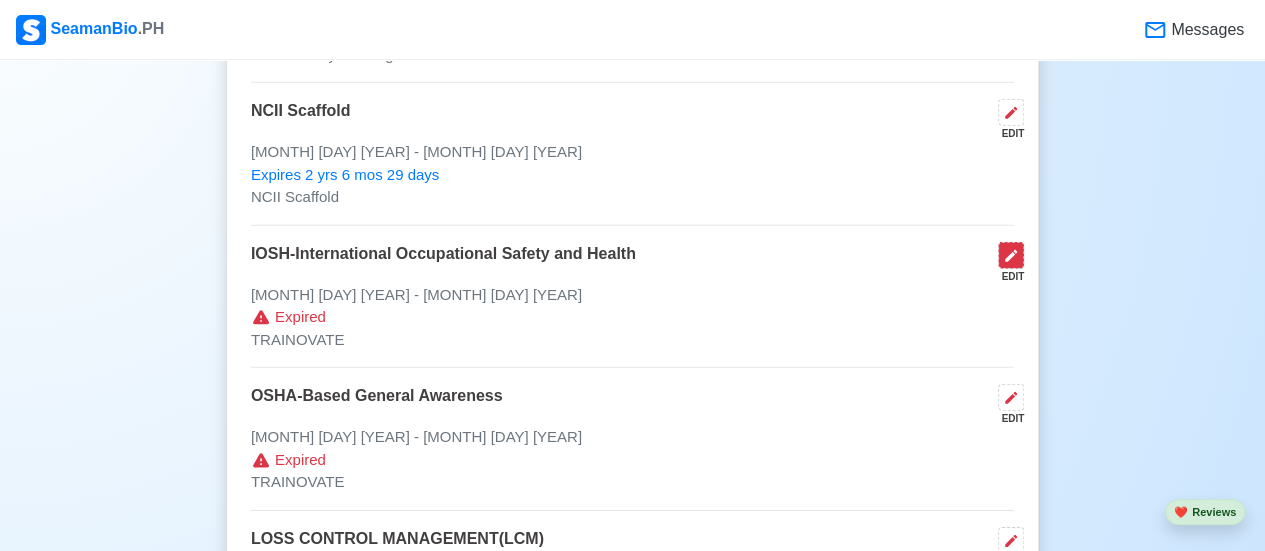 click 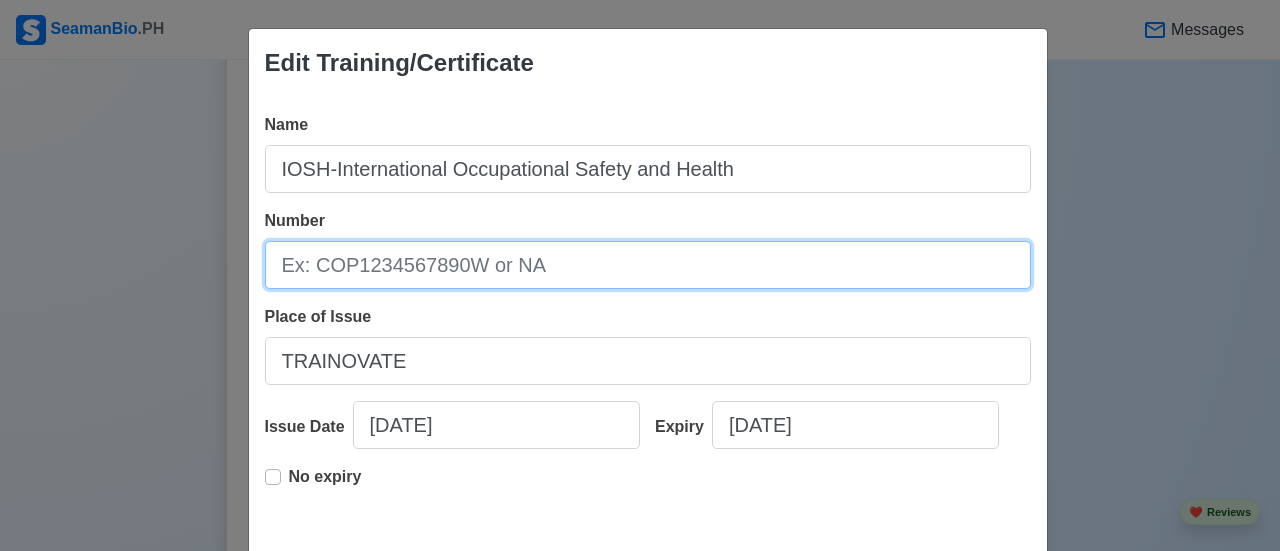 click on "Number" at bounding box center [648, 265] 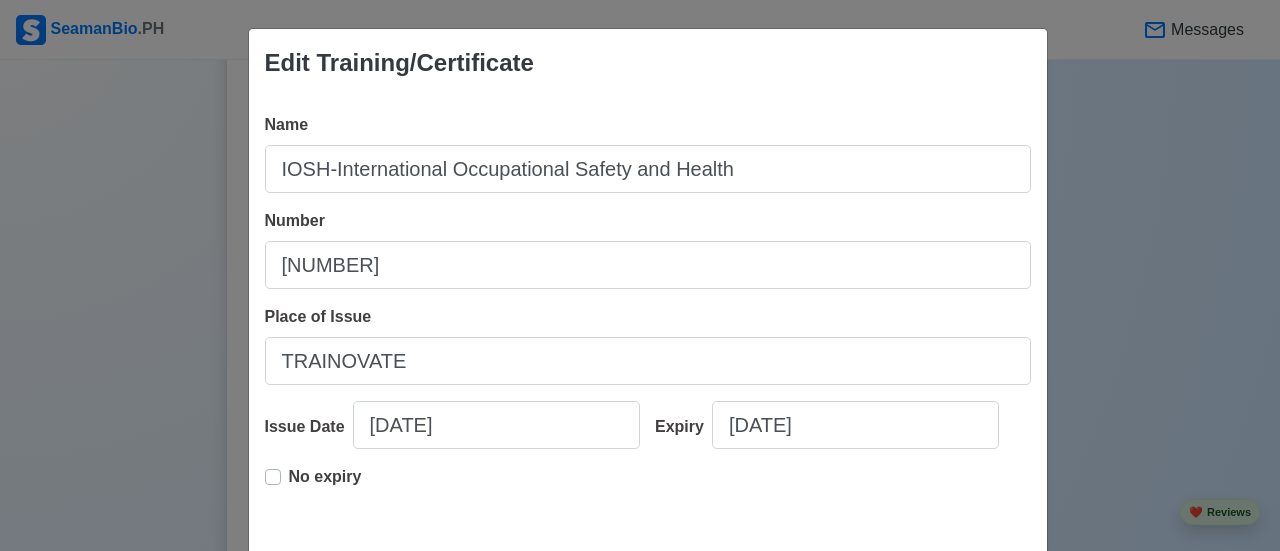 click on "No expiry" at bounding box center (325, 485) 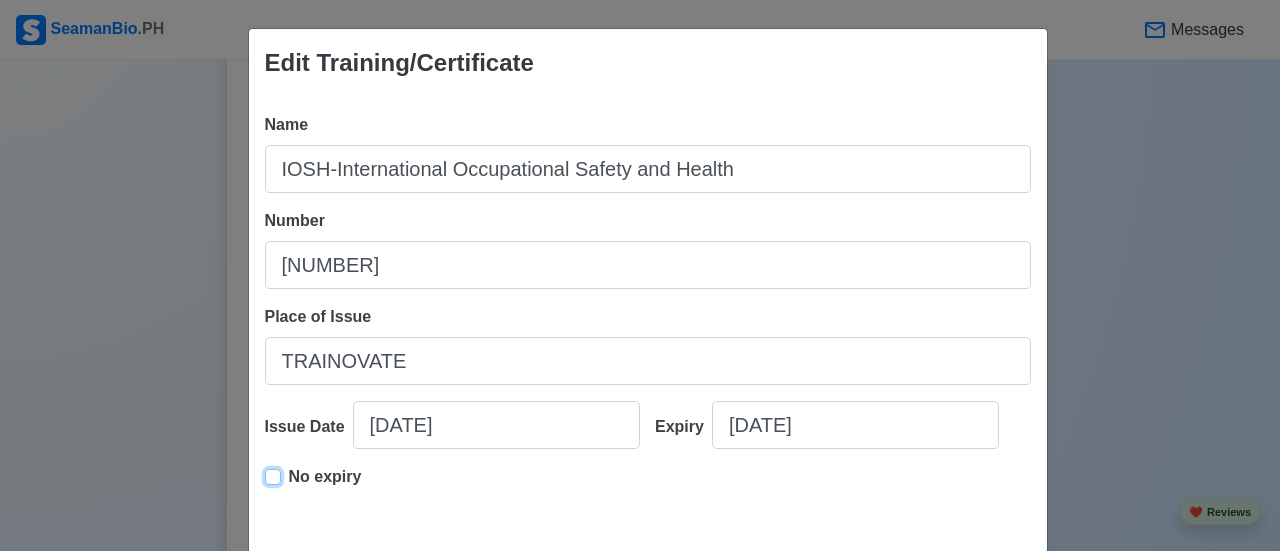 type on "[DATE]" 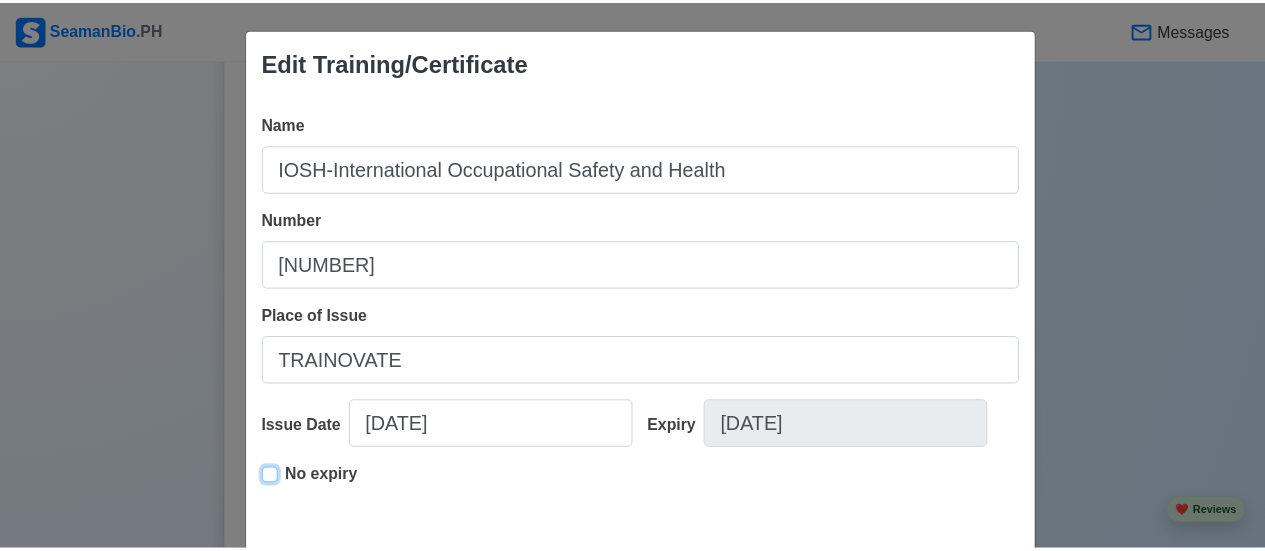 scroll, scrollTop: 107, scrollLeft: 0, axis: vertical 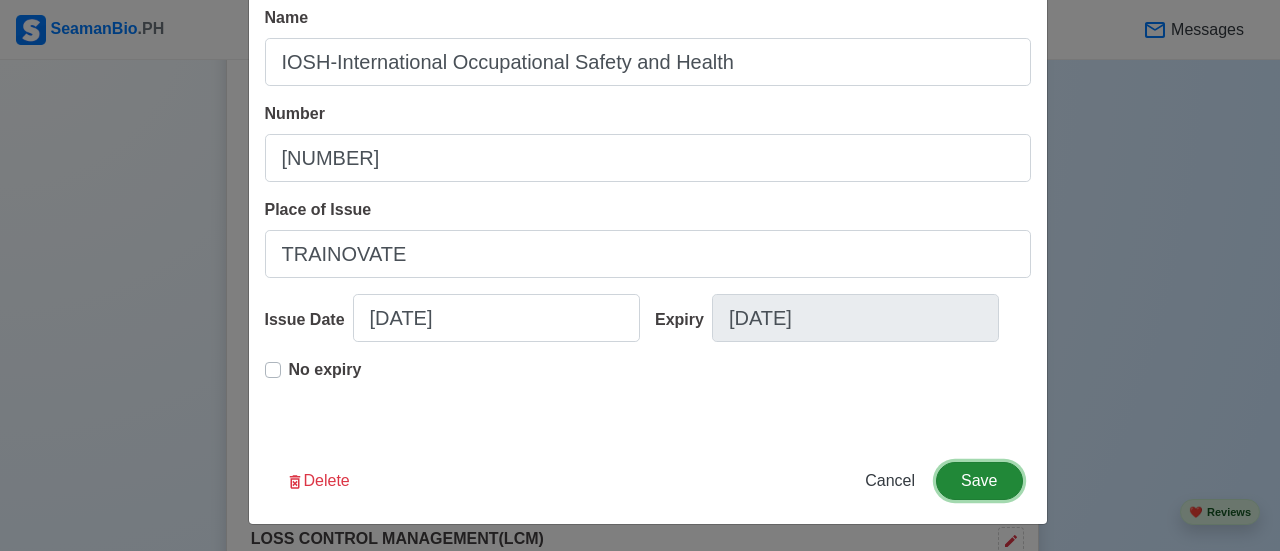 click on "Save" at bounding box center (979, 481) 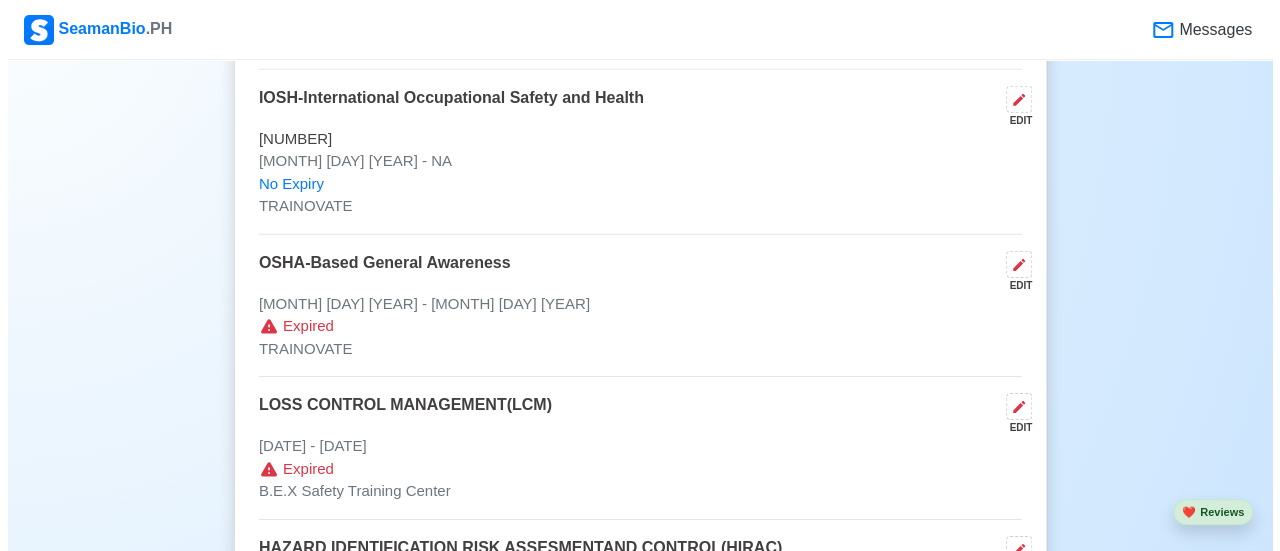 scroll, scrollTop: 3079, scrollLeft: 0, axis: vertical 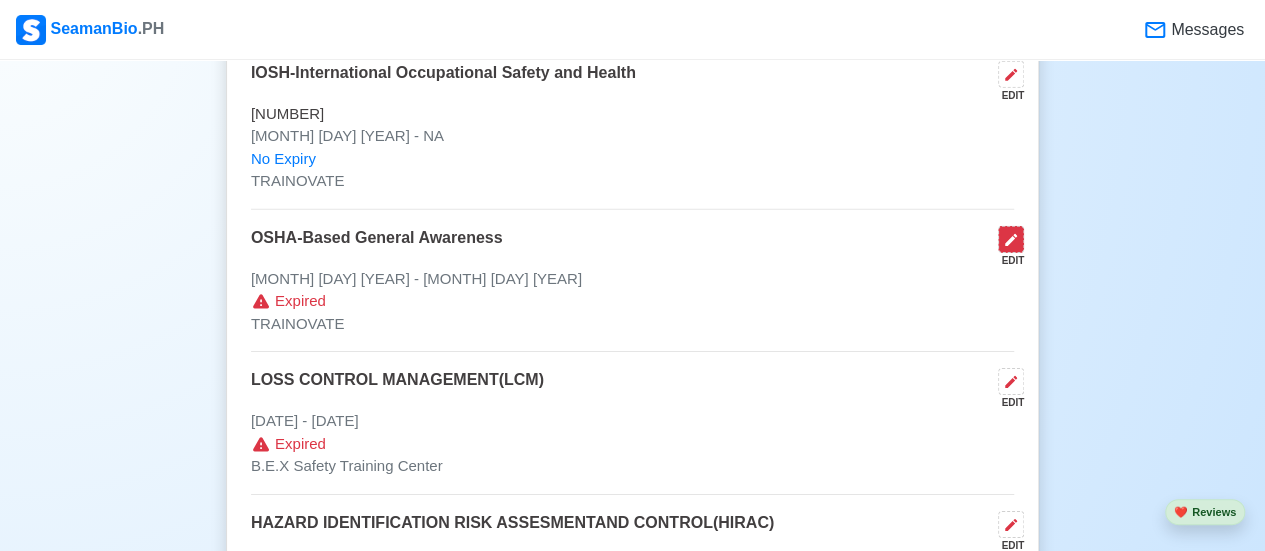 click 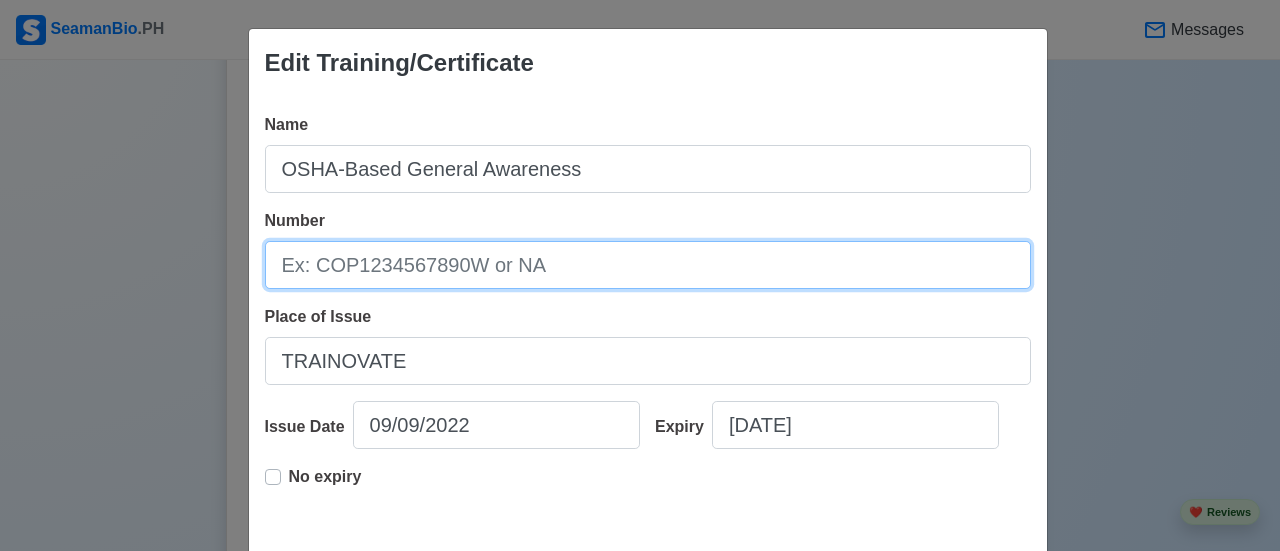 click on "Number" at bounding box center [648, 265] 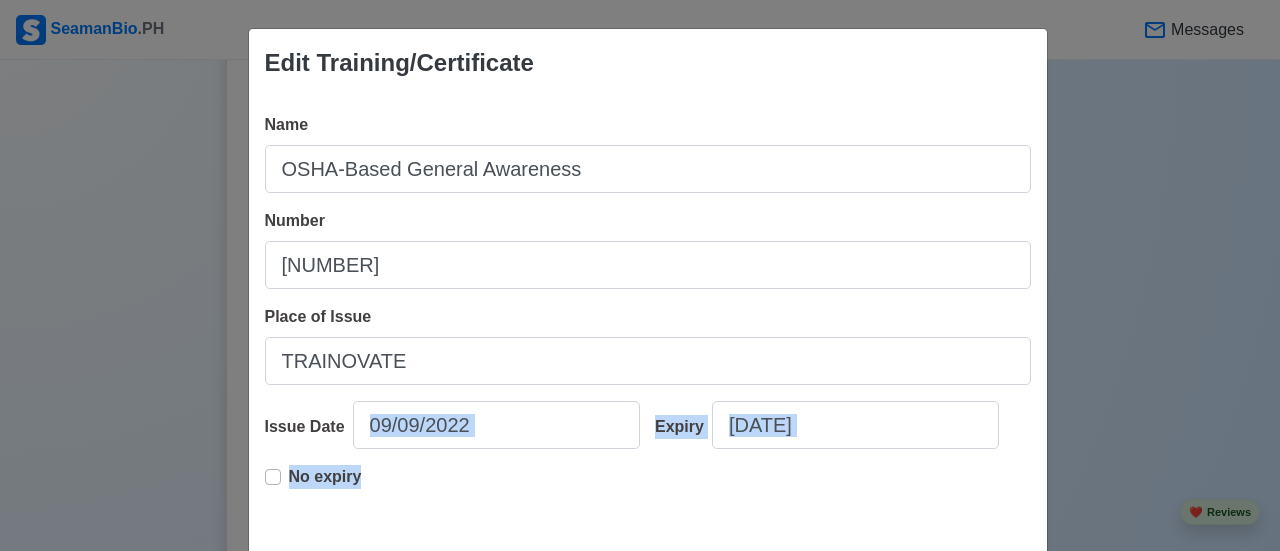 drag, startPoint x: 266, startPoint y: 482, endPoint x: 501, endPoint y: 461, distance: 235.93643 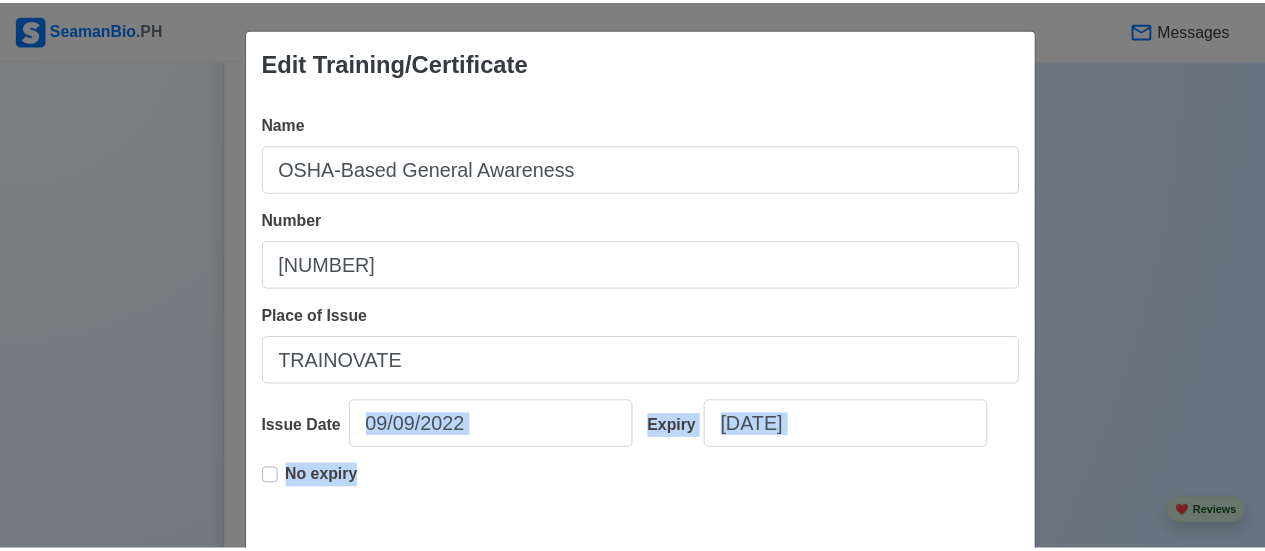scroll, scrollTop: 107, scrollLeft: 0, axis: vertical 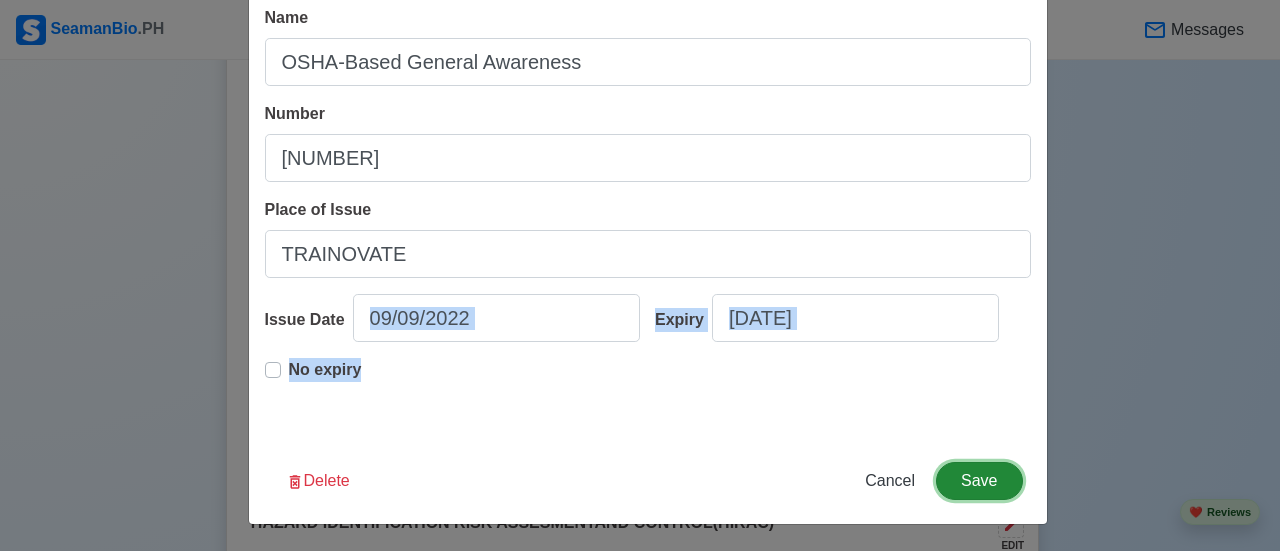 click on "Save" at bounding box center (979, 481) 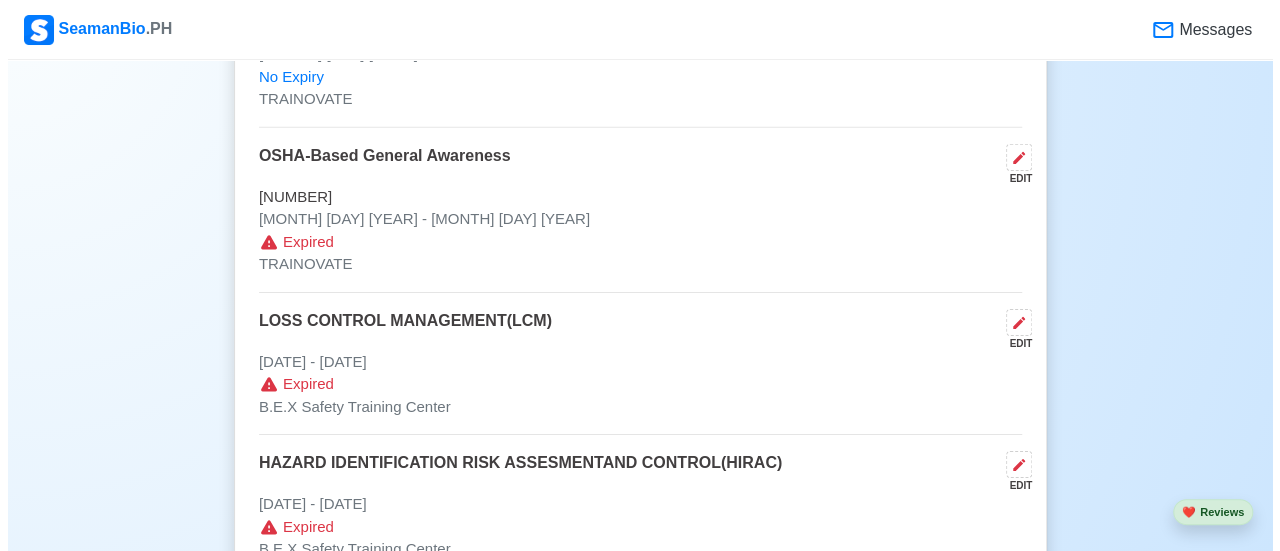 scroll, scrollTop: 3160, scrollLeft: 0, axis: vertical 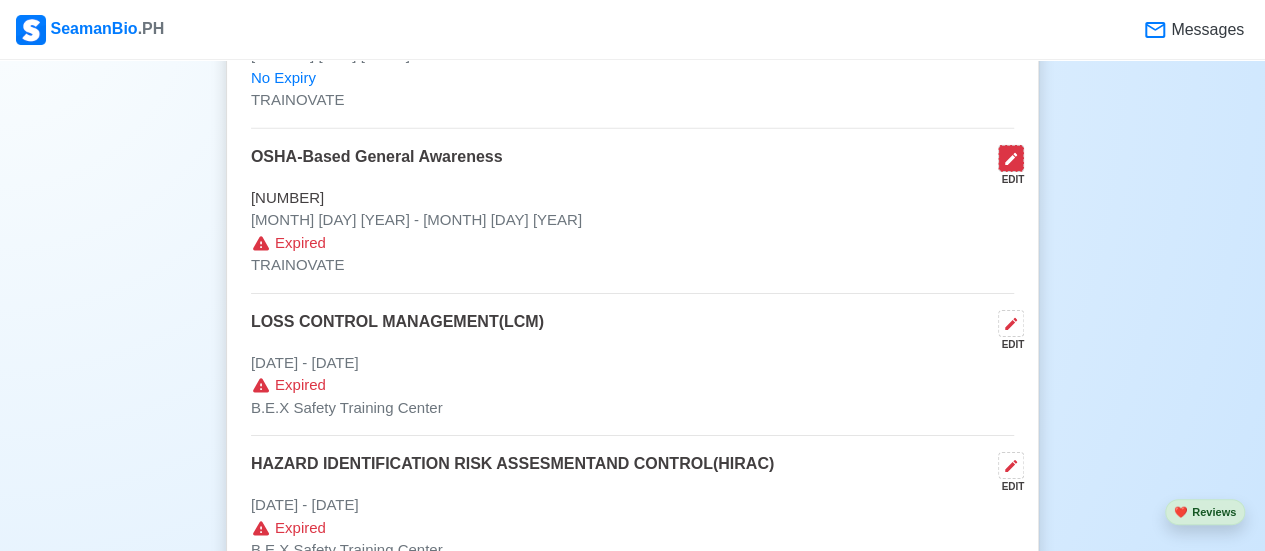 click 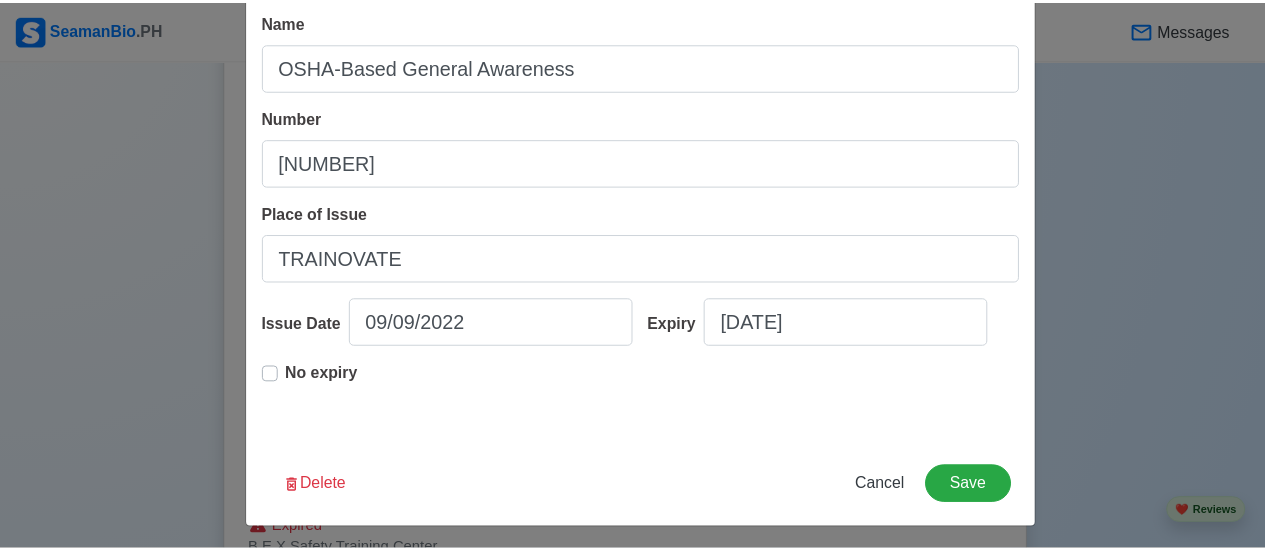 scroll, scrollTop: 107, scrollLeft: 0, axis: vertical 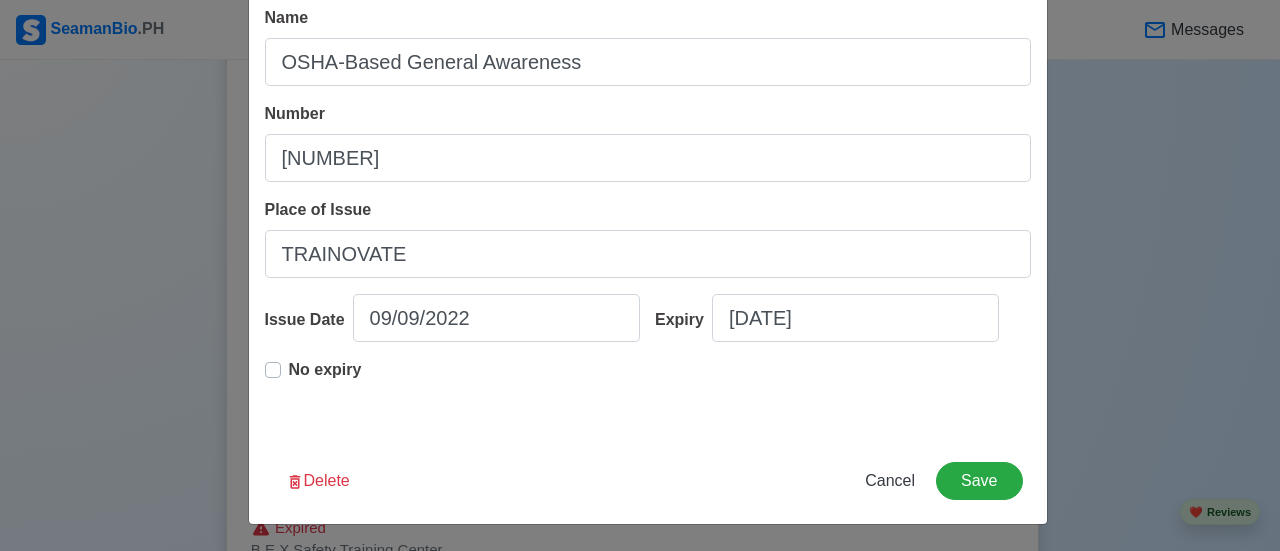 click on "No expiry" at bounding box center [325, 378] 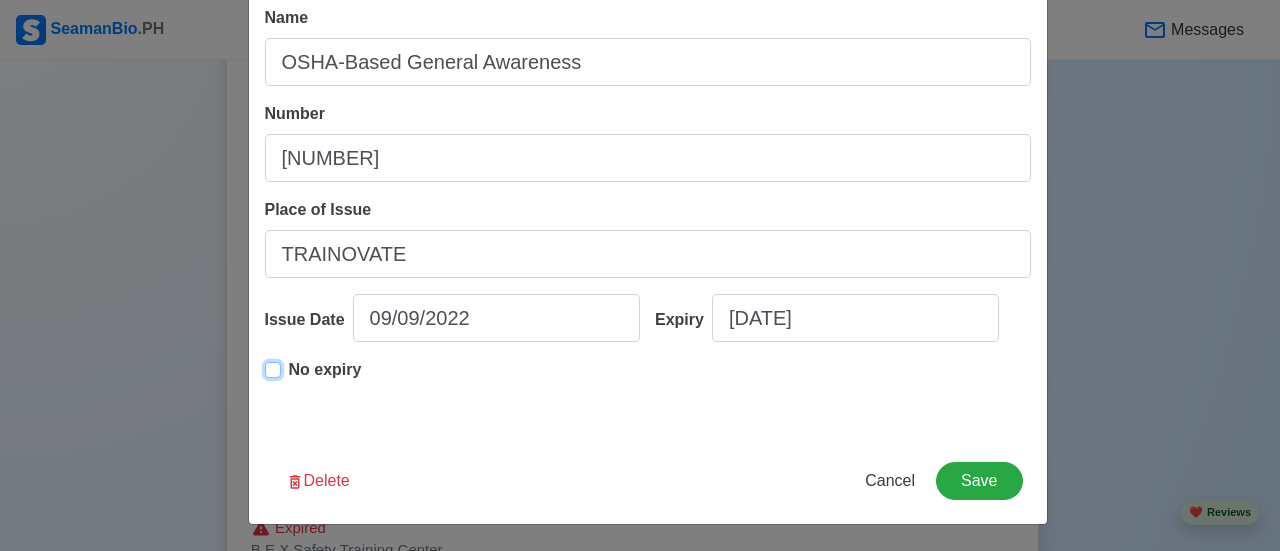 type on "09/09/2022" 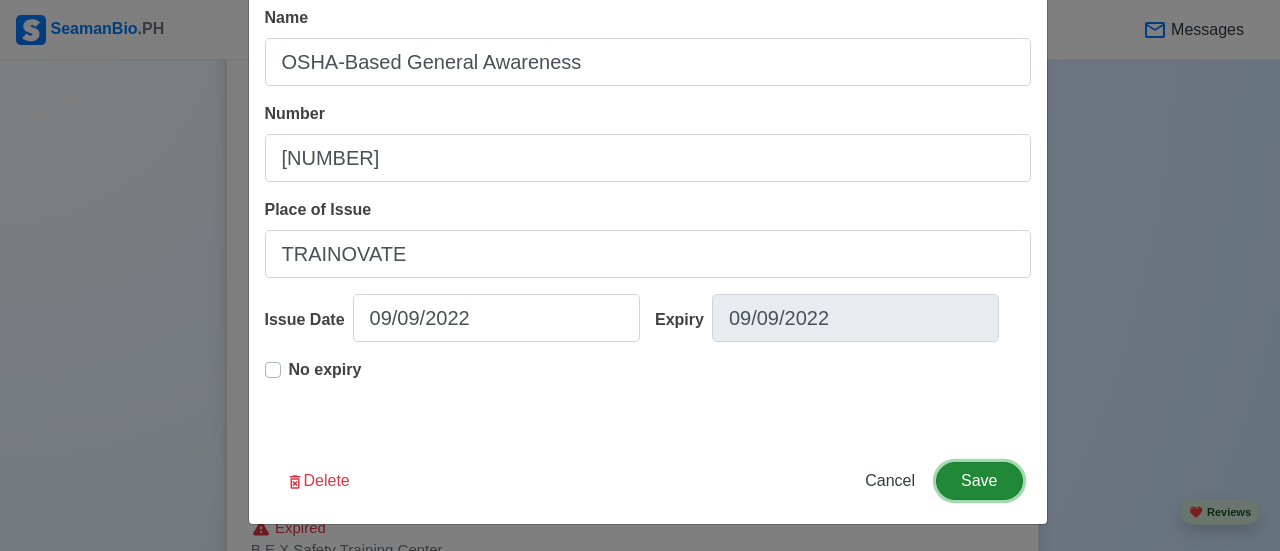 click on "Save" at bounding box center (979, 481) 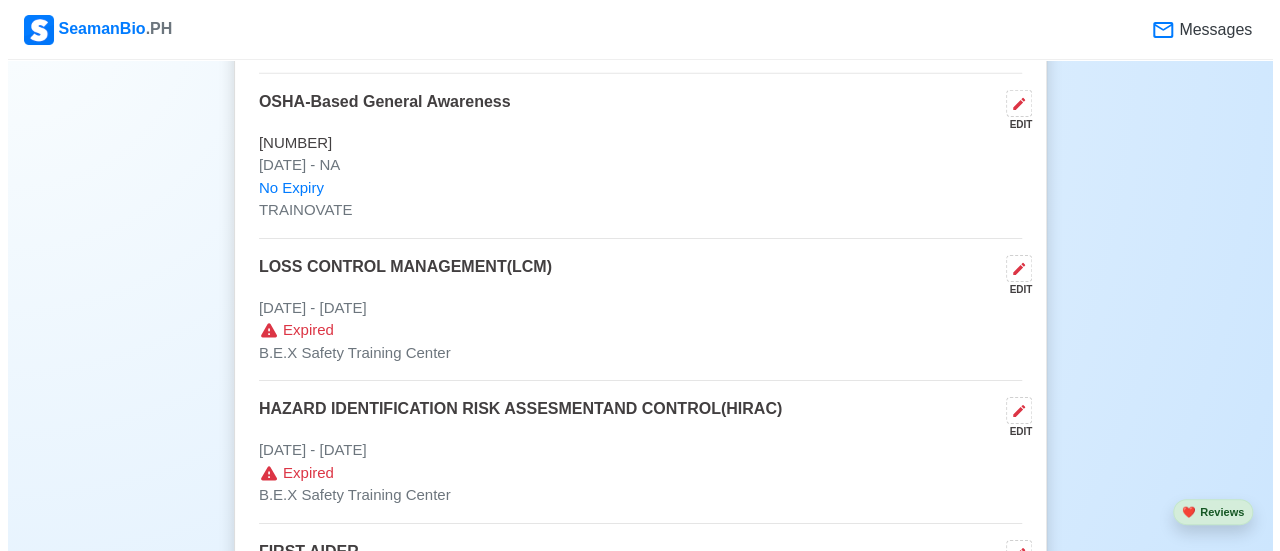 scroll, scrollTop: 3216, scrollLeft: 0, axis: vertical 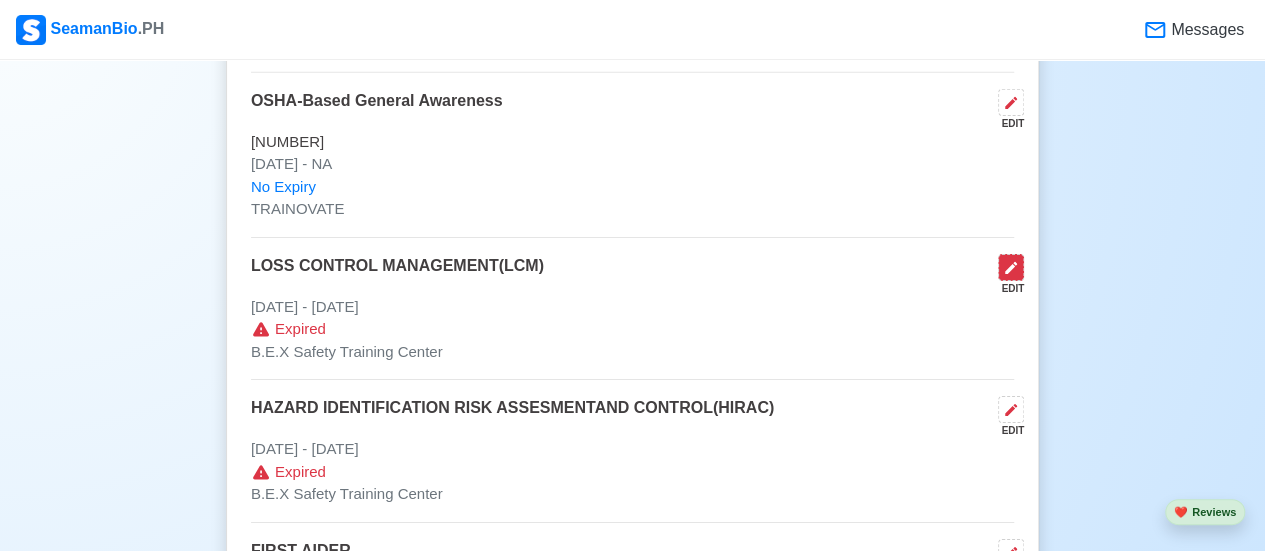 click 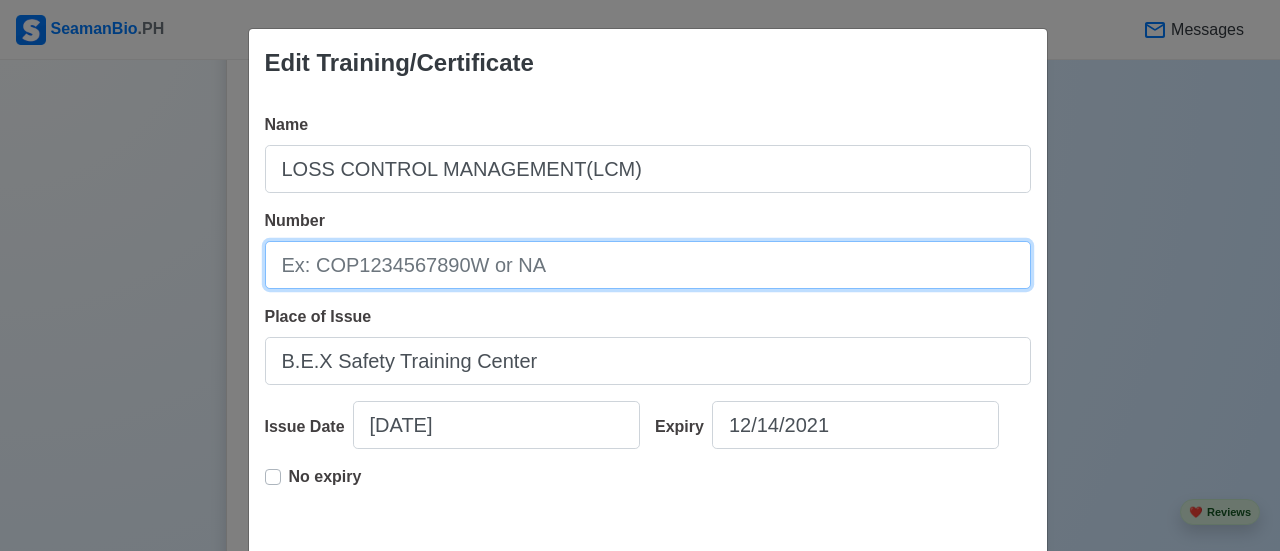 click on "Number" at bounding box center (648, 265) 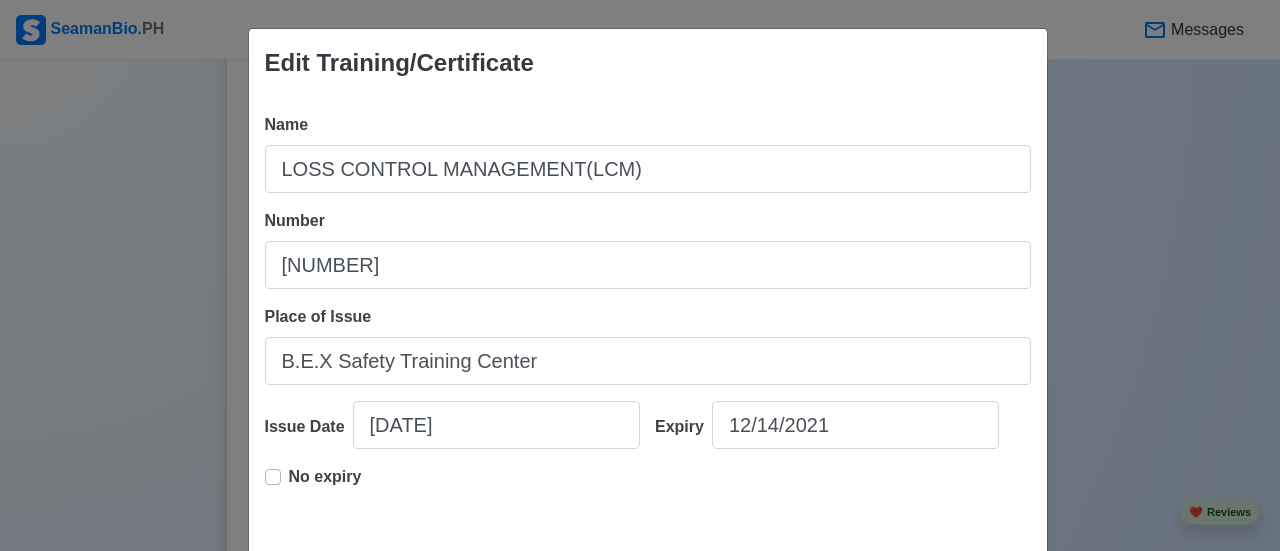 click on "No expiry" at bounding box center (325, 485) 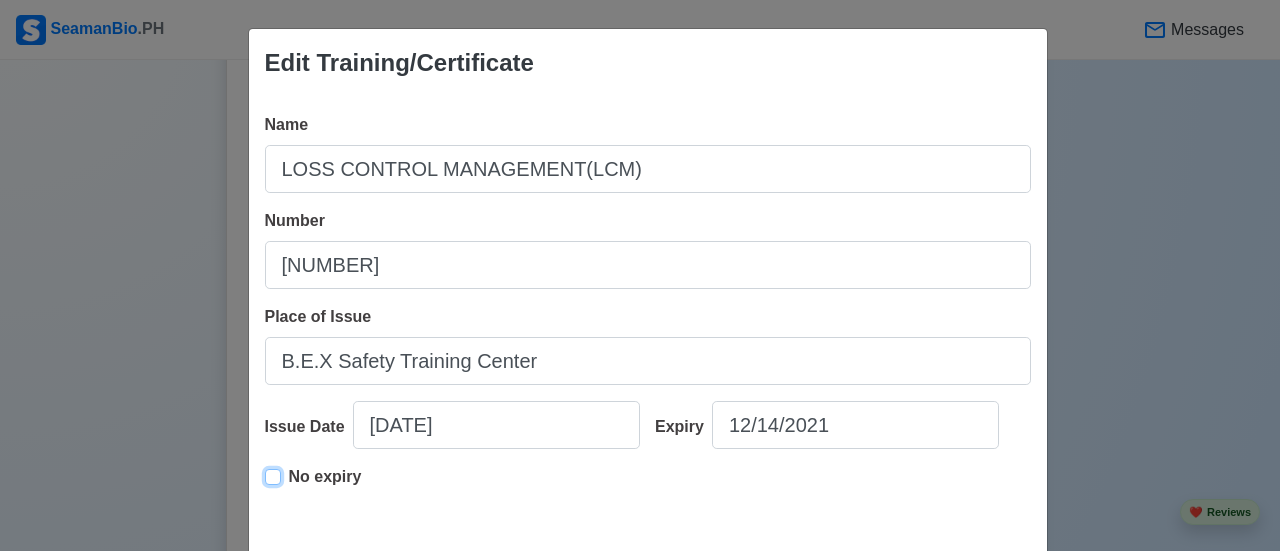 type on "[DATE]" 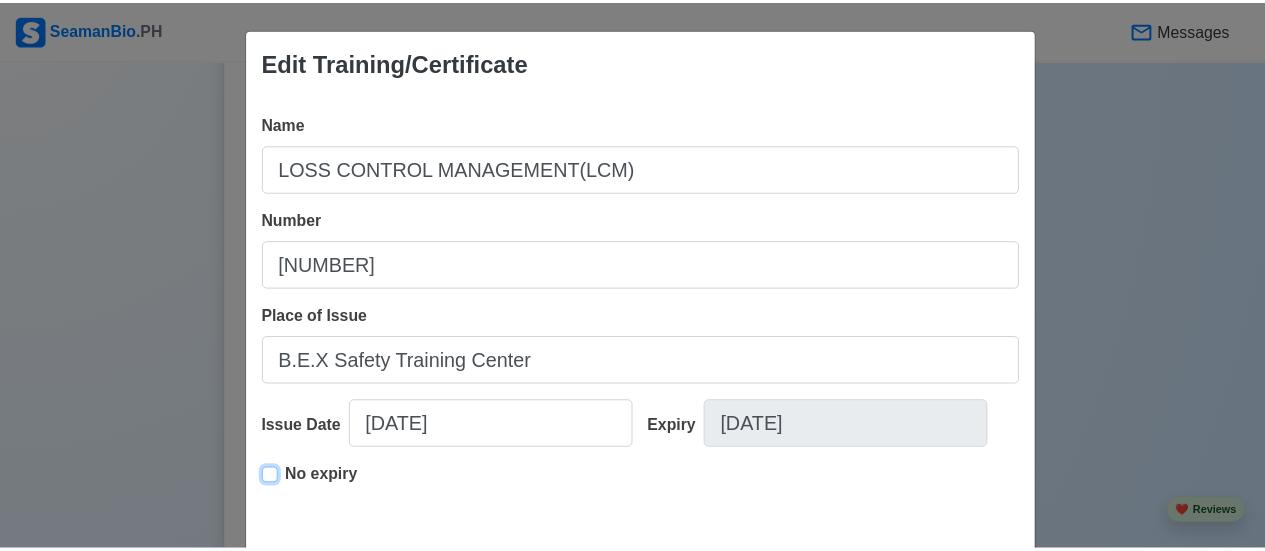 scroll, scrollTop: 107, scrollLeft: 0, axis: vertical 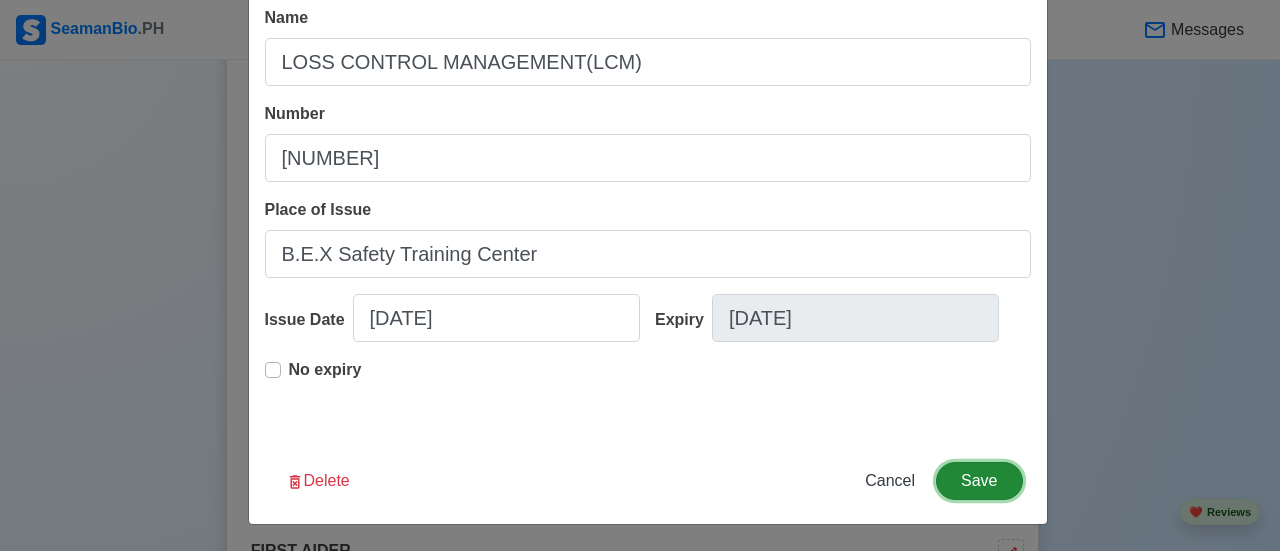 click on "Save" at bounding box center (979, 481) 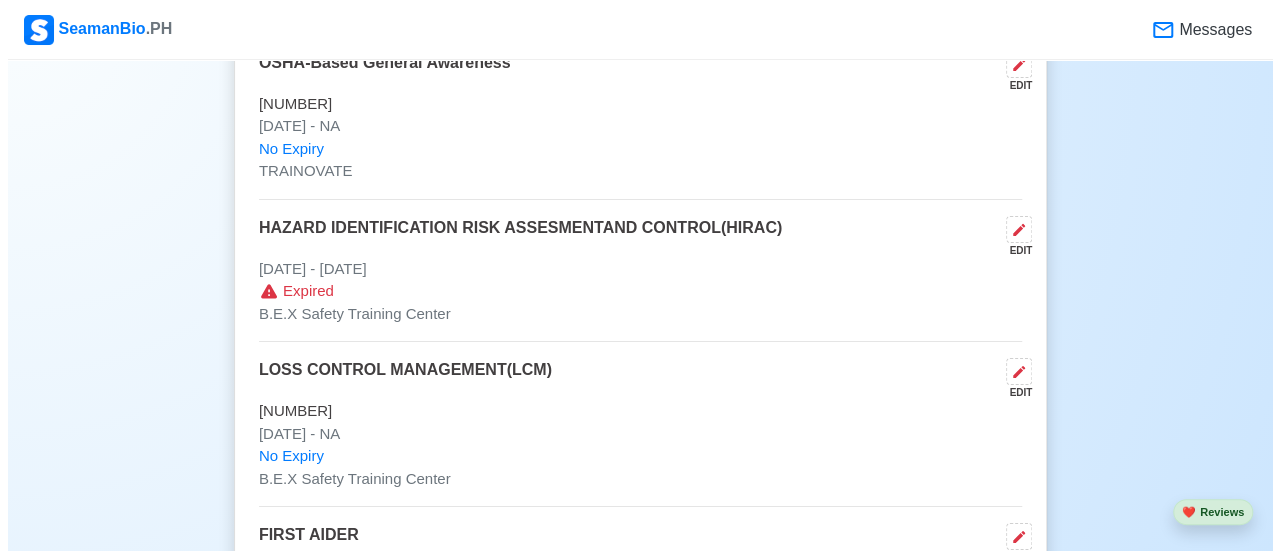 scroll, scrollTop: 3259, scrollLeft: 0, axis: vertical 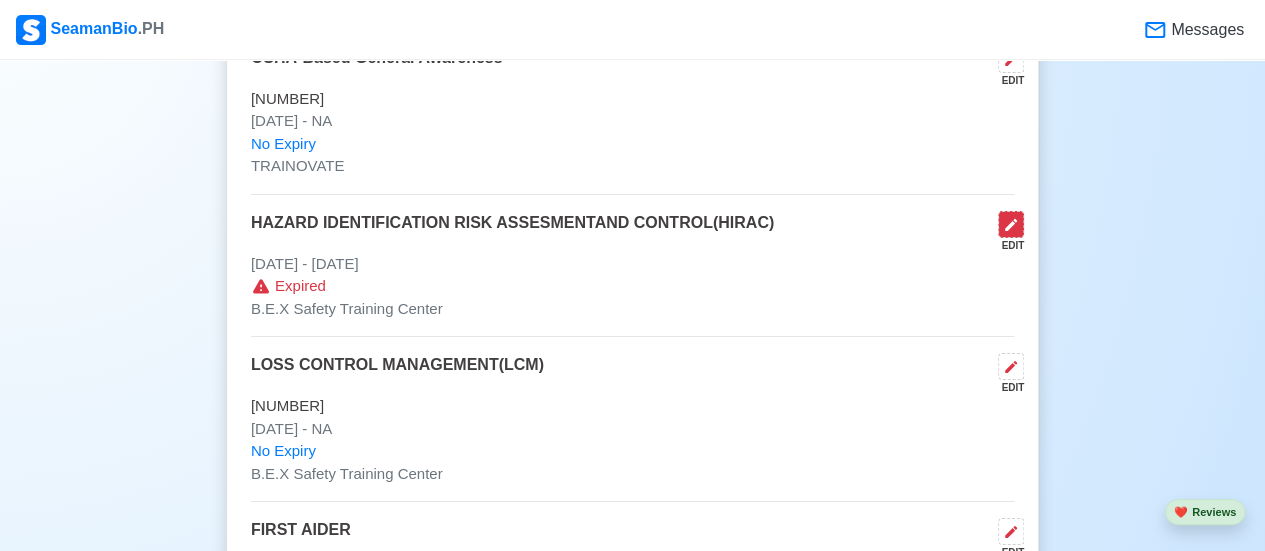 click 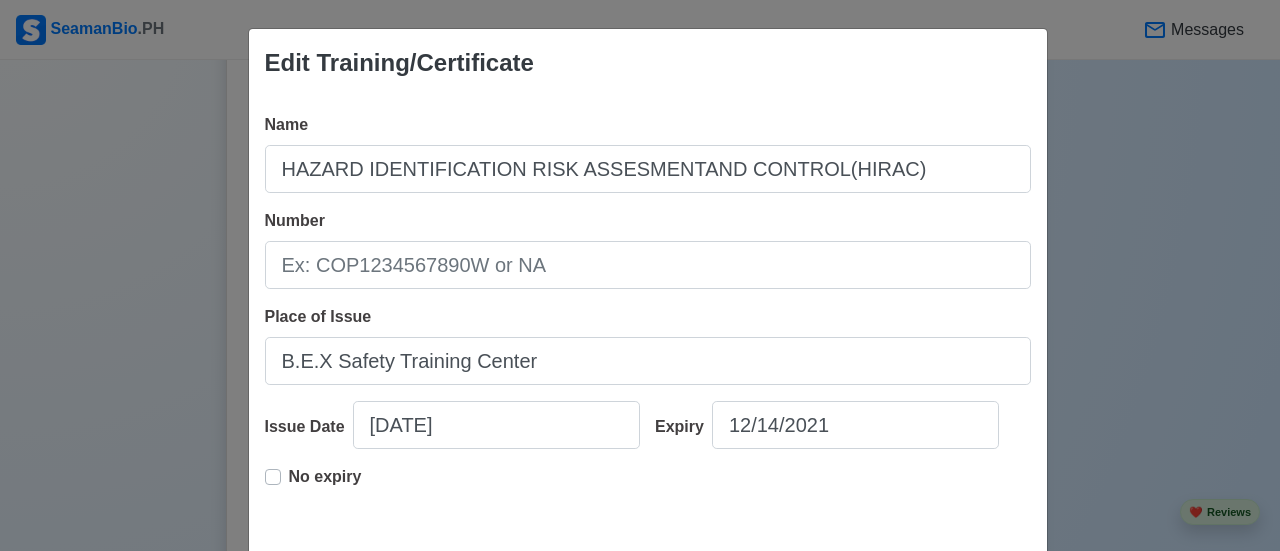 click on "No expiry" at bounding box center (325, 485) 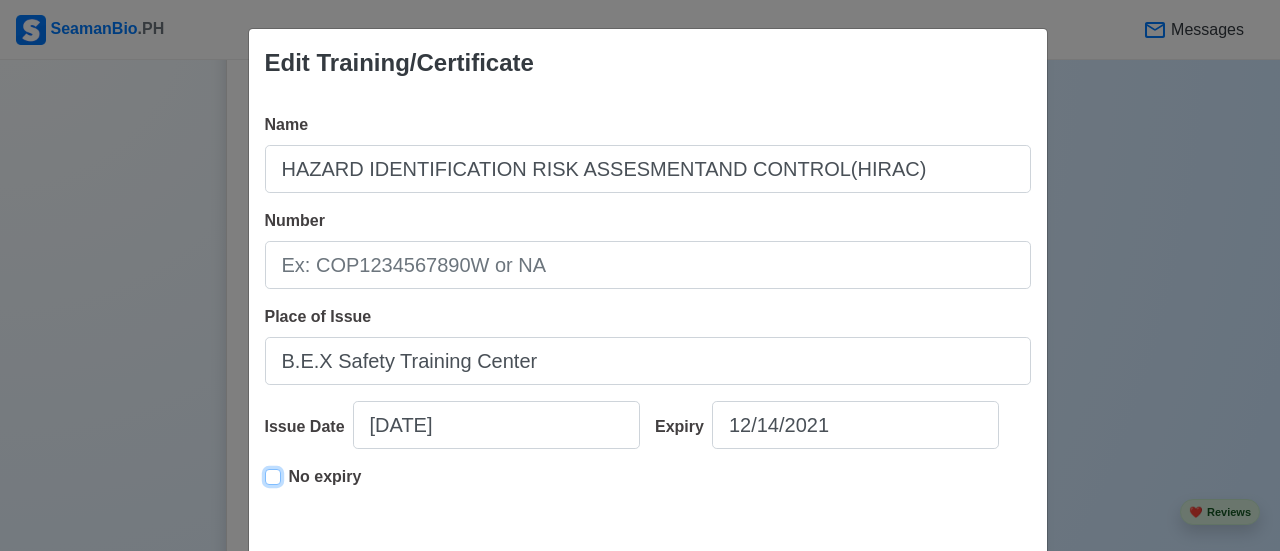 type on "[DATE]" 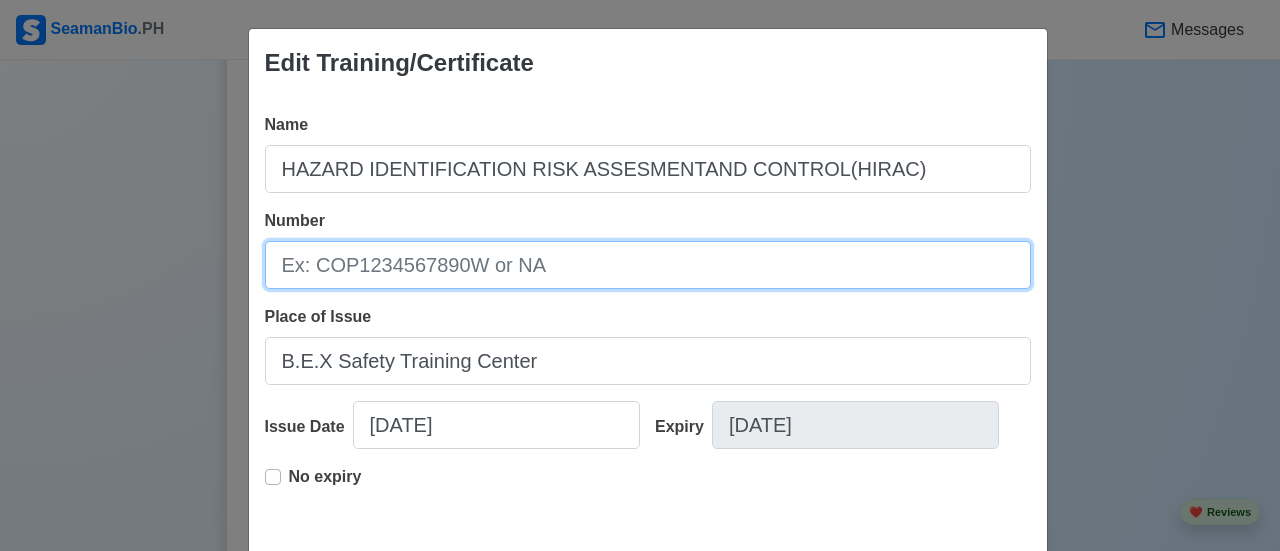 drag, startPoint x: 427, startPoint y: 269, endPoint x: 396, endPoint y: 337, distance: 74.73286 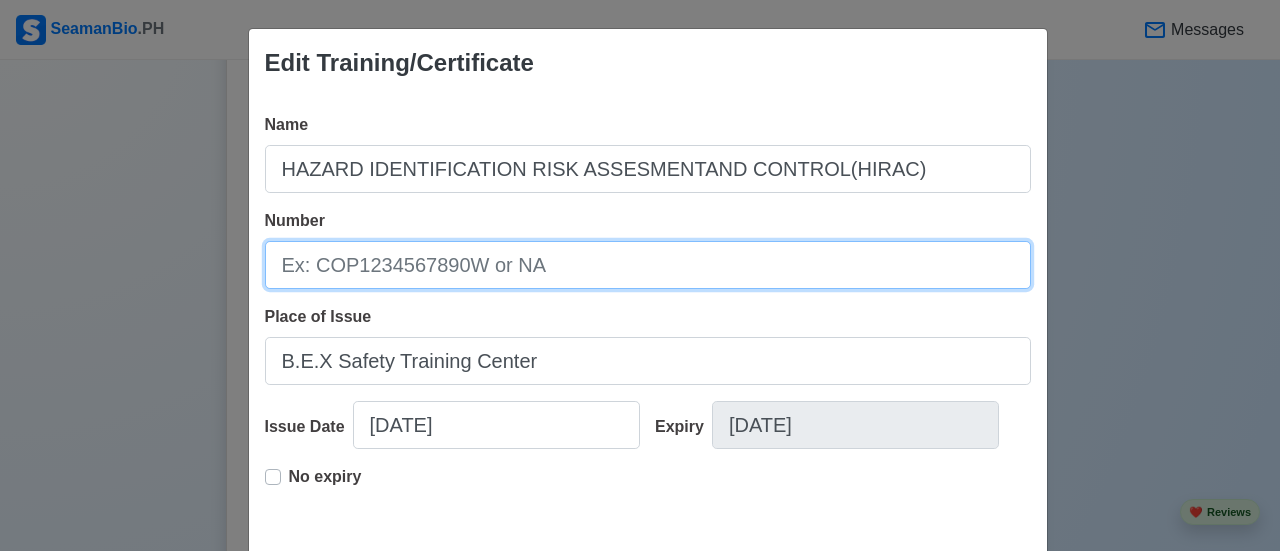 type on "[NUMBER]" 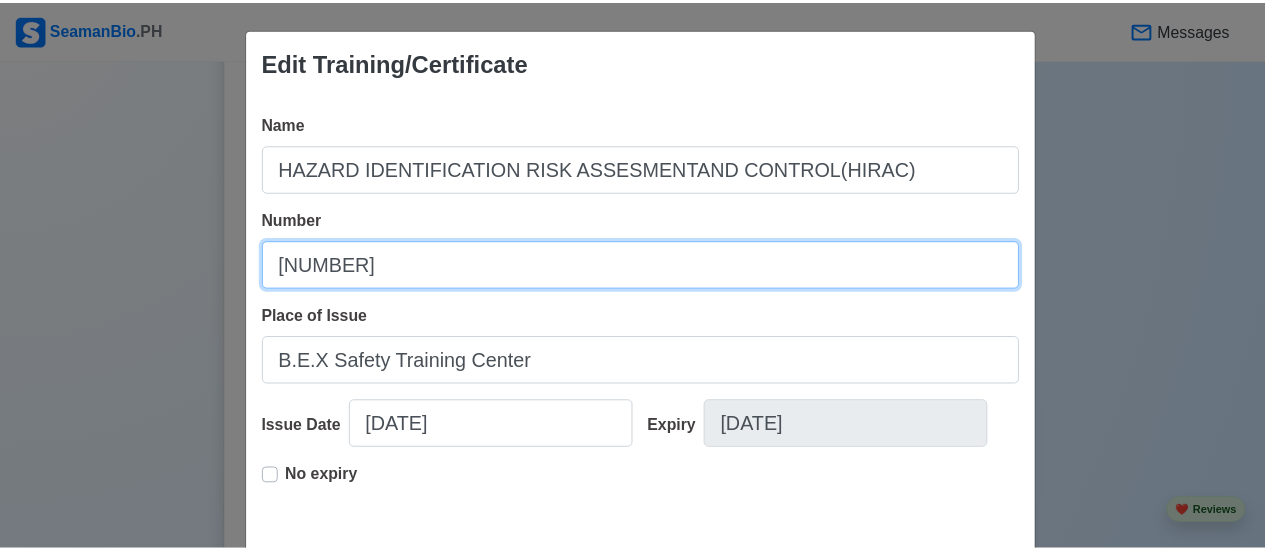 scroll, scrollTop: 107, scrollLeft: 0, axis: vertical 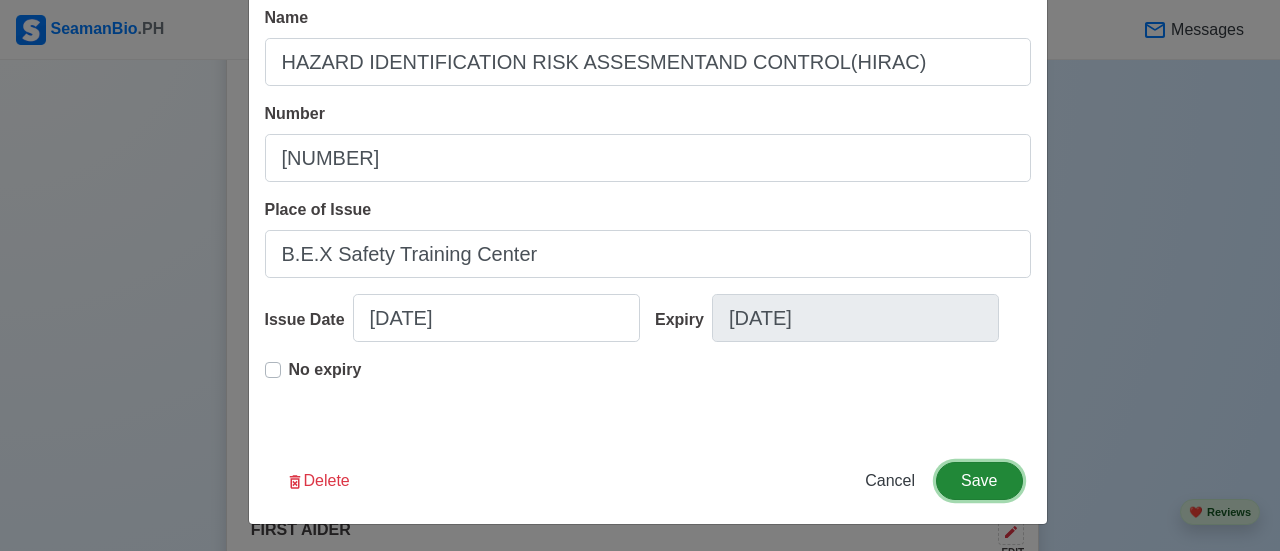 click on "Save" at bounding box center [979, 481] 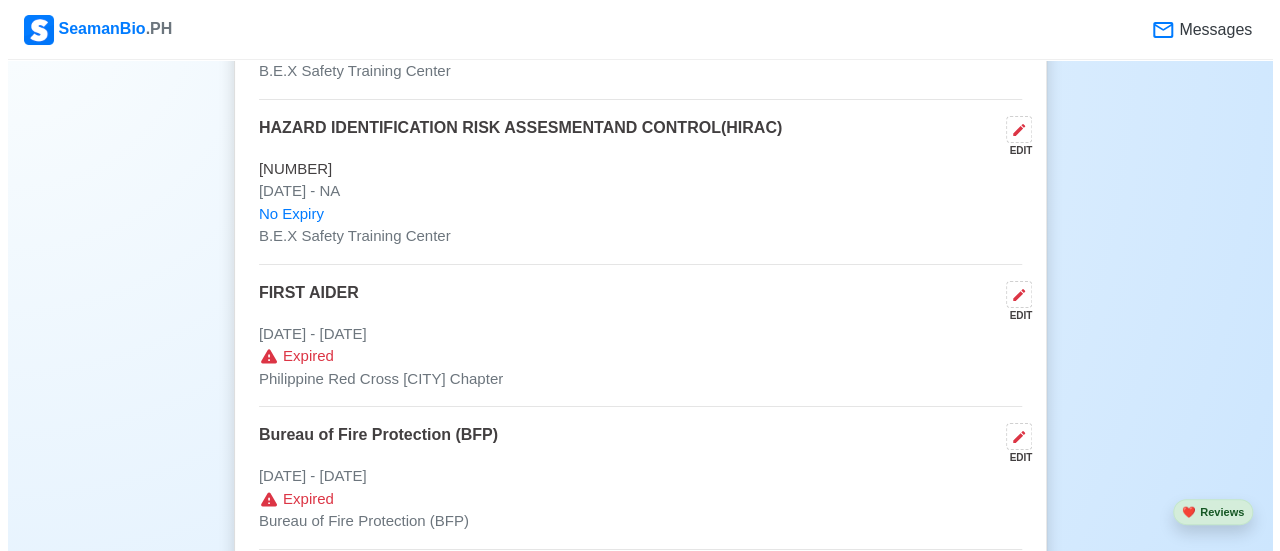 scroll, scrollTop: 3545, scrollLeft: 0, axis: vertical 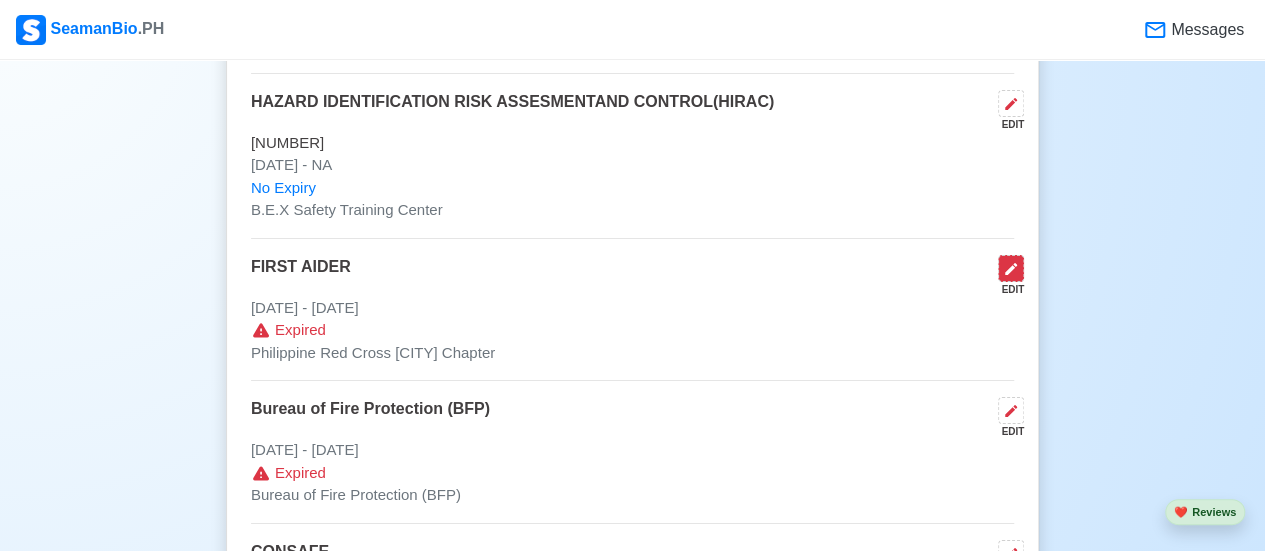 click 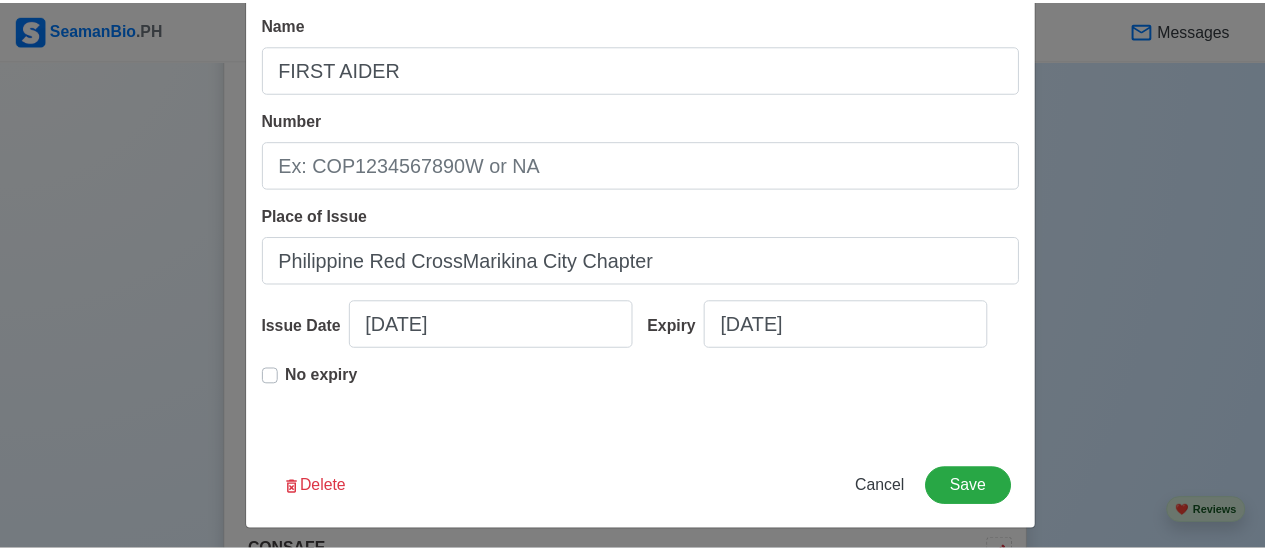 scroll, scrollTop: 107, scrollLeft: 0, axis: vertical 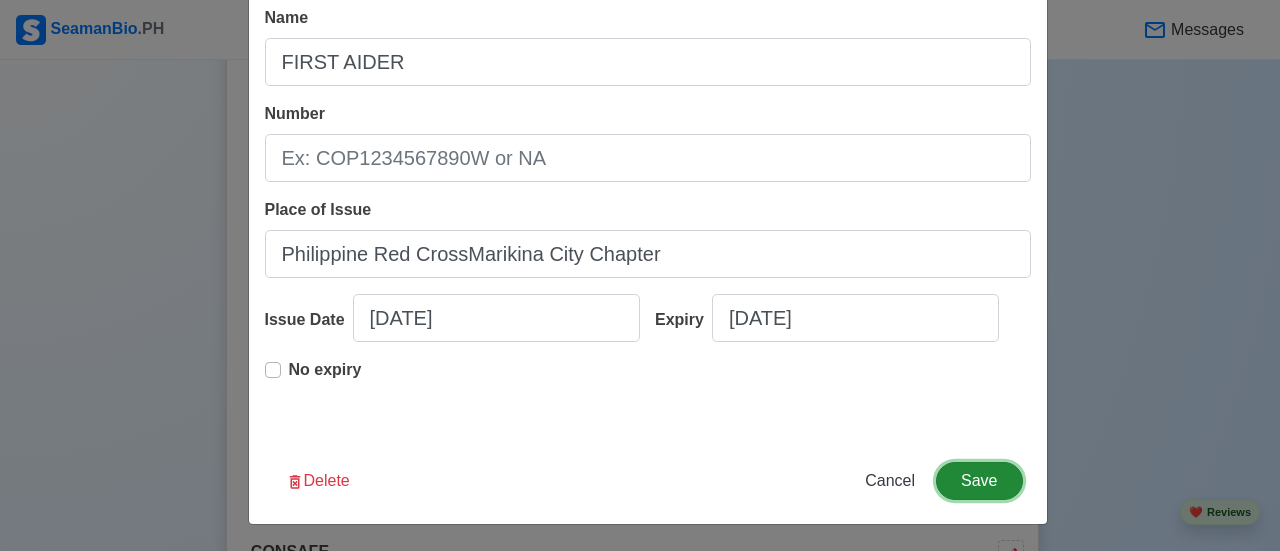 click on "Save" at bounding box center [979, 481] 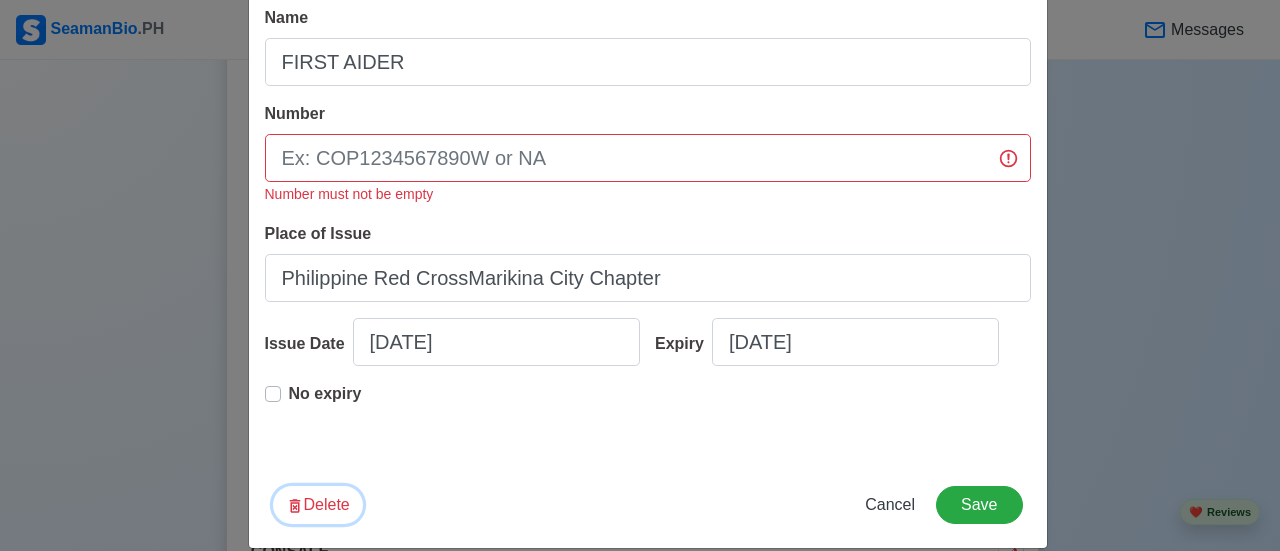 click on "Delete" at bounding box center (318, 505) 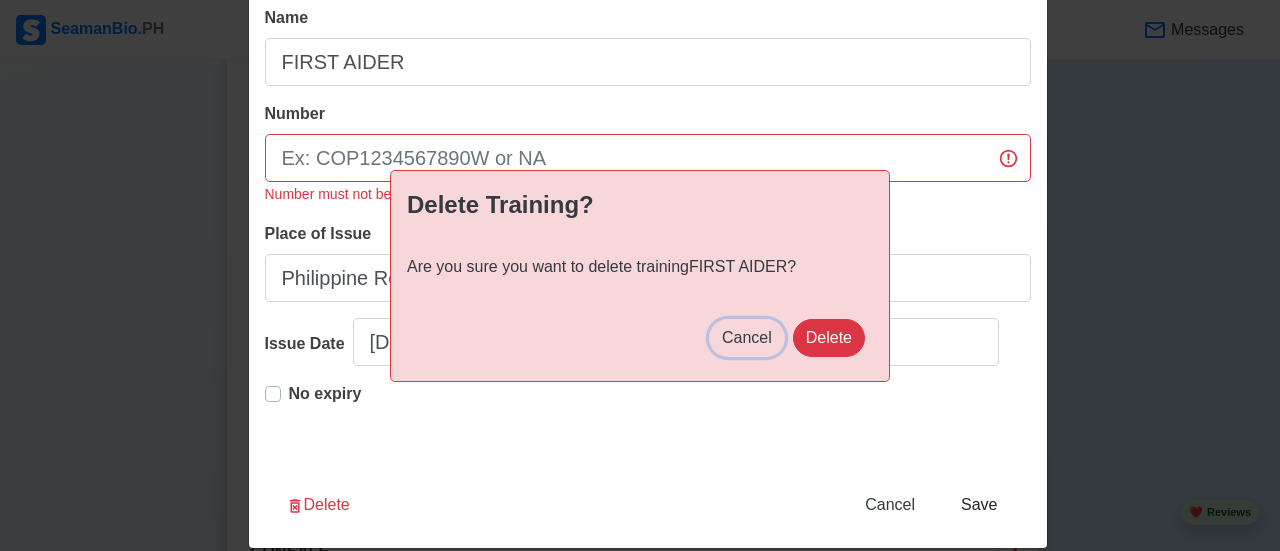 click on "Cancel" at bounding box center (747, 337) 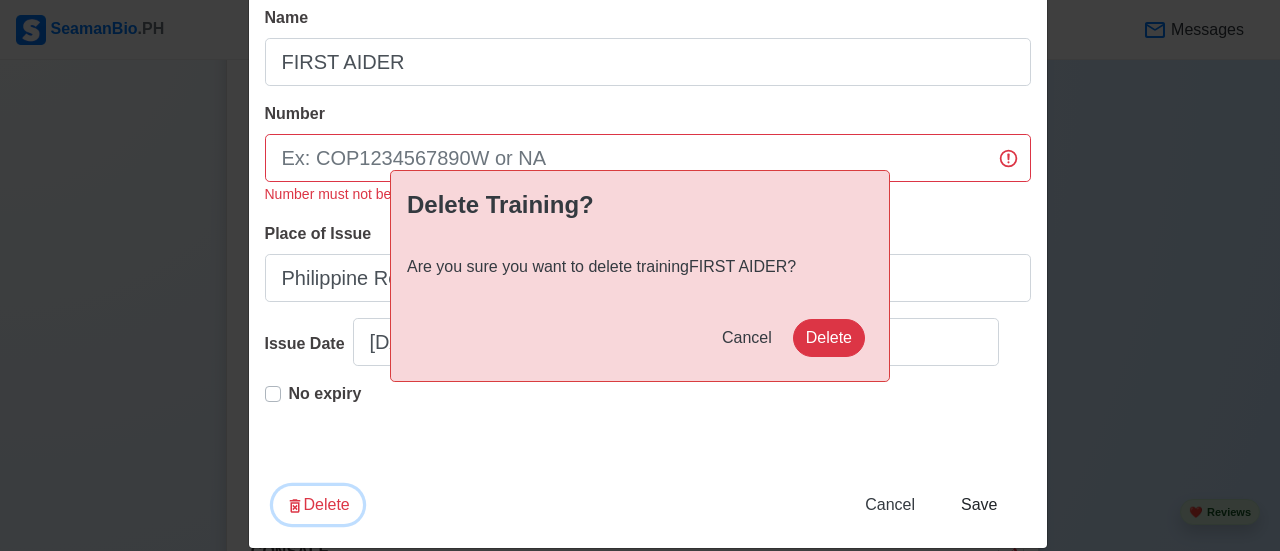 type on "Philippine Red CrossMarikina City Chapter" 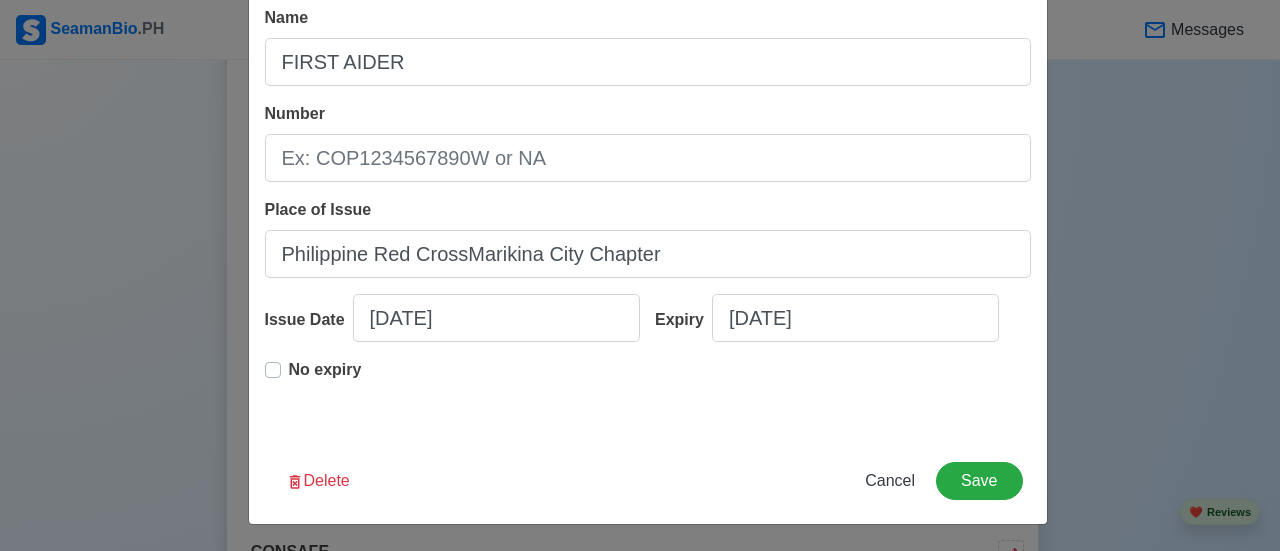 click on "Edit Training/Certificate Name FIRST AIDER Number Place of Issue Philippine Red CrossMarikina City Chapter Issue Date [DATE] Expiry [DATE] No expiry  Delete Cancel Save" at bounding box center (640, 275) 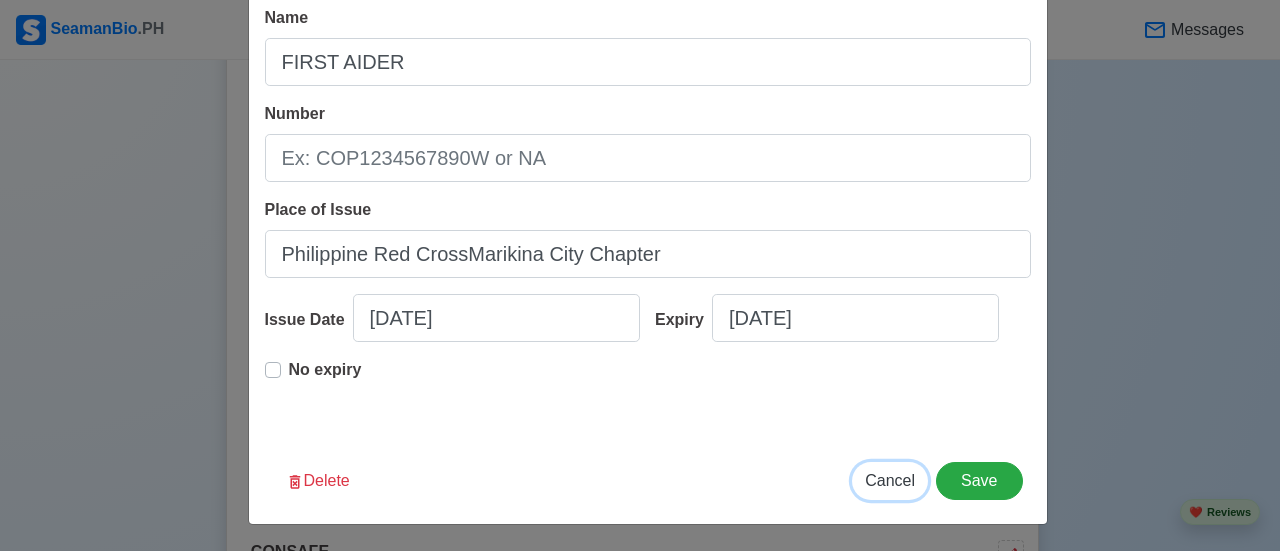 click on "Cancel" at bounding box center [890, 480] 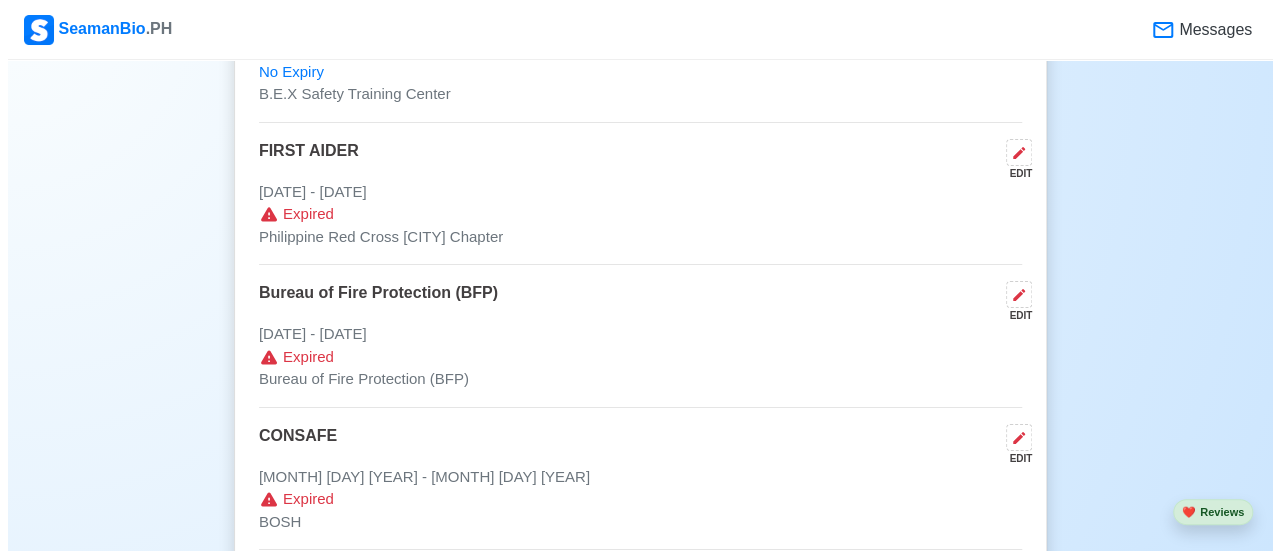 scroll, scrollTop: 3662, scrollLeft: 0, axis: vertical 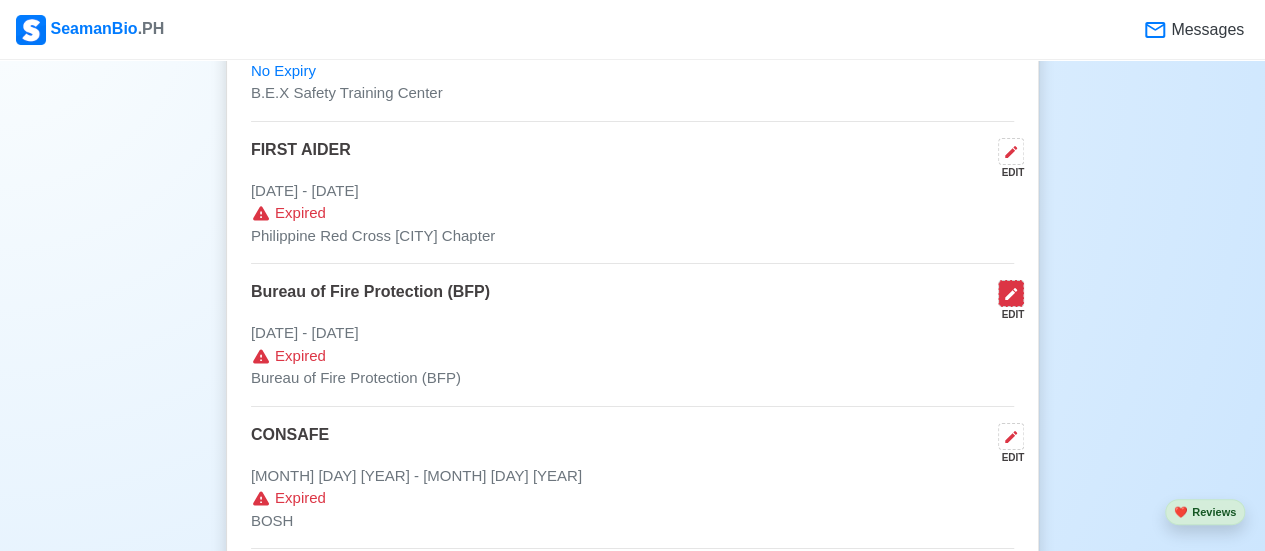 click 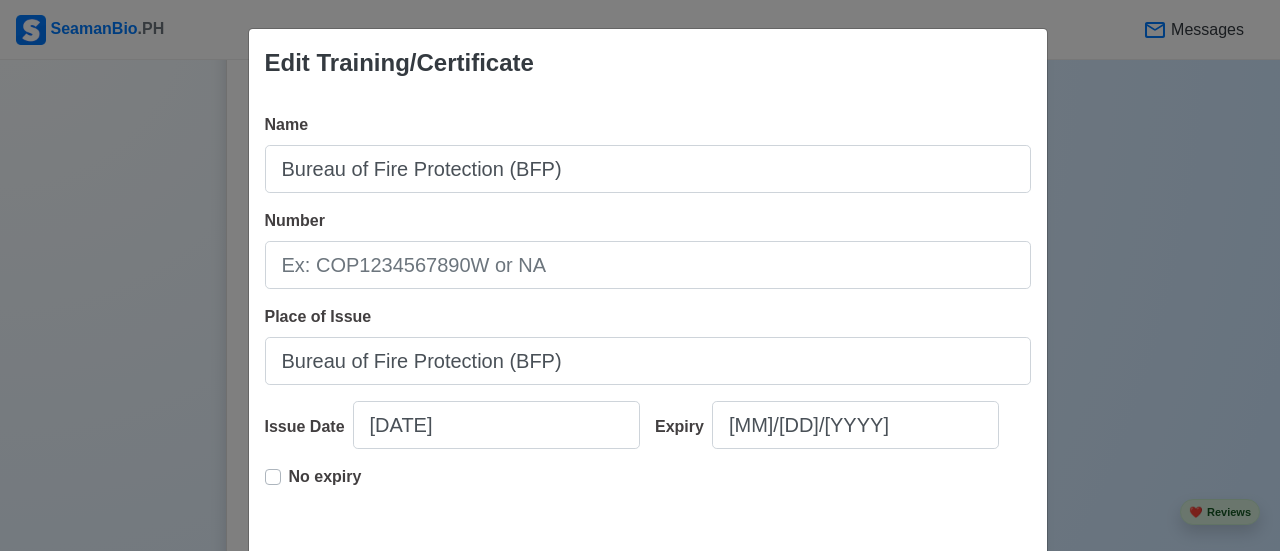 click on "Name Bureau of Fire Protection (BFP) Number Place of Issue Bureau of Fire Protection (BFP) Issue Date [MM]/[DD]/[YYYY] Expiry [MM]/[DD]/[YYYY] No expiry" at bounding box center [648, 321] 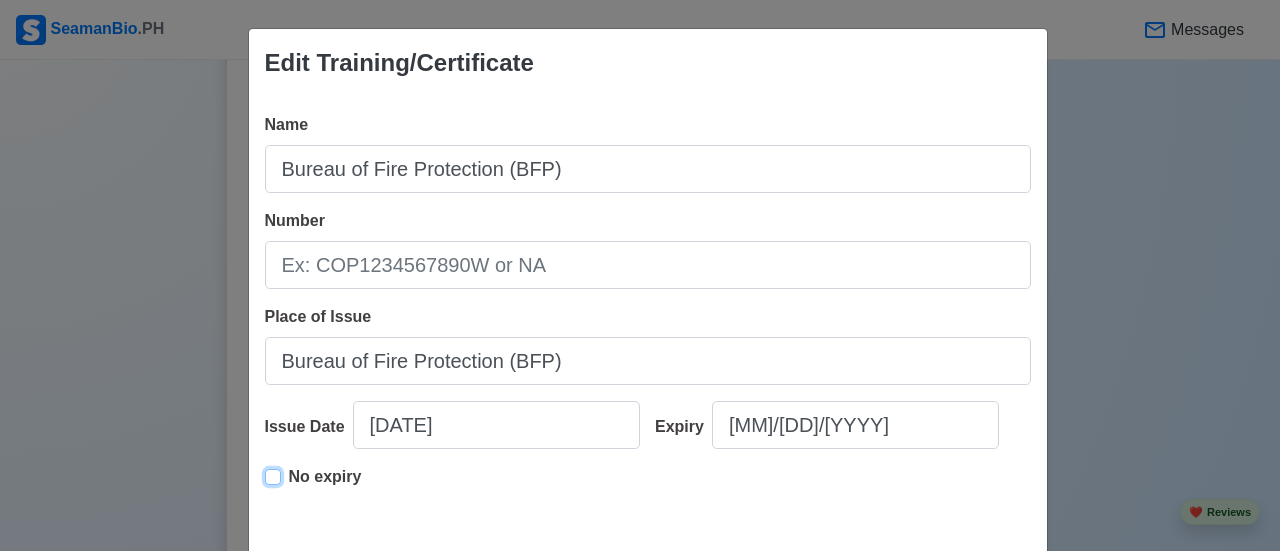 type on "[DATE]" 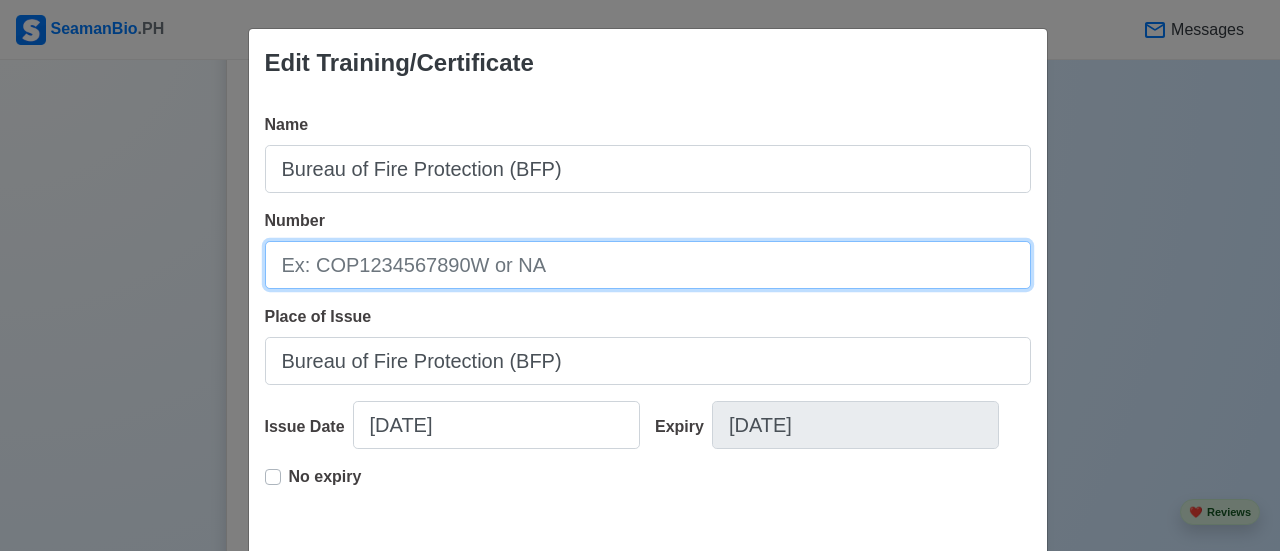 click on "Number" at bounding box center (648, 265) 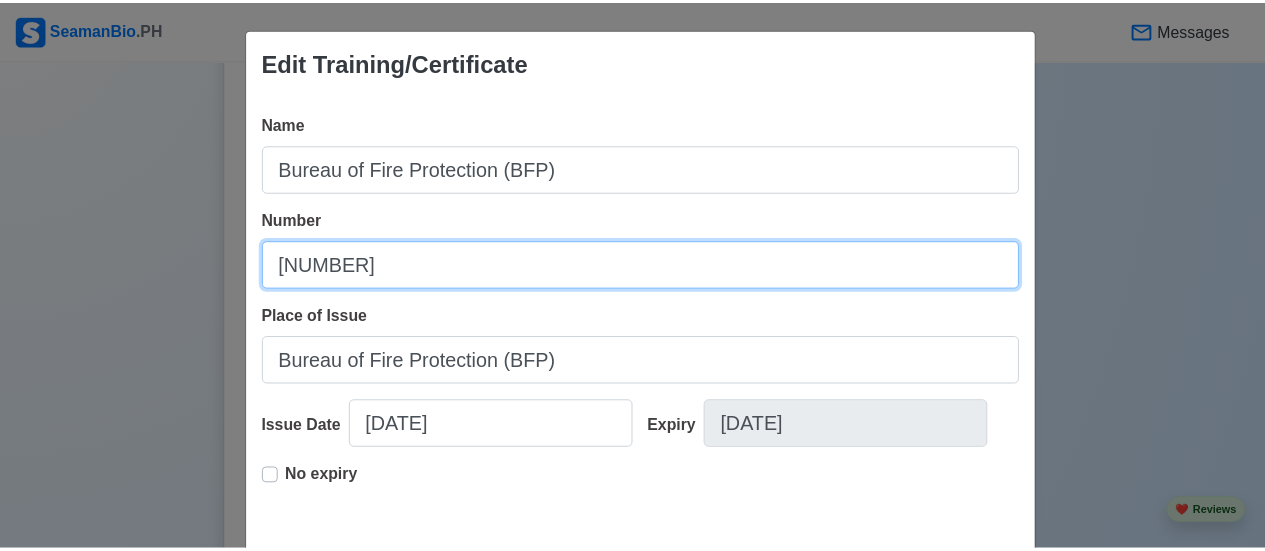 scroll, scrollTop: 107, scrollLeft: 0, axis: vertical 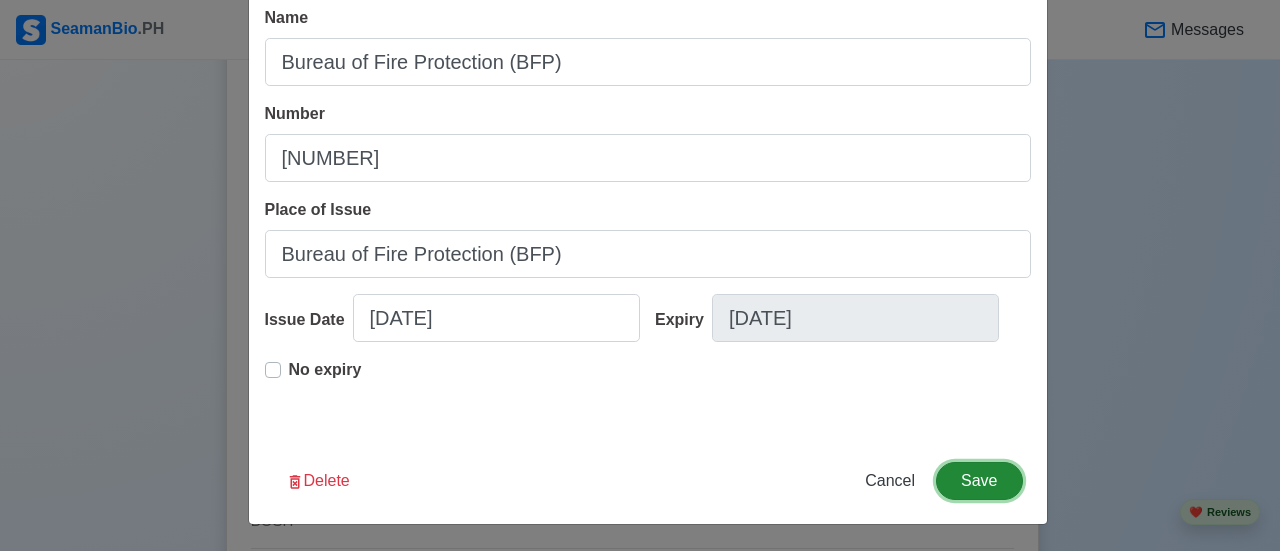 click on "Save" at bounding box center [979, 481] 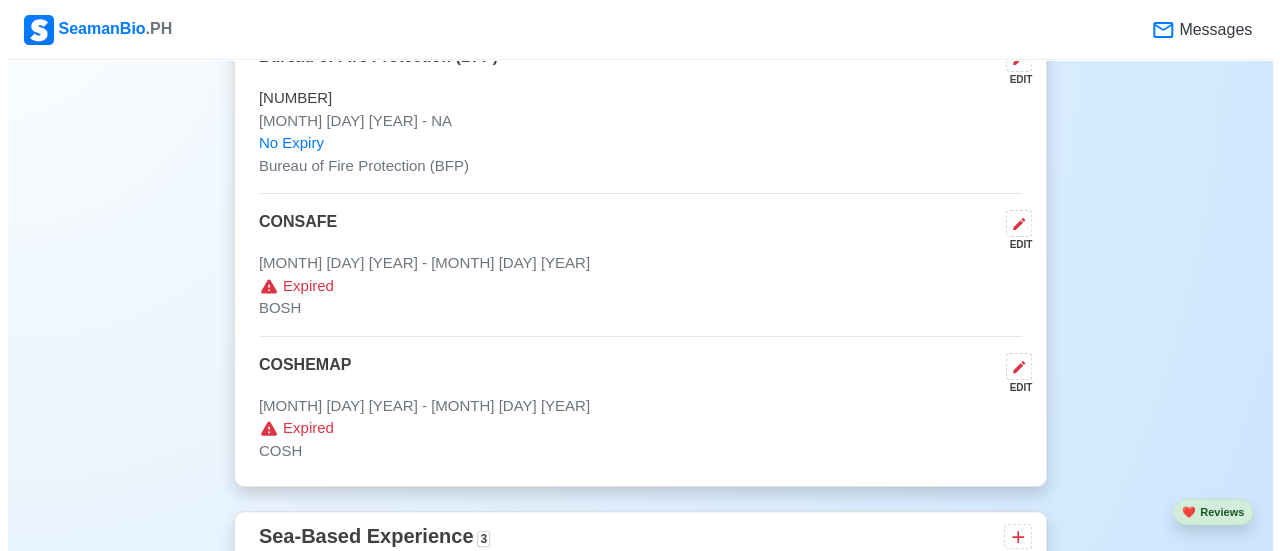 scroll, scrollTop: 3898, scrollLeft: 0, axis: vertical 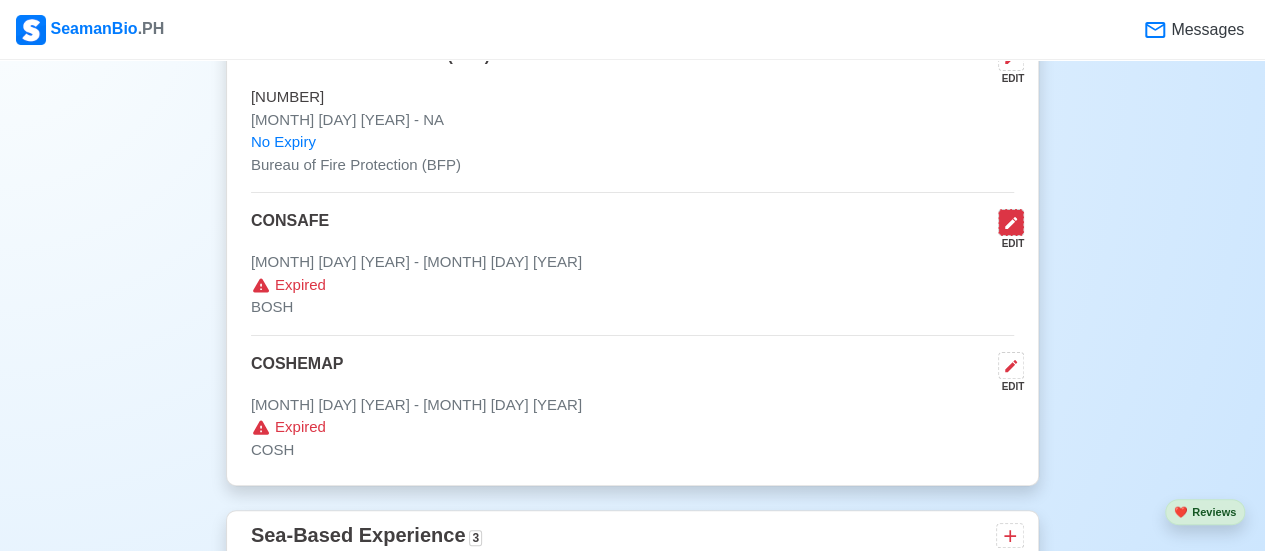 click 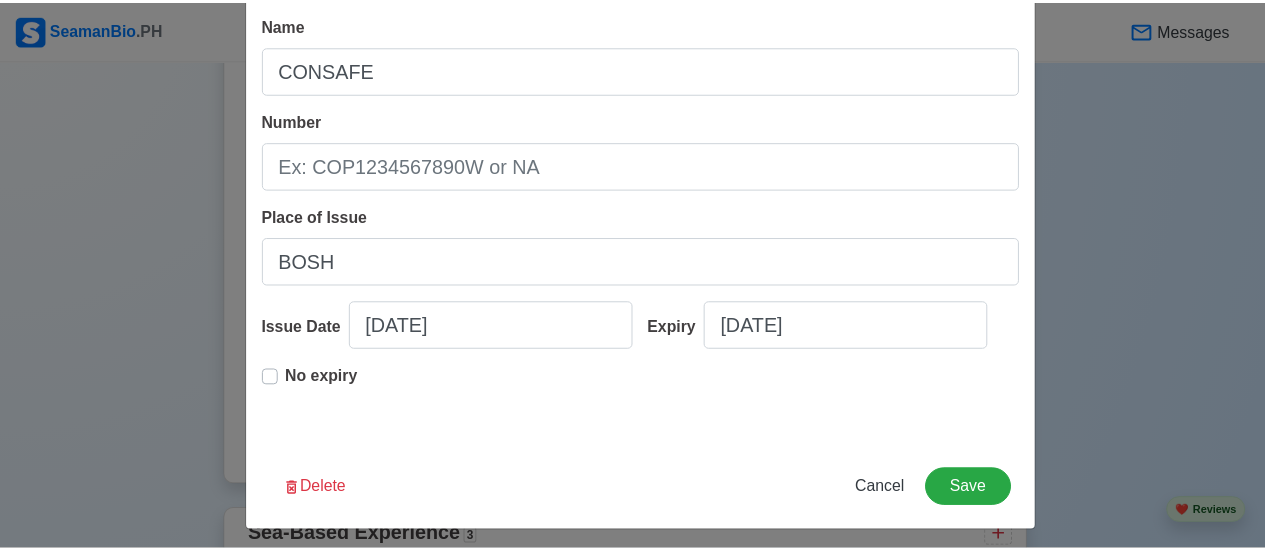 scroll, scrollTop: 100, scrollLeft: 0, axis: vertical 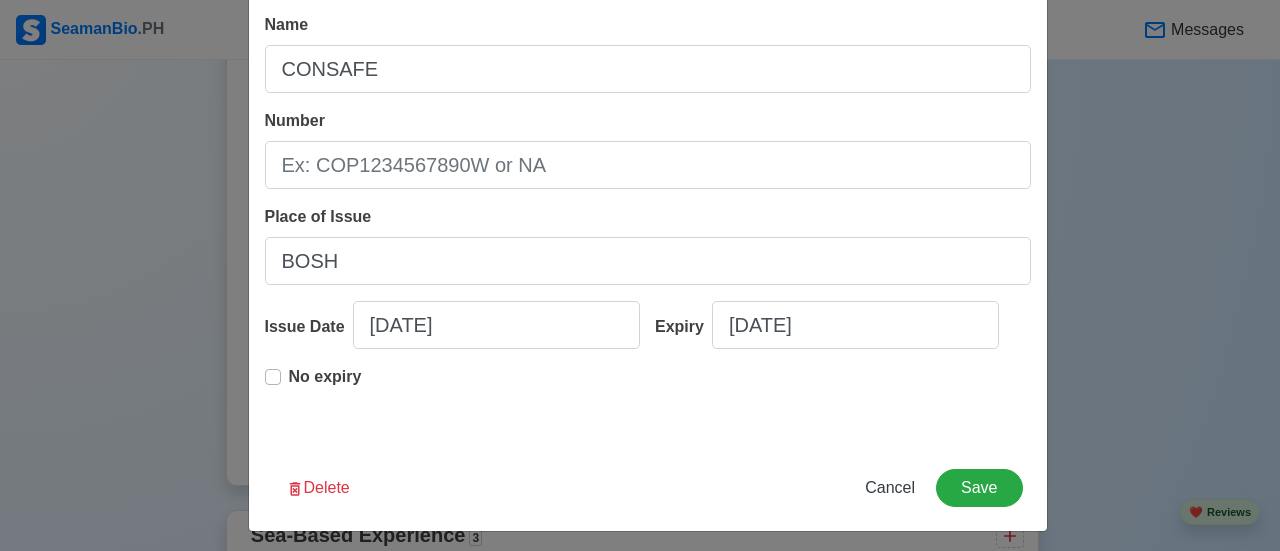 click on "No expiry" at bounding box center [325, 385] 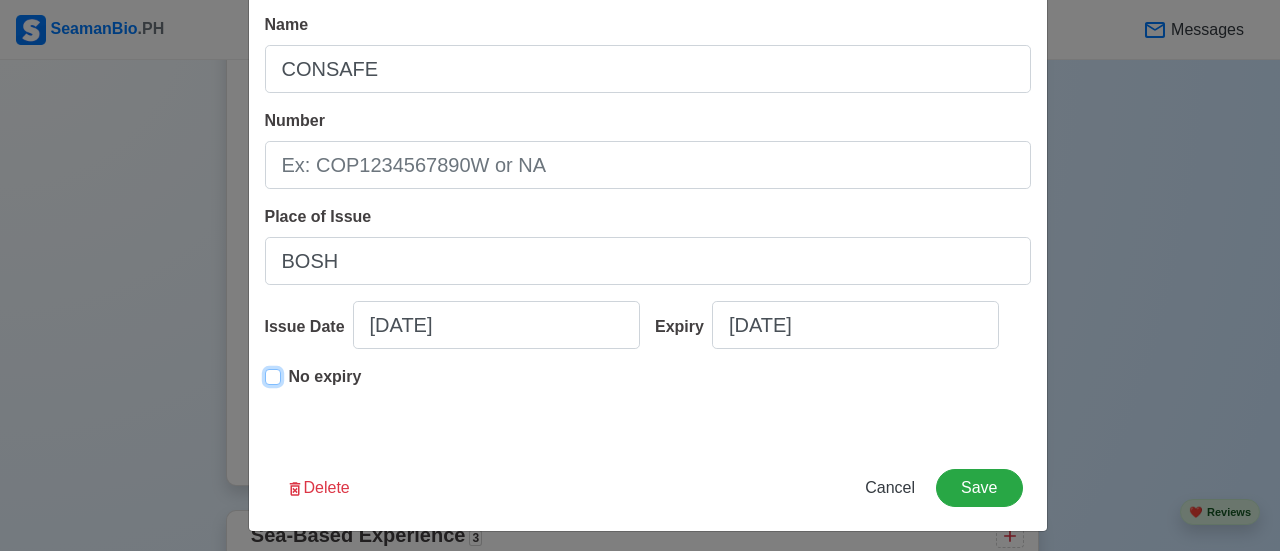 type on "[DATE]" 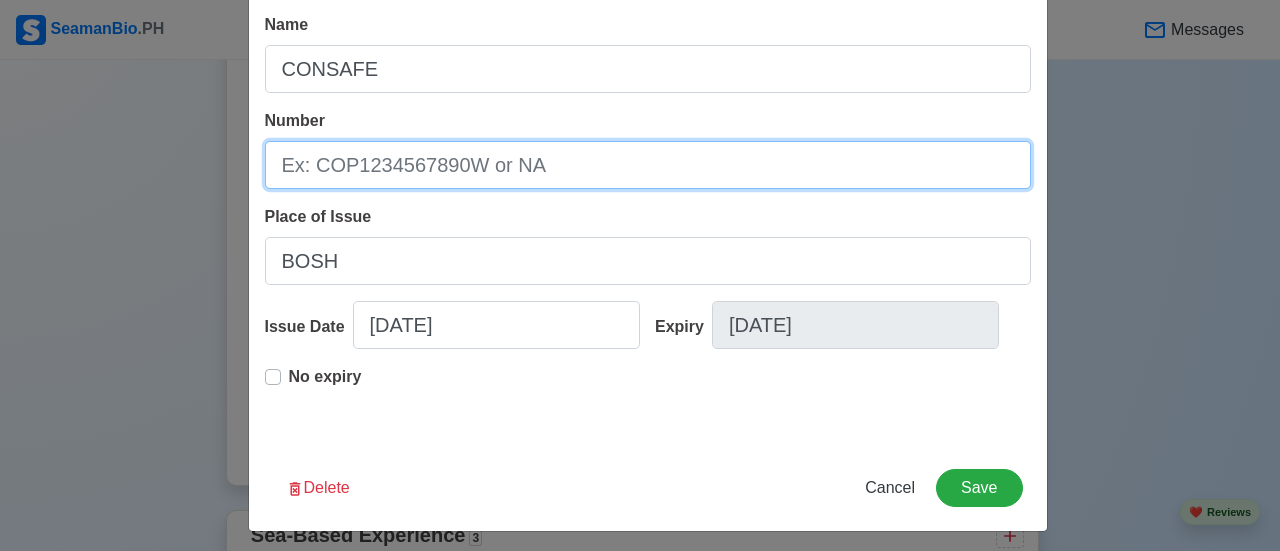click on "Number" at bounding box center [648, 165] 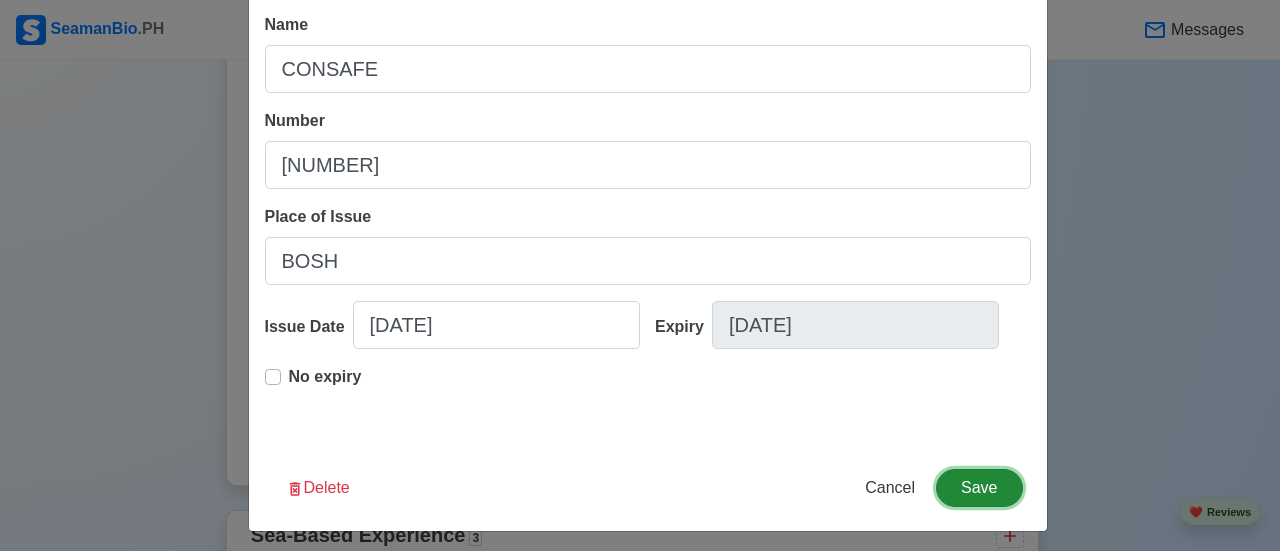 click on "Save" at bounding box center (979, 488) 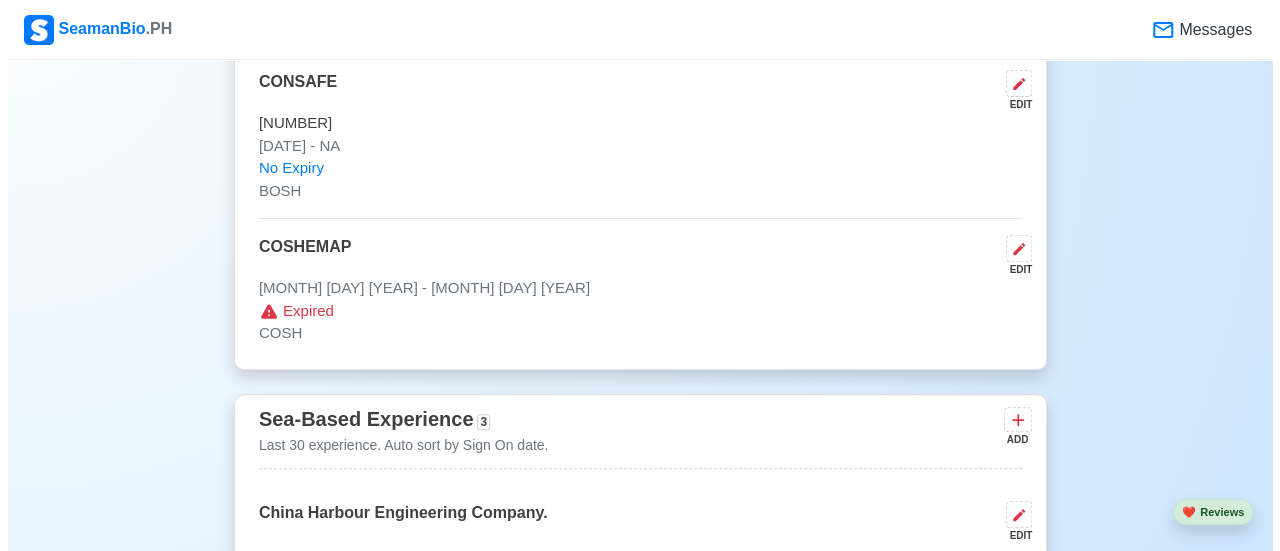 scroll, scrollTop: 4038, scrollLeft: 0, axis: vertical 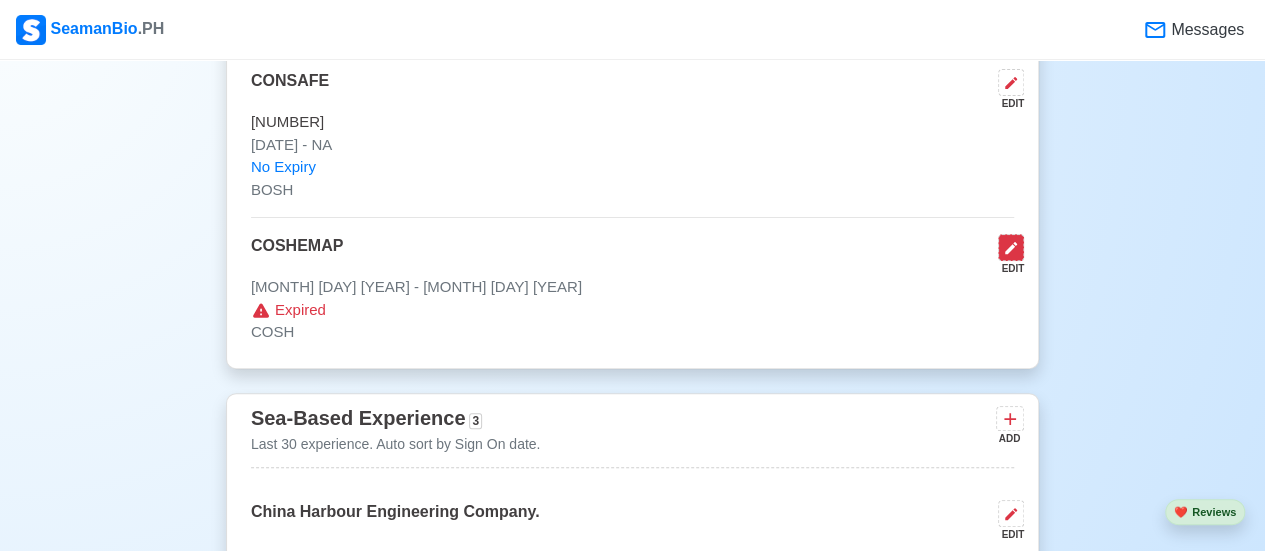 click 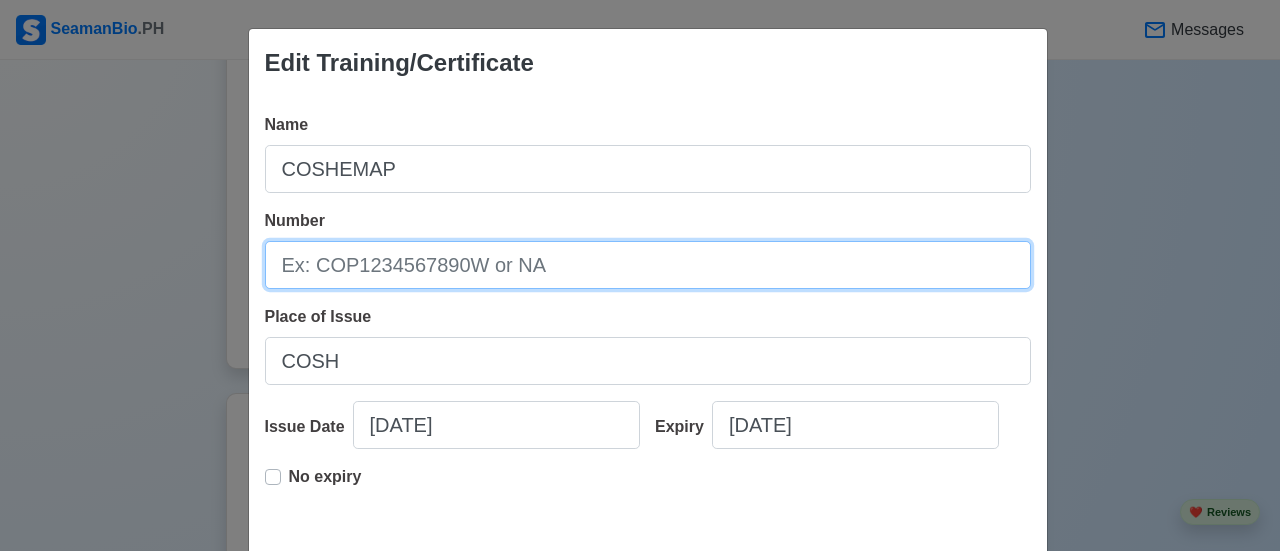 click on "Number" at bounding box center (648, 265) 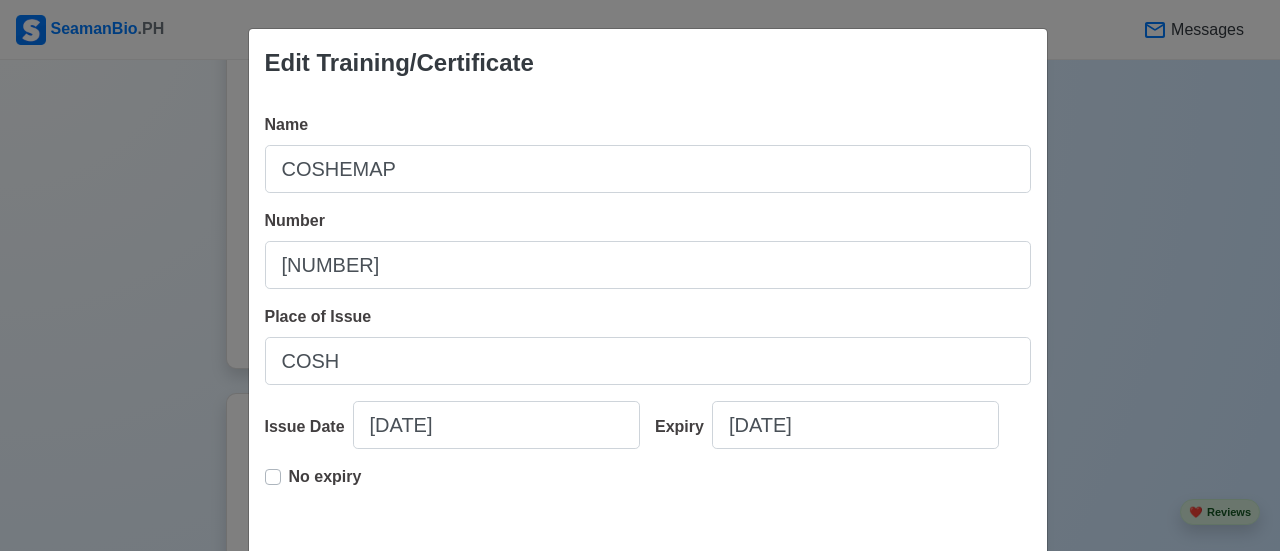 click on "No expiry" at bounding box center [325, 485] 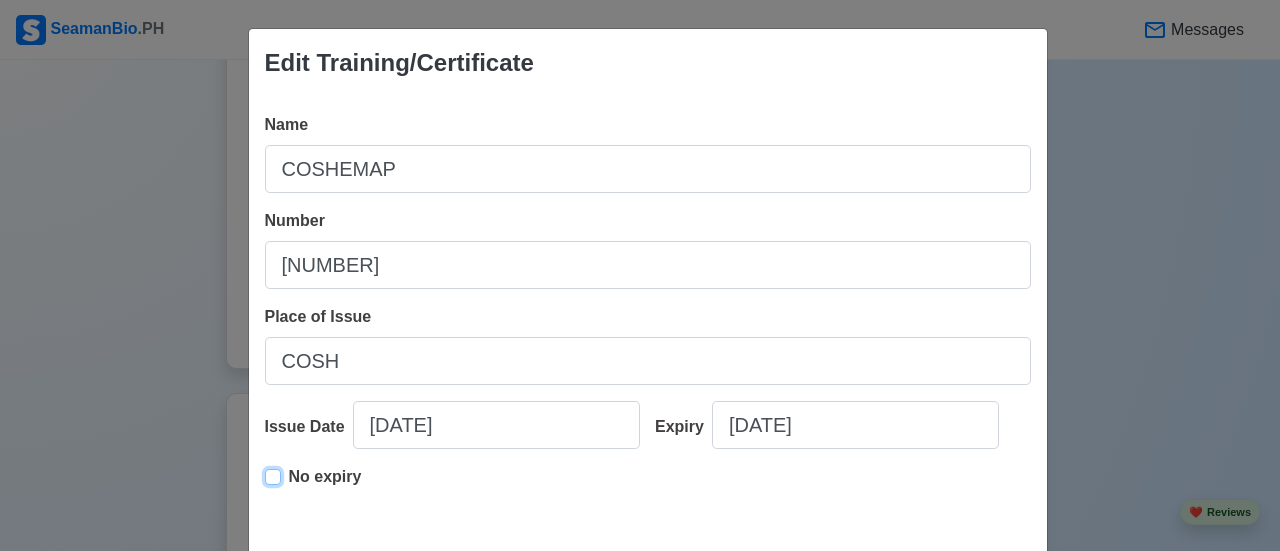type on "[DATE]" 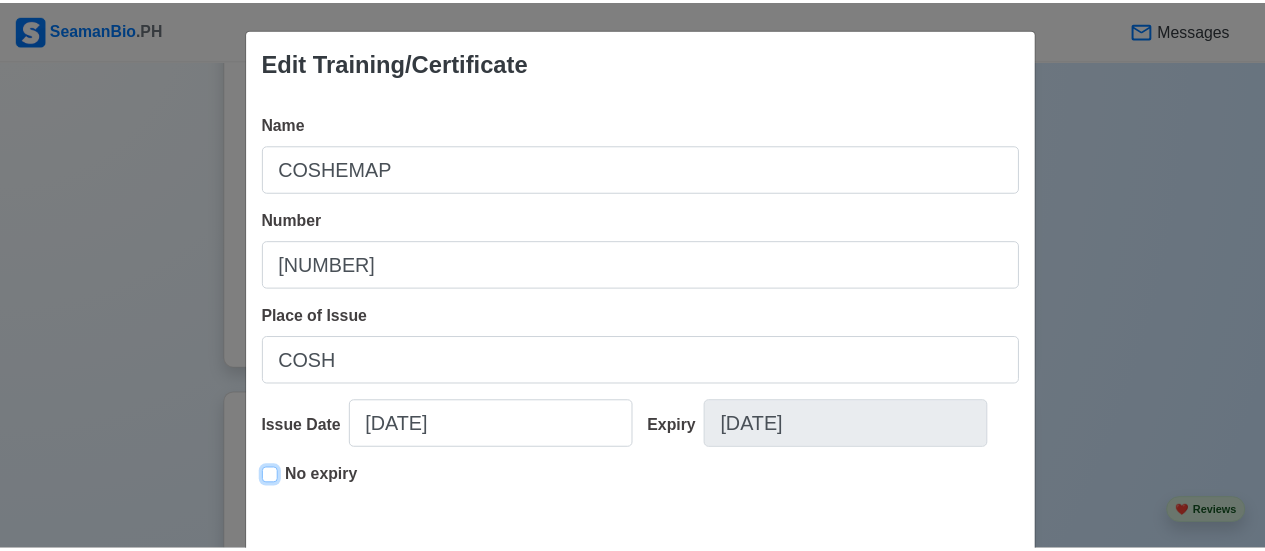 scroll, scrollTop: 107, scrollLeft: 0, axis: vertical 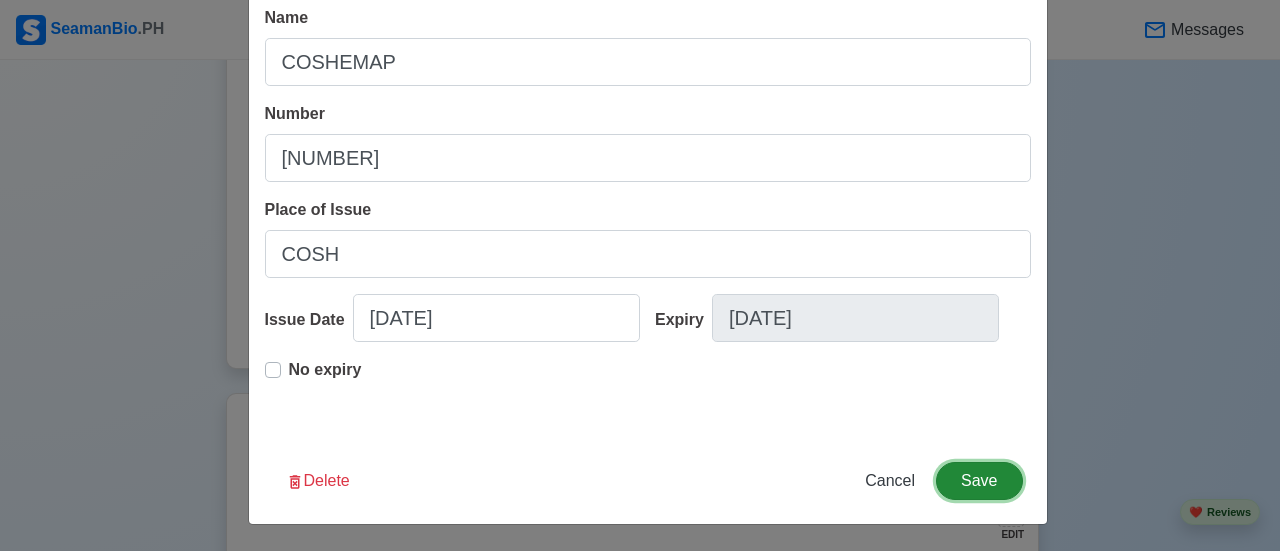 click on "Save" at bounding box center (979, 481) 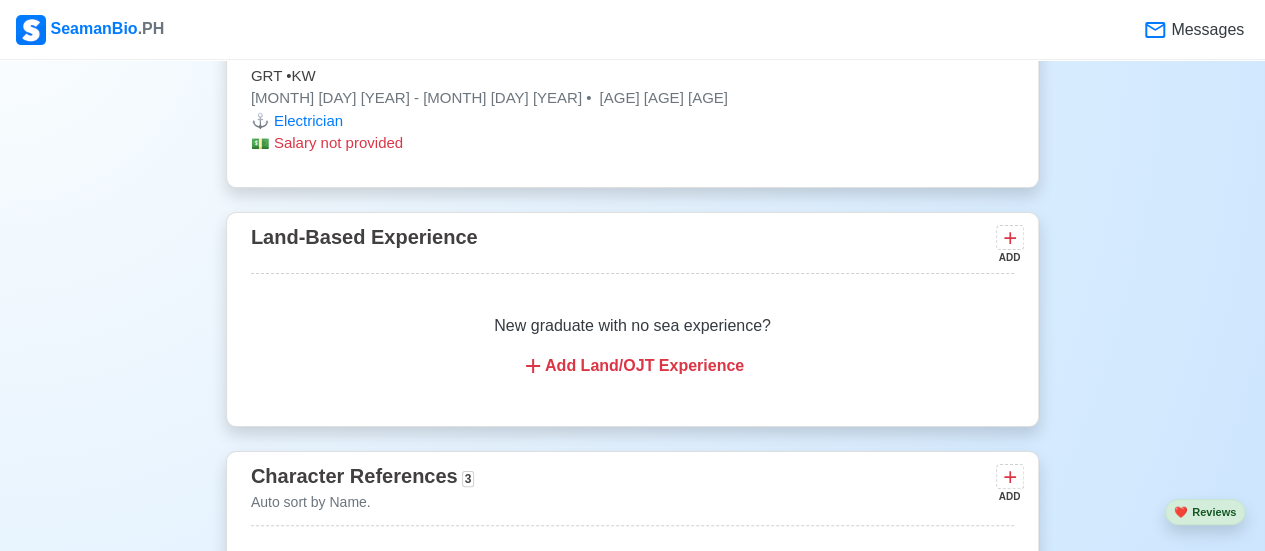 scroll, scrollTop: 4951, scrollLeft: 0, axis: vertical 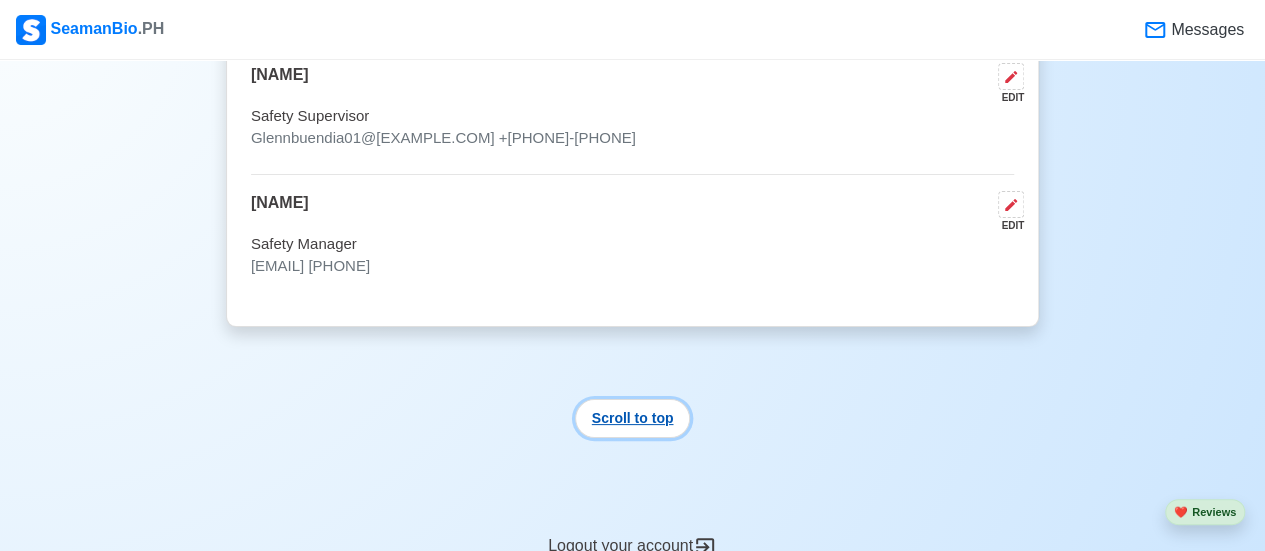 click on "Scroll to top" at bounding box center (633, 418) 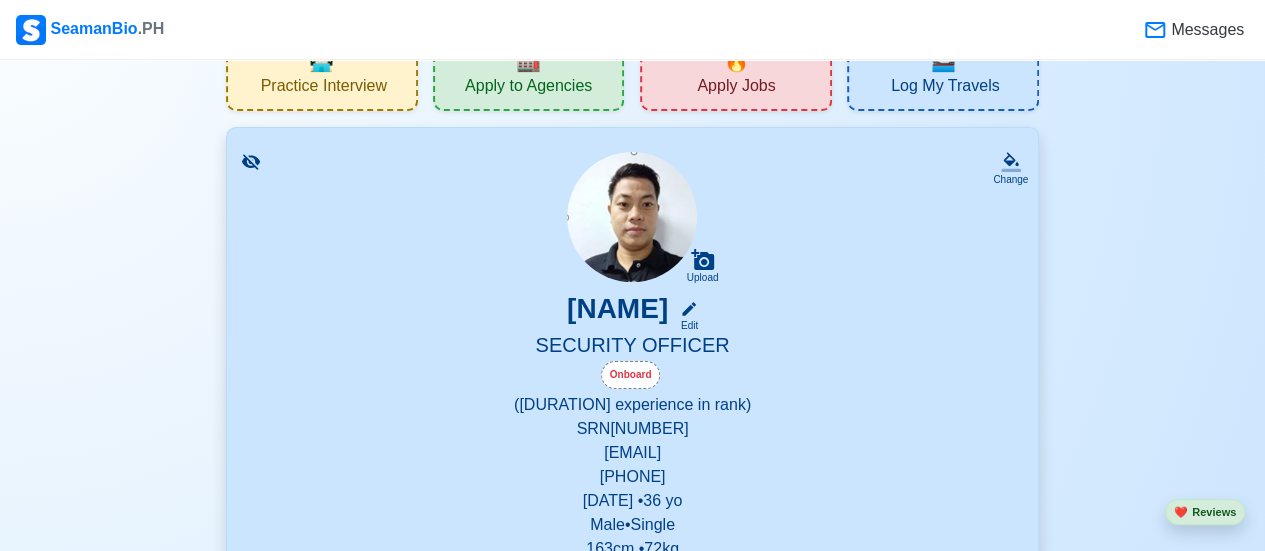 scroll, scrollTop: 0, scrollLeft: 0, axis: both 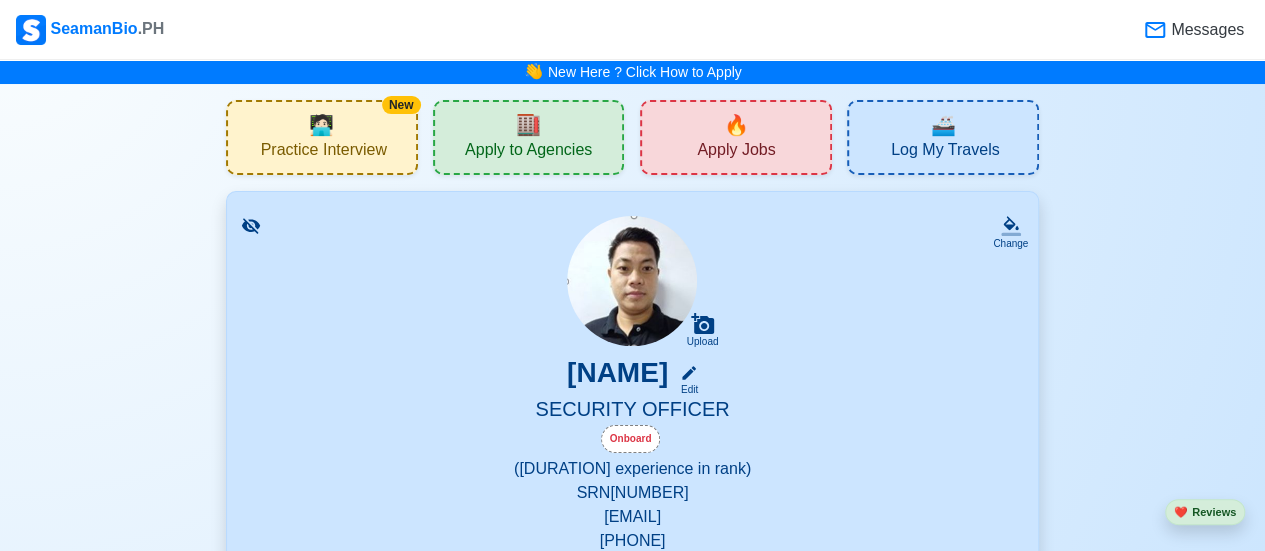 click on "Apply Jobs" at bounding box center [736, 152] 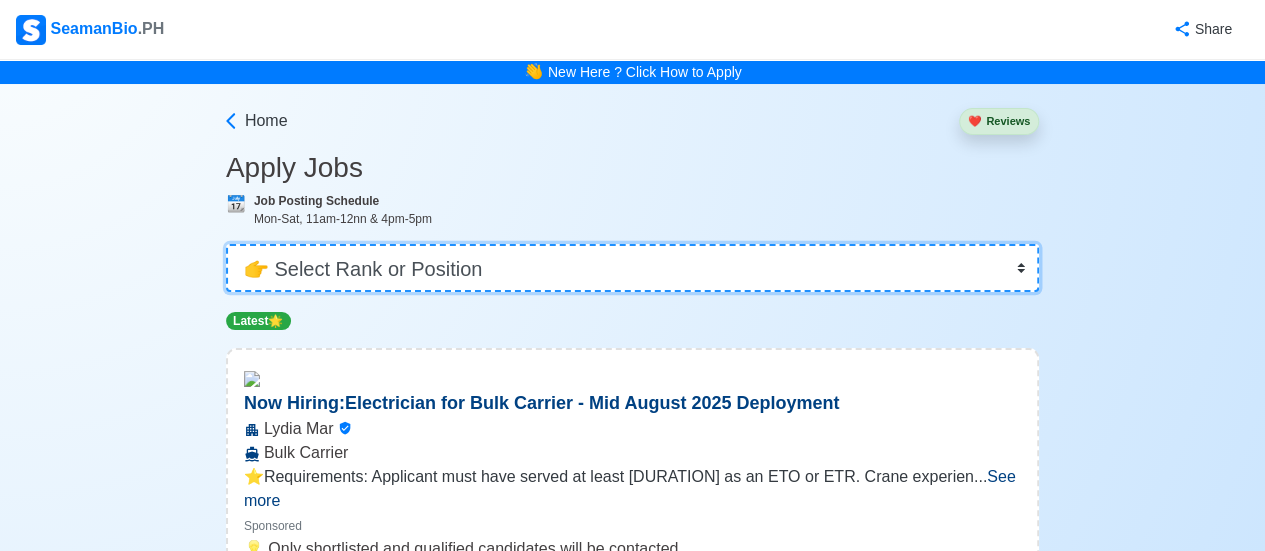 click on "👉 Select Rank or Position Master Chief Officer 2nd Officer 3rd Officer Junior Officer Chief Engineer 2nd Engineer 3rd Engineer 4th Engineer Gas Engineer Junior Engineer 1st Assistant Engineer 2nd Assistant Engineer 3rd Assistant Engineer ETO/ETR Electrician Electrical Engineer Oiler Fitter Welder Chief Cook Chef Cook Messman Wiper Rigger Ordinary Seaman Able Seaman Motorman Pumpman Bosun Cadet Reefer Mechanic Operator Repairman Painter Steward Waiter Others" at bounding box center [632, 268] 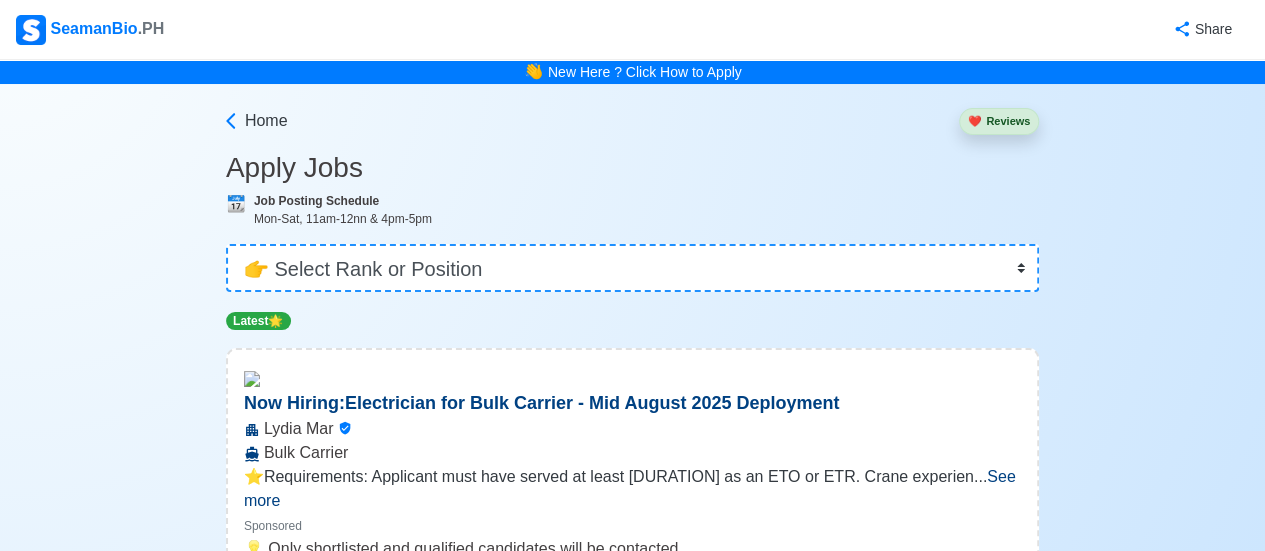 click on "Master Chief Officer 2nd Officer 3rd Officer Junior Officer Chief Engineer 2nd Engineer 3rd Engineer 4th Engineer Gas Engineer Junior Engineer 1st Assistant Engineer 2nd Assistant Engineer 3rd Assistant Engineer ETO/ETR Electrician Electrical Engineer Oiler Fitter Welder Chief Cook Chef Cook Messman Wiper Rigger Ordinary Seaman Able Seaman Motorman Pumpman Bosun Cadet Reefer Mechanic Operator Repairman Painter Steward Waiter Others Latest 🌟 Now Hiring: Electrician for Bulk Carrier - Mid August [YEAR] Deployment Lydia Mar Bulk Carrier ⭐️Requirements: Applicant must have served at least 12 months as an ETO or ETR. Crane experien ... See more ... See more Sponsored 💡 Only shortlisted and qualified candidates will be contacted Quick Apply Now Hiring: CHIEF MATE 3h ago BRIDGE MARINE CORPORATION LPG ... See more ... See more Direct Apply Now Hiring: BOSUN 3h ago LPG ... See more" at bounding box center (632, 25930) 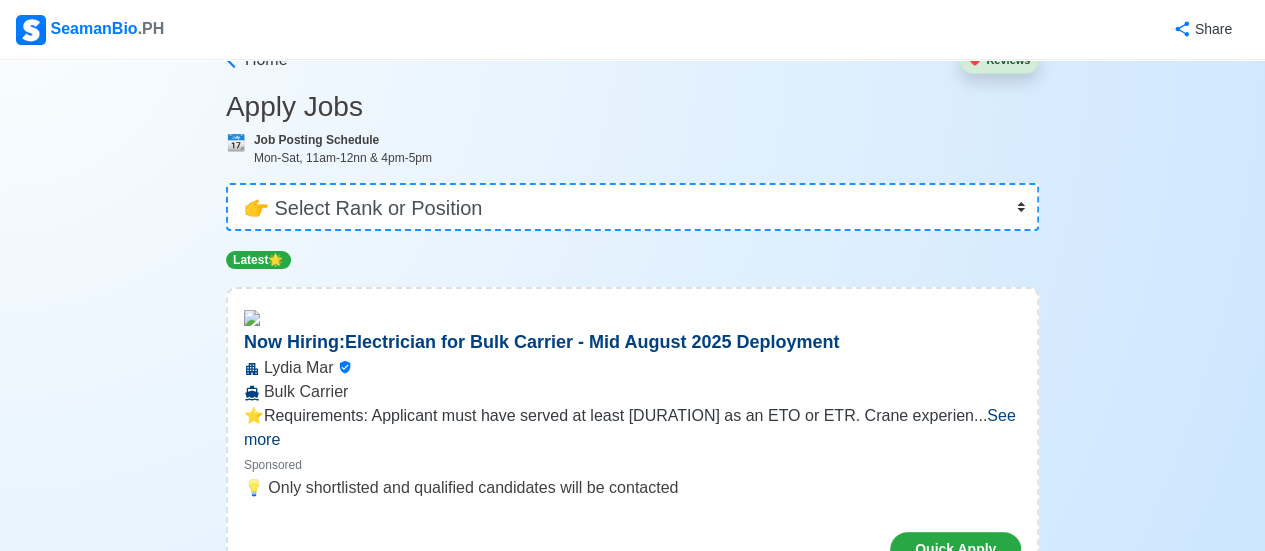 scroll, scrollTop: 0, scrollLeft: 0, axis: both 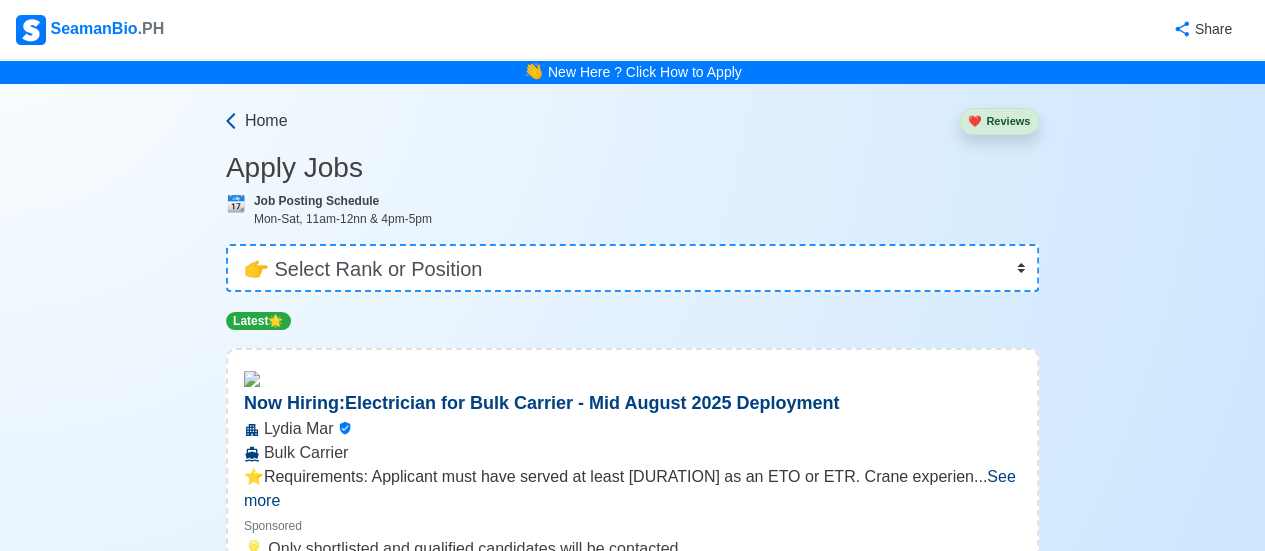 click 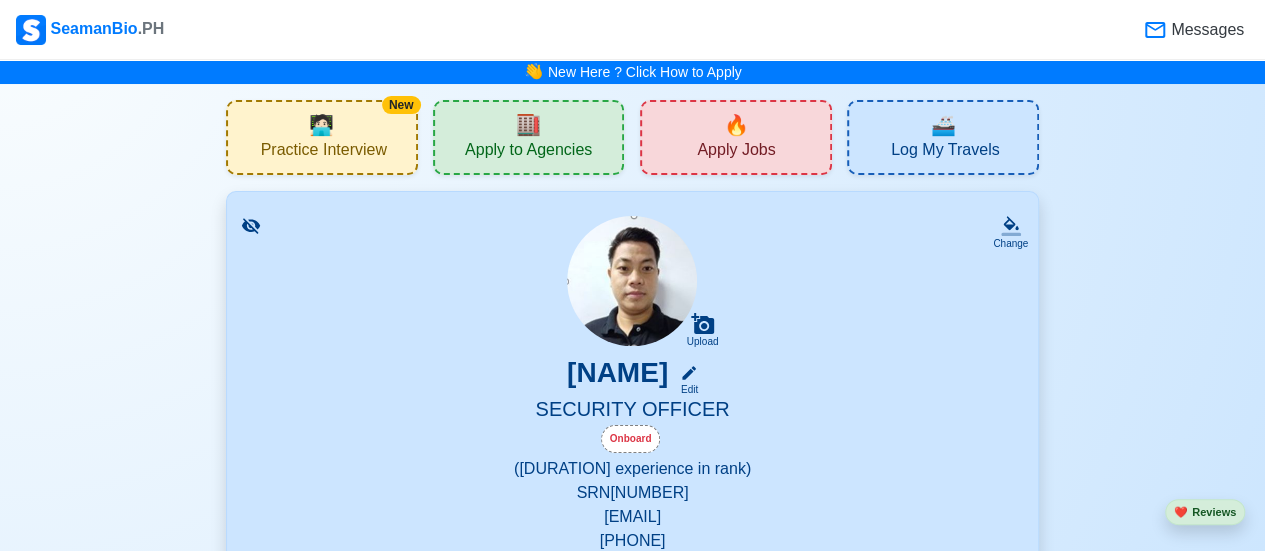 click on "🏬" at bounding box center [528, 125] 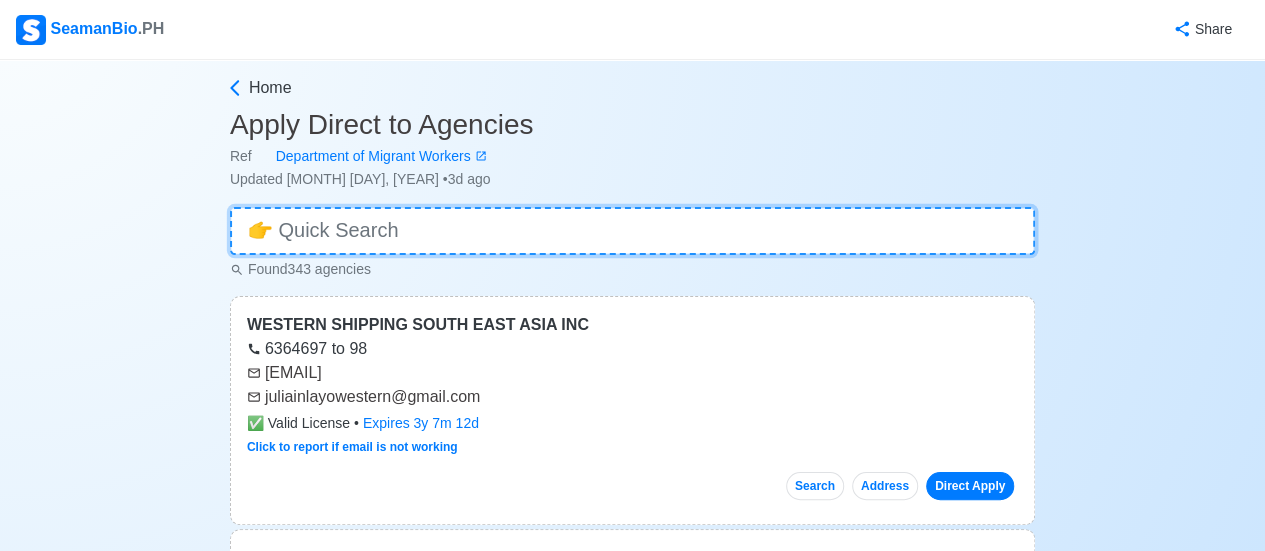 click at bounding box center (632, 231) 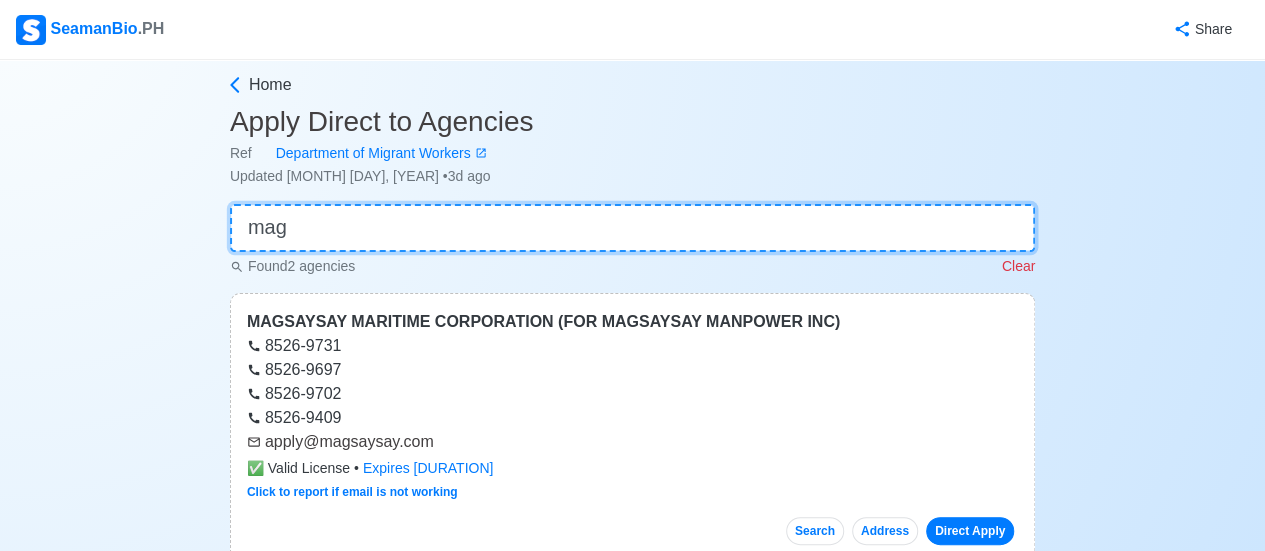 scroll, scrollTop: 0, scrollLeft: 0, axis: both 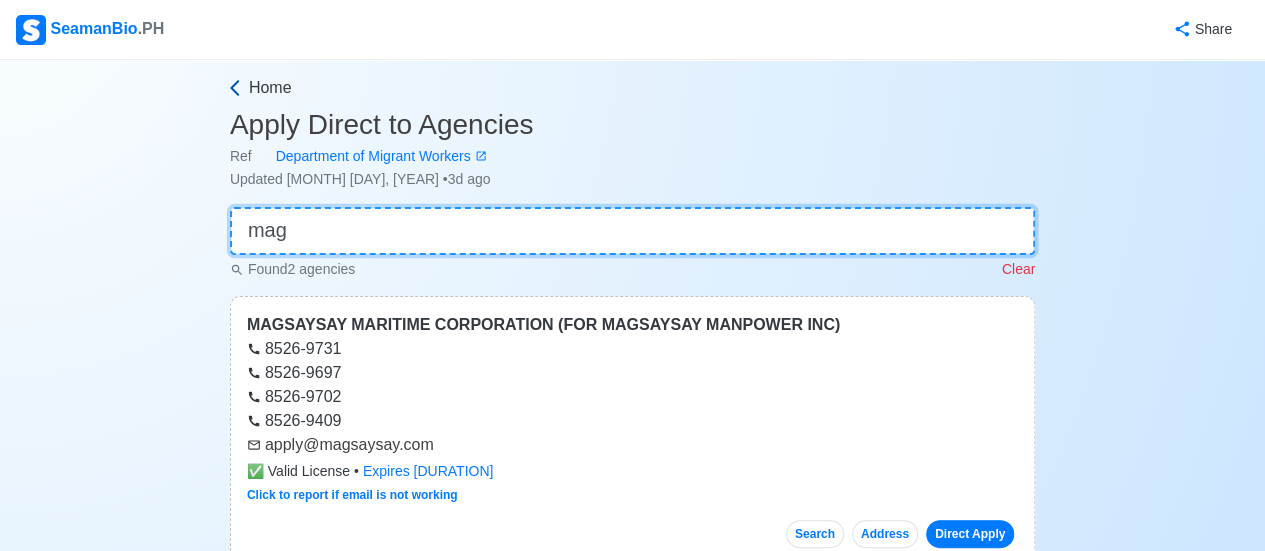 type on "mag" 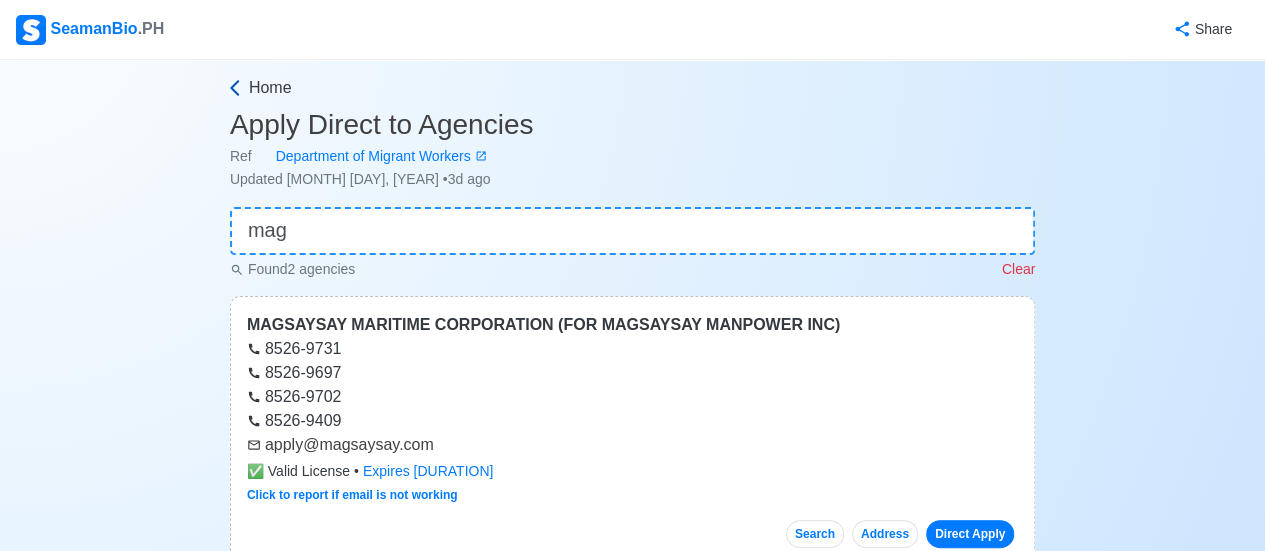 click 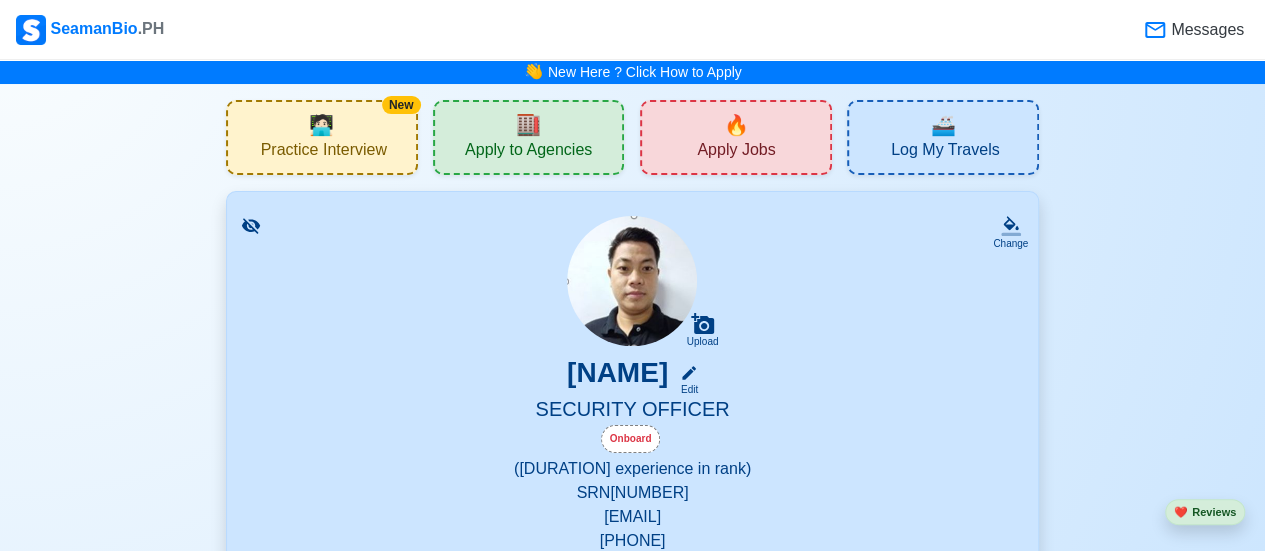 click on "Apply Jobs" at bounding box center (736, 152) 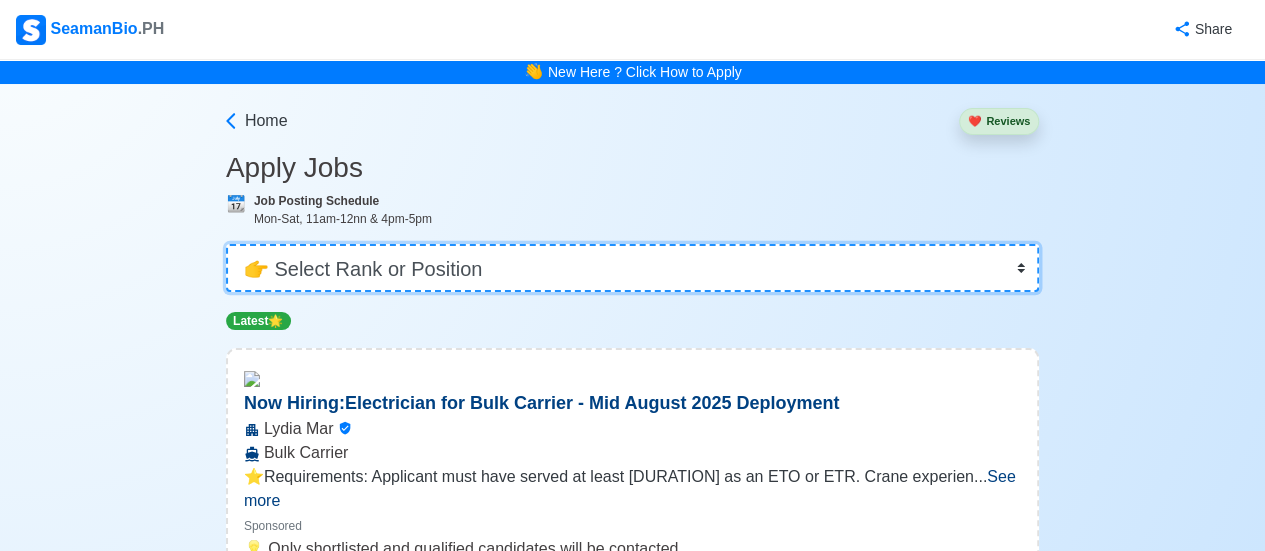 click on "👉 Select Rank or Position Master Chief Officer 2nd Officer 3rd Officer Junior Officer Chief Engineer 2nd Engineer 3rd Engineer 4th Engineer Gas Engineer Junior Engineer 1st Assistant Engineer 2nd Assistant Engineer 3rd Assistant Engineer ETO/ETR Electrician Electrical Engineer Oiler Fitter Welder Chief Cook Chef Cook Messman Wiper Rigger Ordinary Seaman Able Seaman Motorman Pumpman Bosun Cadet Reefer Mechanic Operator Repairman Painter Steward Waiter Others" at bounding box center (632, 268) 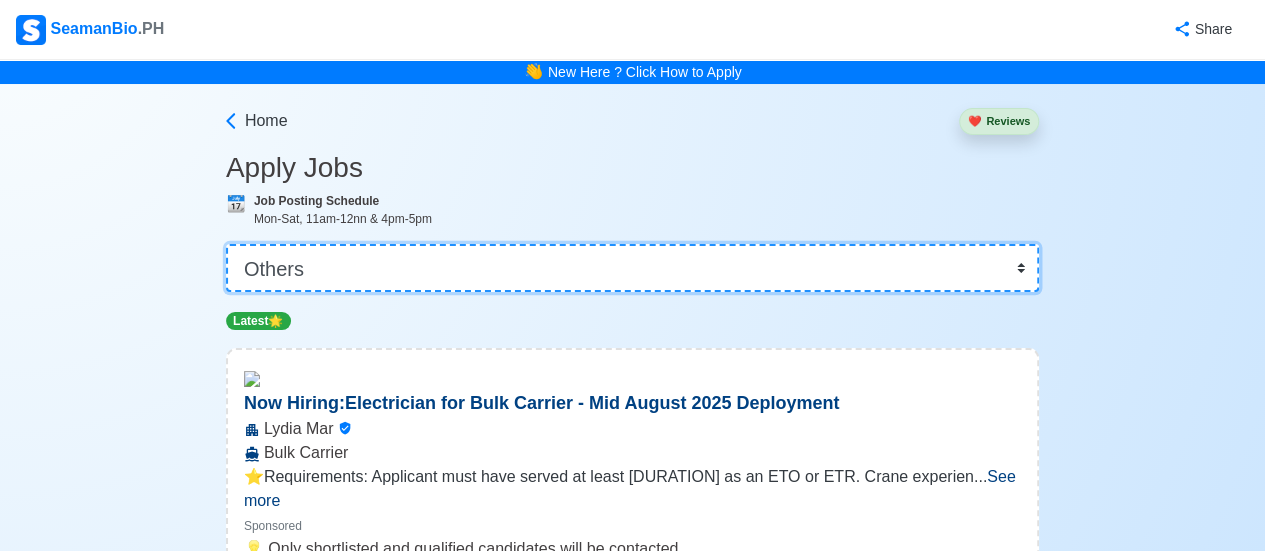 click on "👉 Select Rank or Position Master Chief Officer 2nd Officer 3rd Officer Junior Officer Chief Engineer 2nd Engineer 3rd Engineer 4th Engineer Gas Engineer Junior Engineer 1st Assistant Engineer 2nd Assistant Engineer 3rd Assistant Engineer ETO/ETR Electrician Electrical Engineer Oiler Fitter Welder Chief Cook Chef Cook Messman Wiper Rigger Ordinary Seaman Able Seaman Motorman Pumpman Bosun Cadet Reefer Mechanic Operator Repairman Painter Steward Waiter Others" at bounding box center [632, 268] 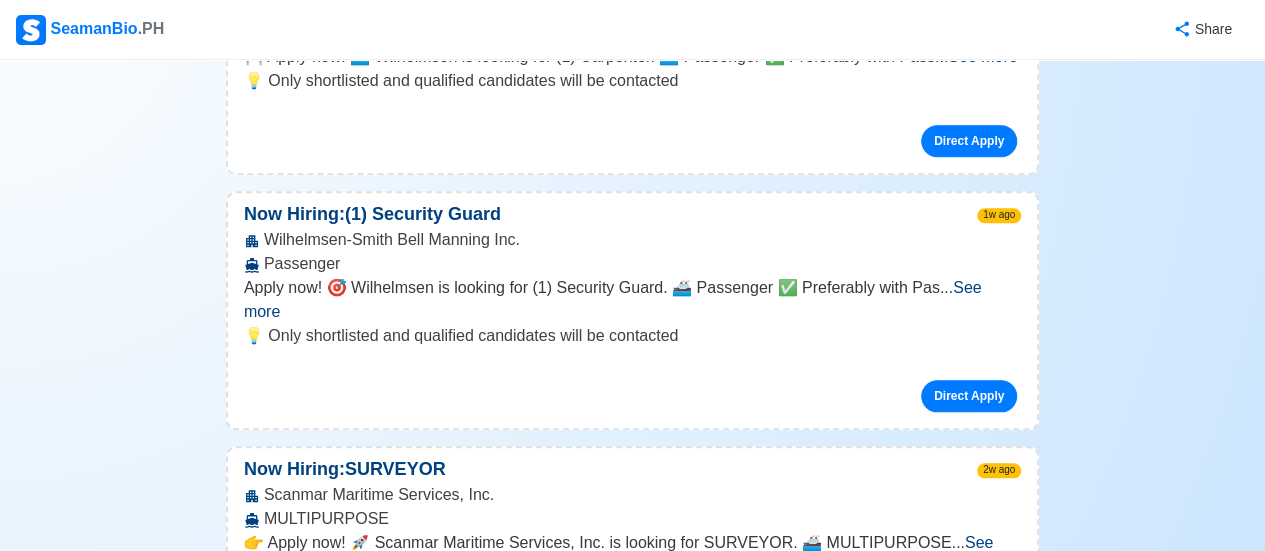 scroll, scrollTop: 845, scrollLeft: 0, axis: vertical 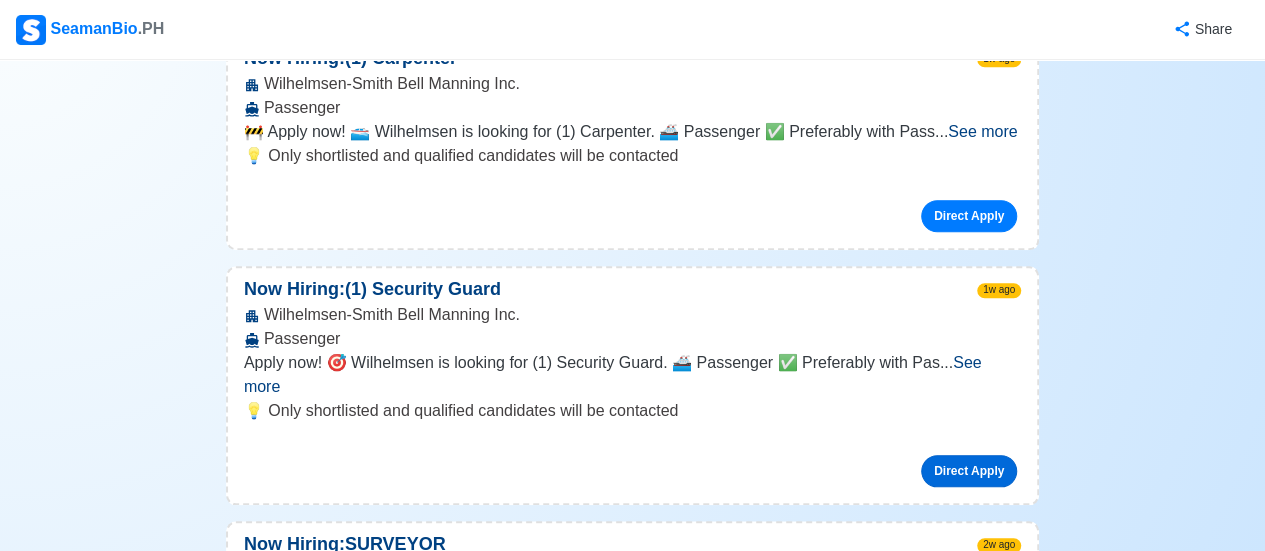 click on "Direct Apply" at bounding box center (969, 471) 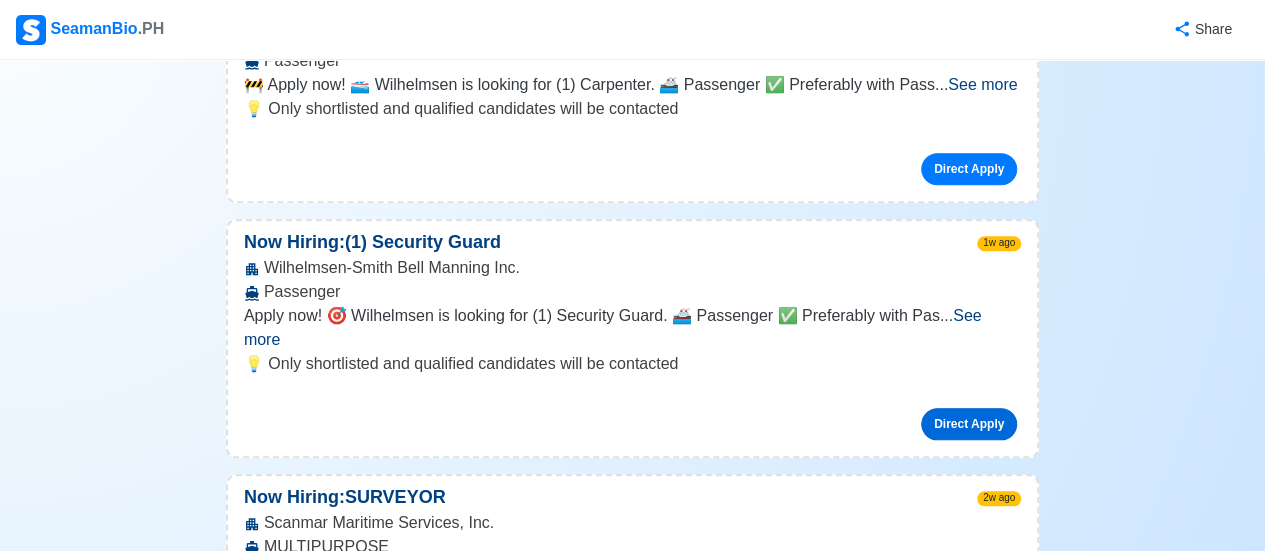 scroll, scrollTop: 891, scrollLeft: 0, axis: vertical 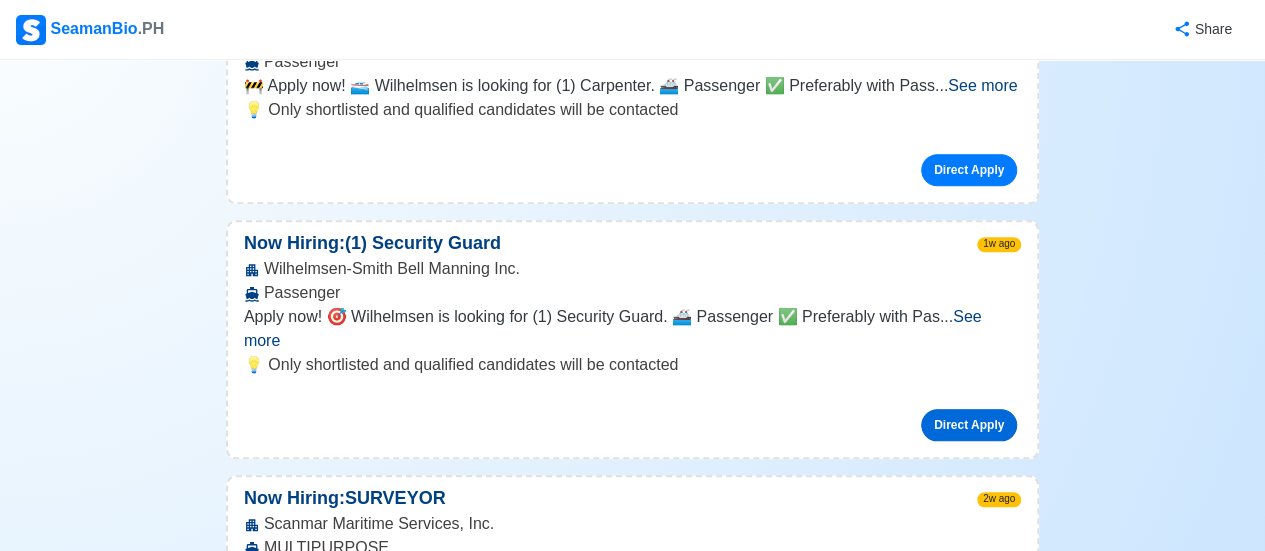 click on "Direct Apply" at bounding box center (969, 425) 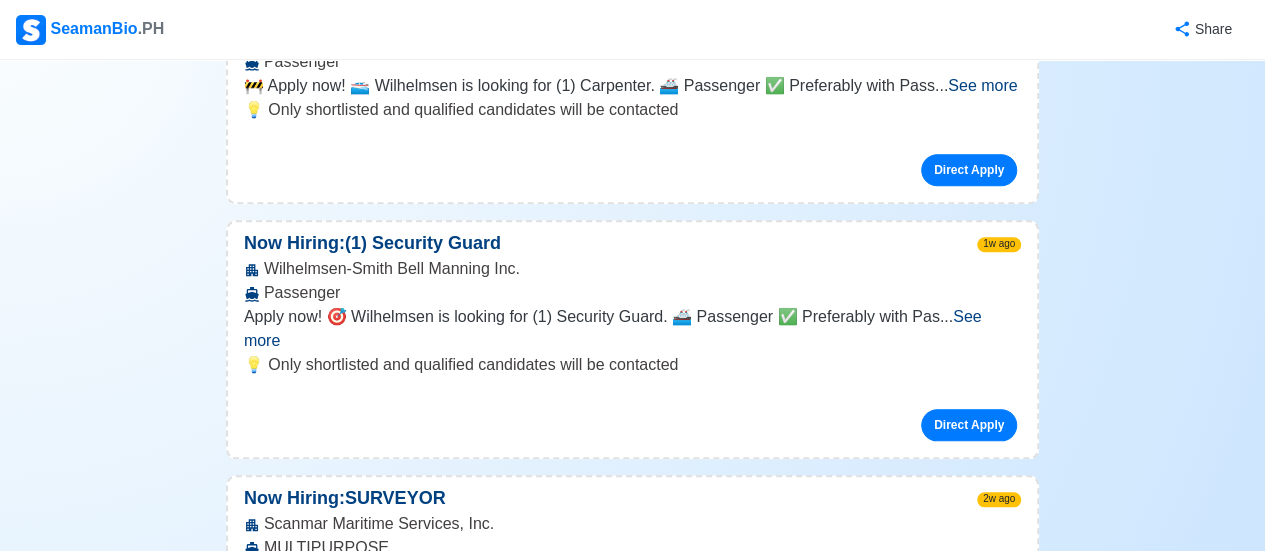 click on "Home ❤️ Reviews Apply Others Jobs 📆 Job Posting Schedule Mon-Sat, 11am-12nn & 4pm-5pm 👉 Select Rank or Position Master Chief Officer 2nd Officer 3rd Officer Junior Officer Chief Engineer 2nd Engineer 3rd Engineer 4th Engineer Gas Engineer Junior Engineer 1st Assistant Engineer 2nd Assistant Engineer 3rd Assistant Engineer ETO/ETR Electrician Electrical Engineer Oiler Fitter Welder Chief Cook Chef Cook Messman Wiper Rigger Ordinary Seaman Able Seaman Motorman Pumpman Bosun Cadet Reefer Mechanic Operator Repairman Painter Steward Waiter Others Other Latest Jobs 🌟 Displaying 200+ jobs Now Hiring: Utility Electrician - x8 2d ago PACIFIC SEAMEN SERVICES, INC. DRY DOCK Apply now! 🚧 PACIFIC SEAMEN SERVICES, INC. is looking for Utility Electrician - x8. SINGAPORE ... See more ... See more 💡 Only shortlisted and qualified candidates will be contacted Direct Apply Now Hiring: Deck Boy (3x) 1w ago AVIOR MARINE INC. HEAVY LIFT VESSEL ... See more ... See more Direct Apply Now Hiring:" at bounding box center (632, 24869) 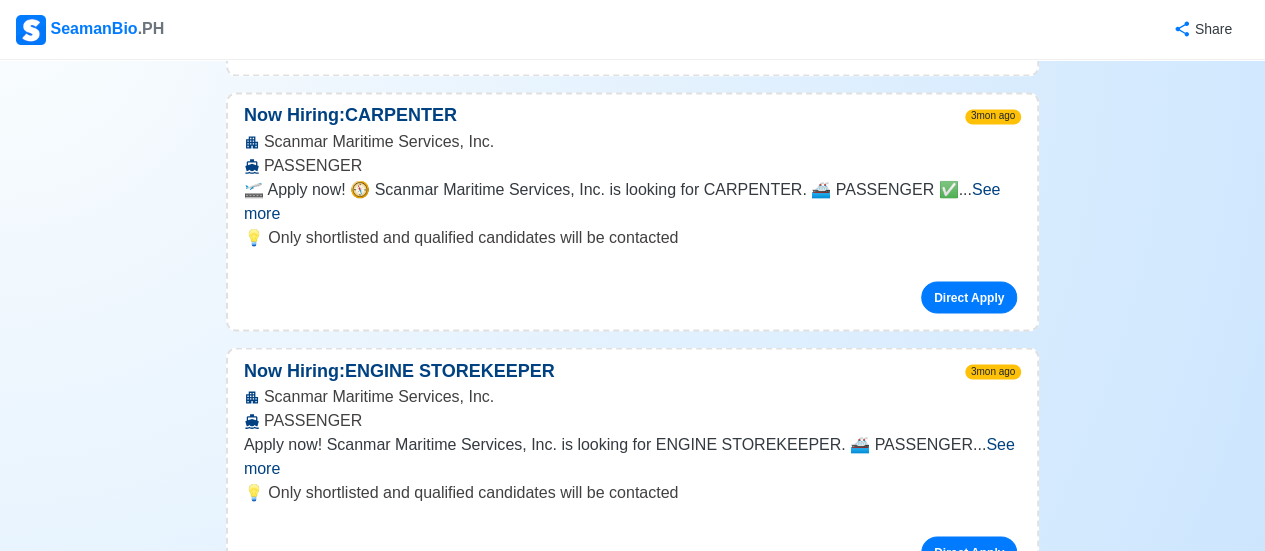 scroll, scrollTop: 9365, scrollLeft: 0, axis: vertical 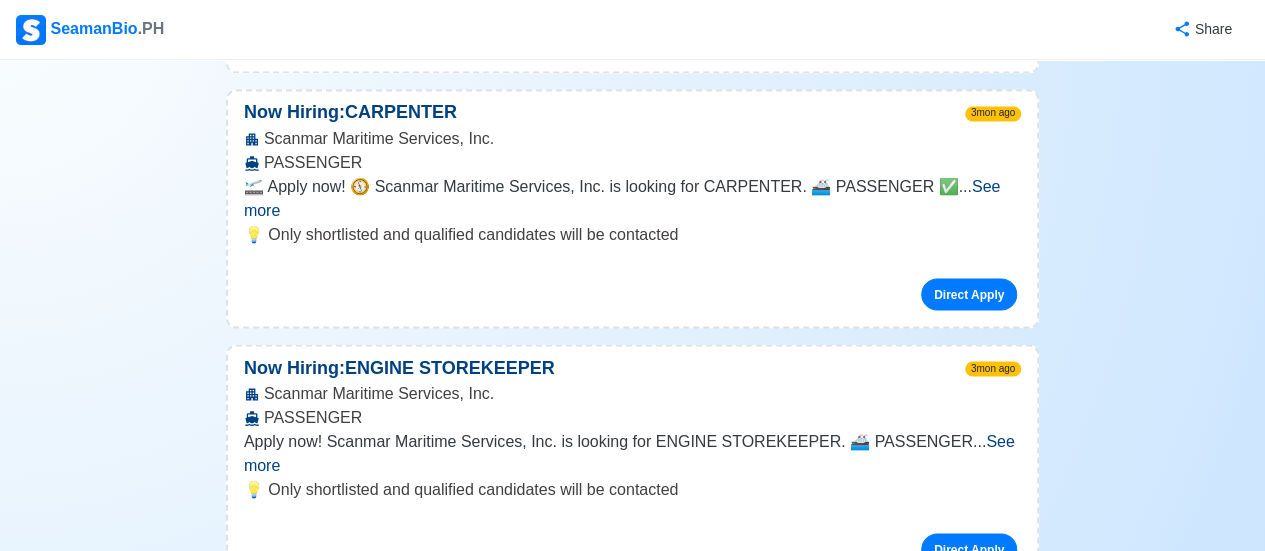 click on "Direct Apply" at bounding box center (969, 1290) 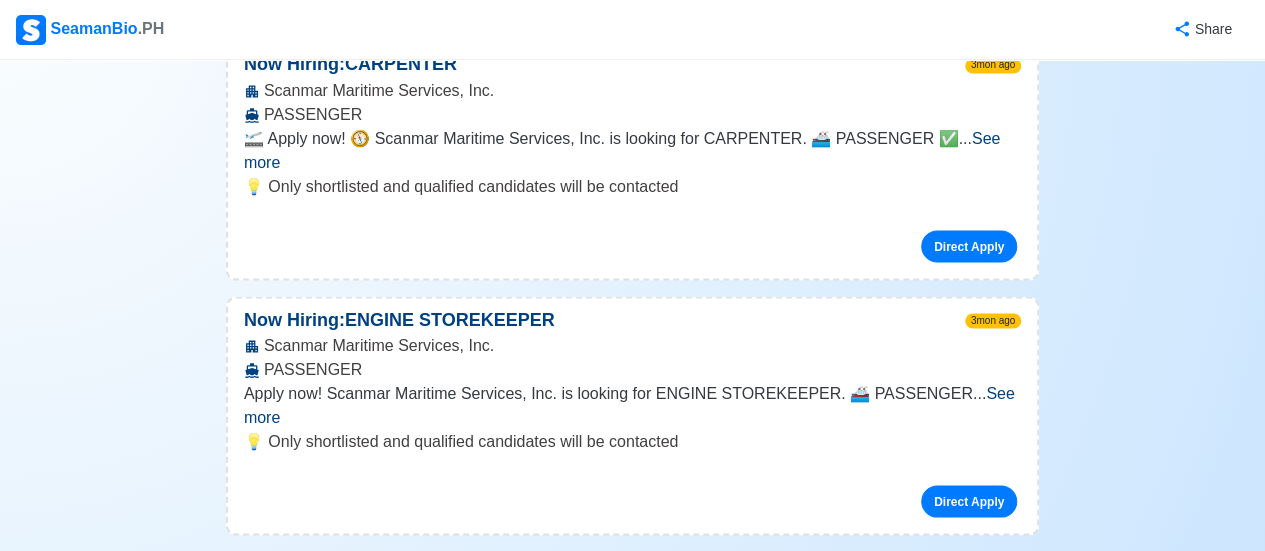 scroll, scrollTop: 9415, scrollLeft: 0, axis: vertical 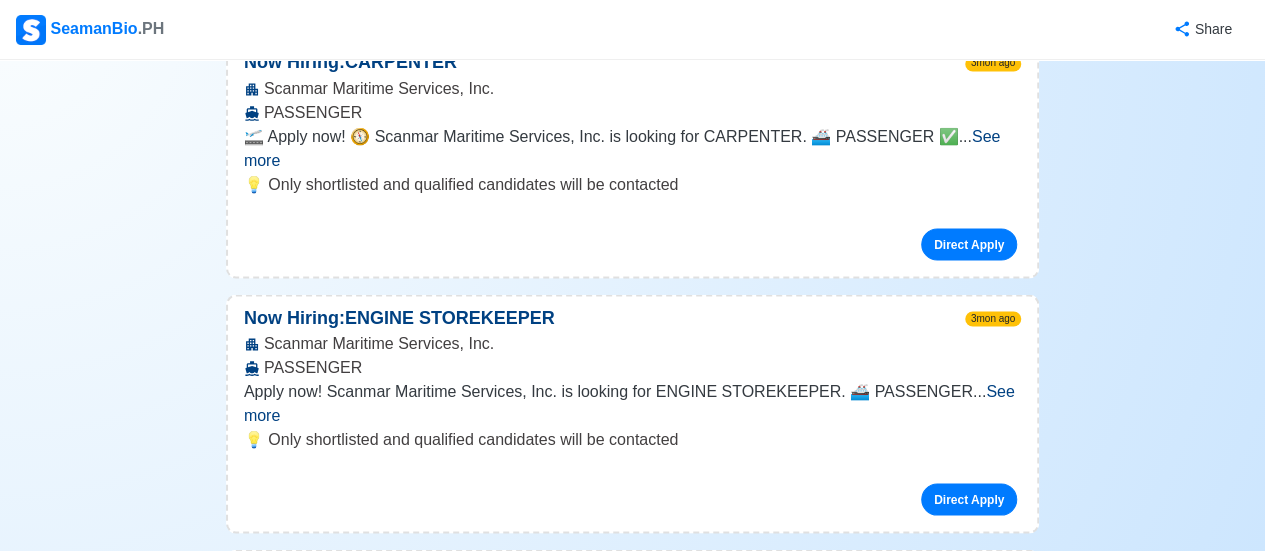 click on "Direct Apply" at bounding box center (969, 1240) 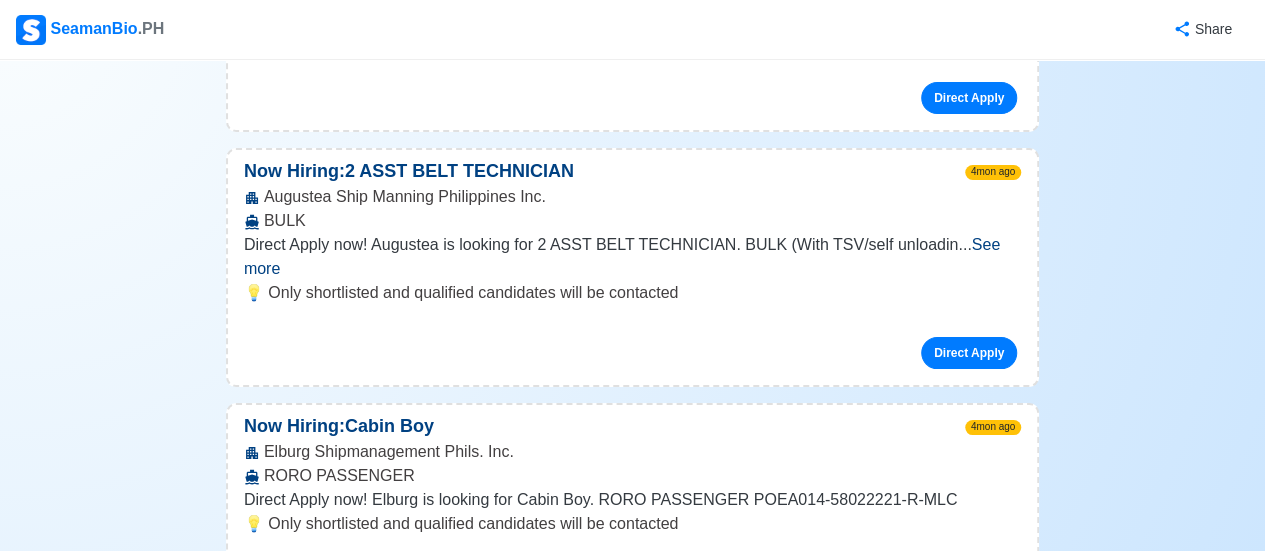 scroll, scrollTop: 15148, scrollLeft: 0, axis: vertical 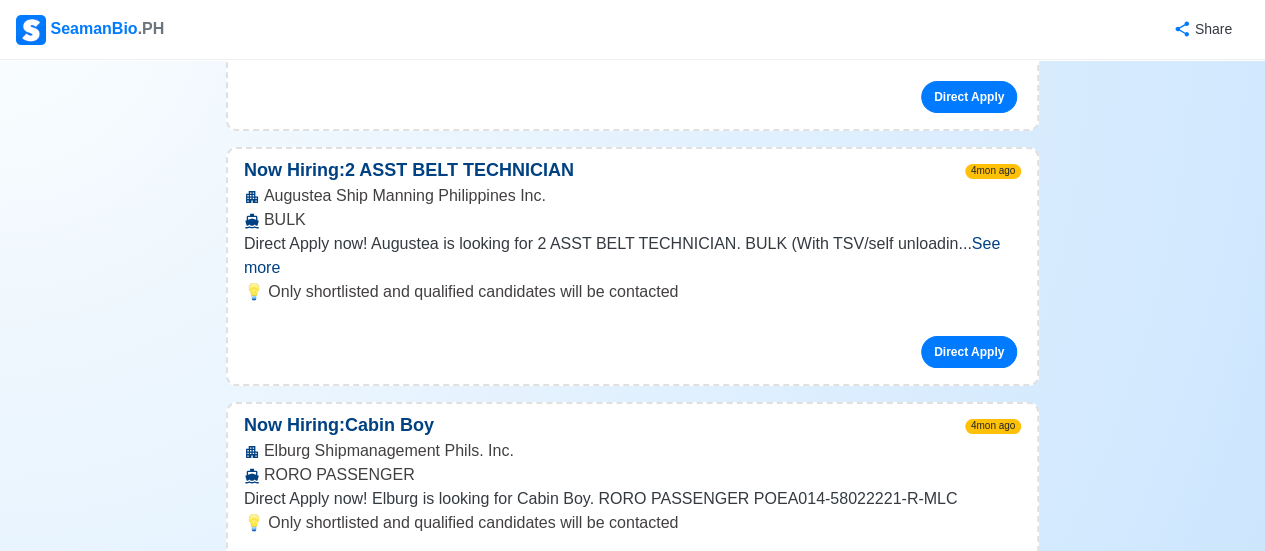 click on "Direct Apply" at bounding box center (969, 1810) 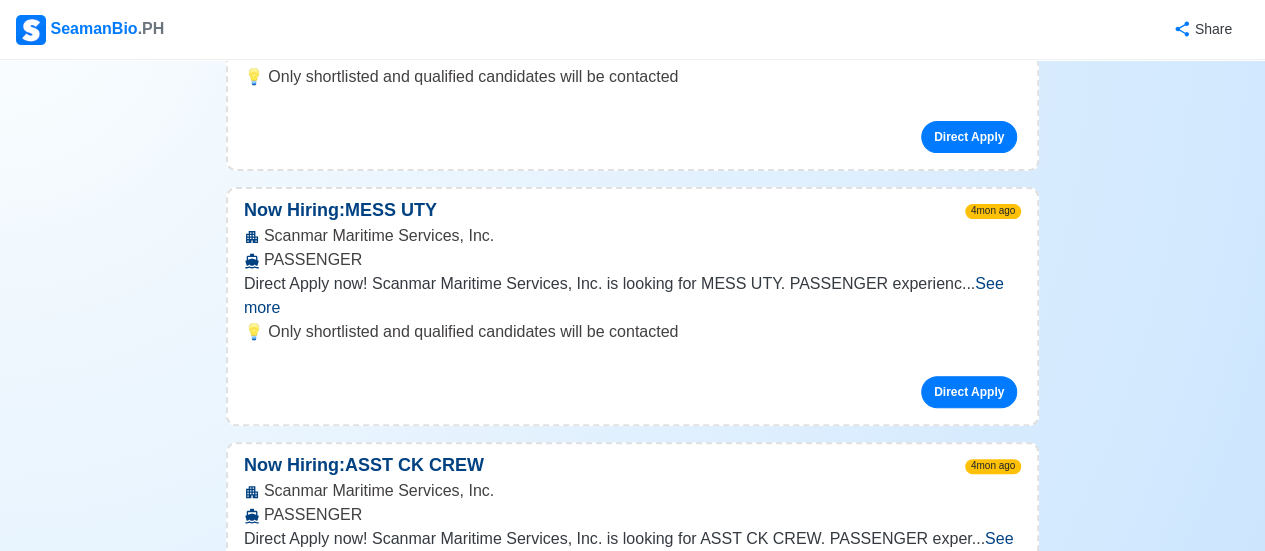 scroll, scrollTop: 19090, scrollLeft: 0, axis: vertical 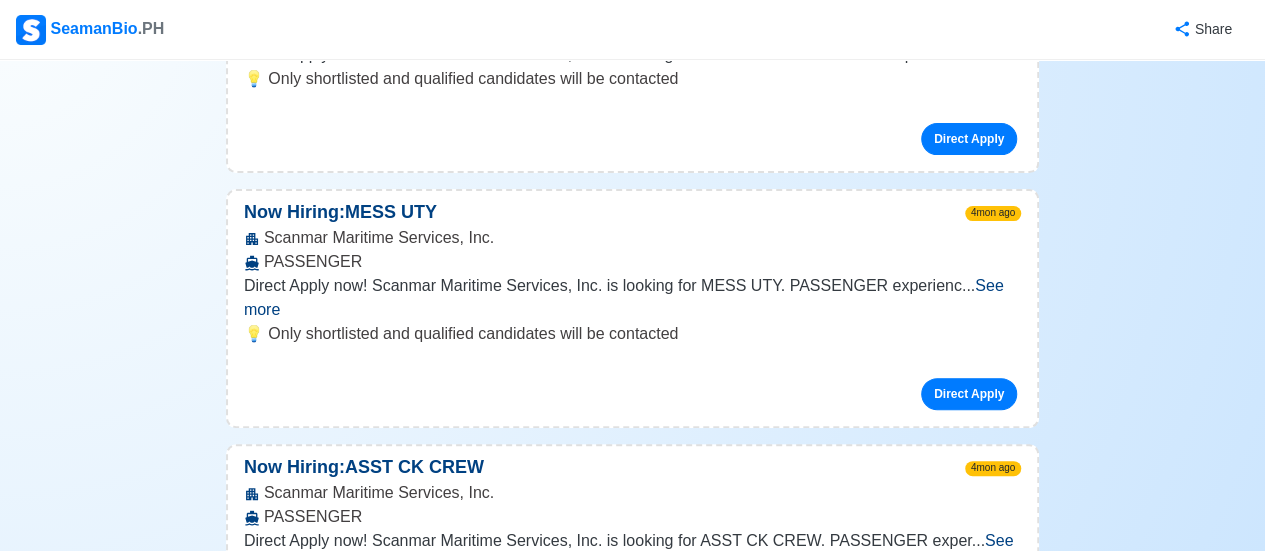 click on "Direct Apply" at bounding box center (969, 2179) 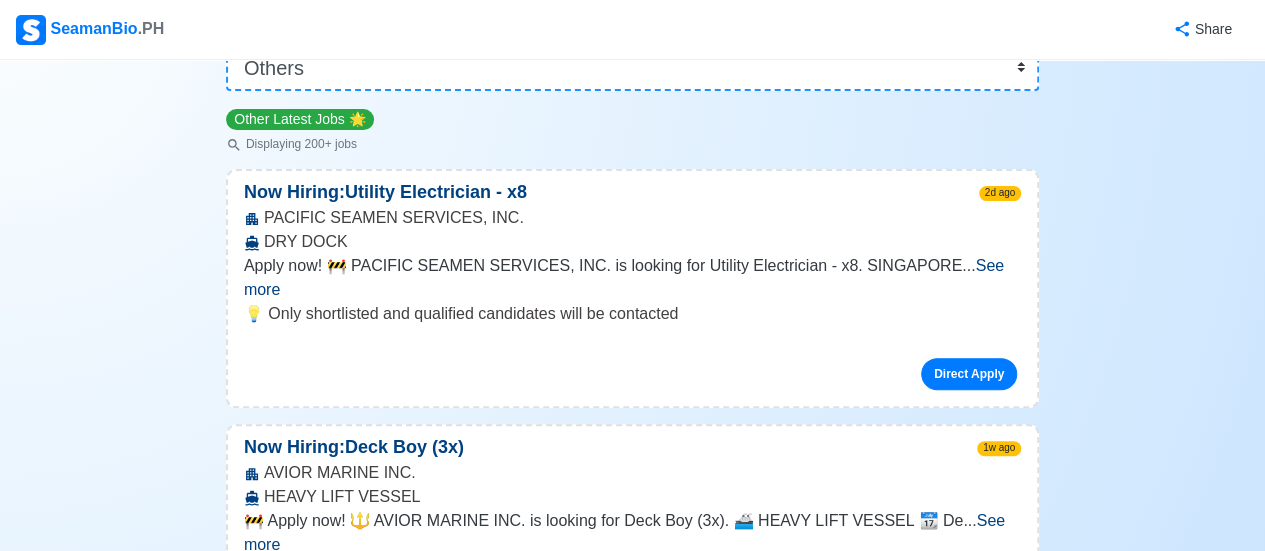 scroll, scrollTop: 0, scrollLeft: 0, axis: both 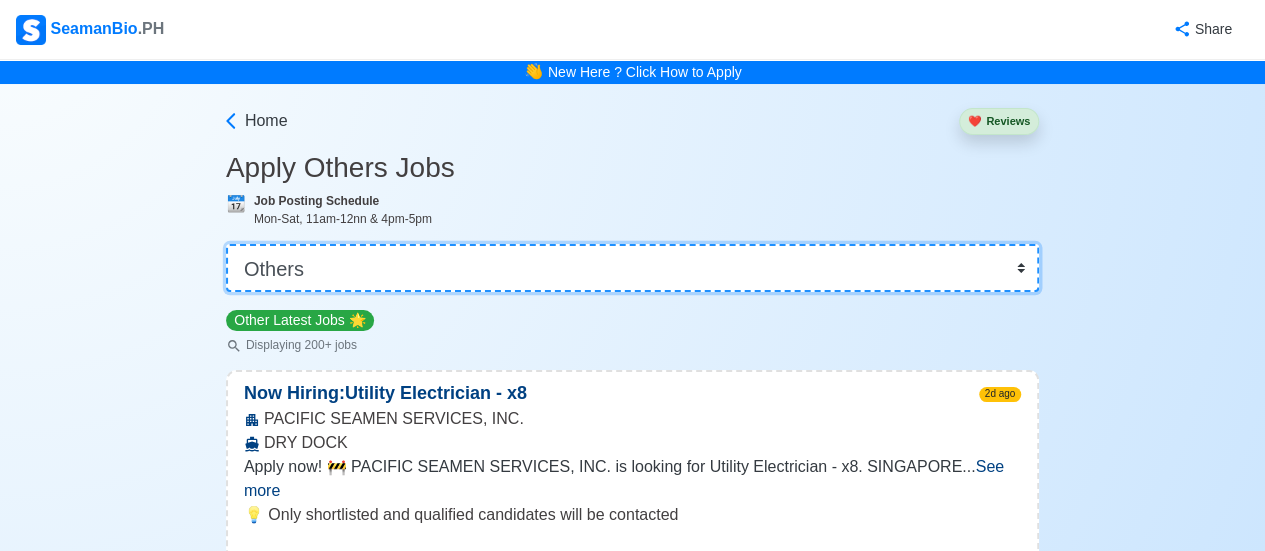 click on "👉 Select Rank or Position Master Chief Officer 2nd Officer 3rd Officer Junior Officer Chief Engineer 2nd Engineer 3rd Engineer 4th Engineer Gas Engineer Junior Engineer 1st Assistant Engineer 2nd Assistant Engineer 3rd Assistant Engineer ETO/ETR Electrician Electrical Engineer Oiler Fitter Welder Chief Cook Chef Cook Messman Wiper Rigger Ordinary Seaman Able Seaman Motorman Pumpman Bosun Cadet Reefer Mechanic Operator Repairman Painter Steward Waiter Others" at bounding box center (632, 268) 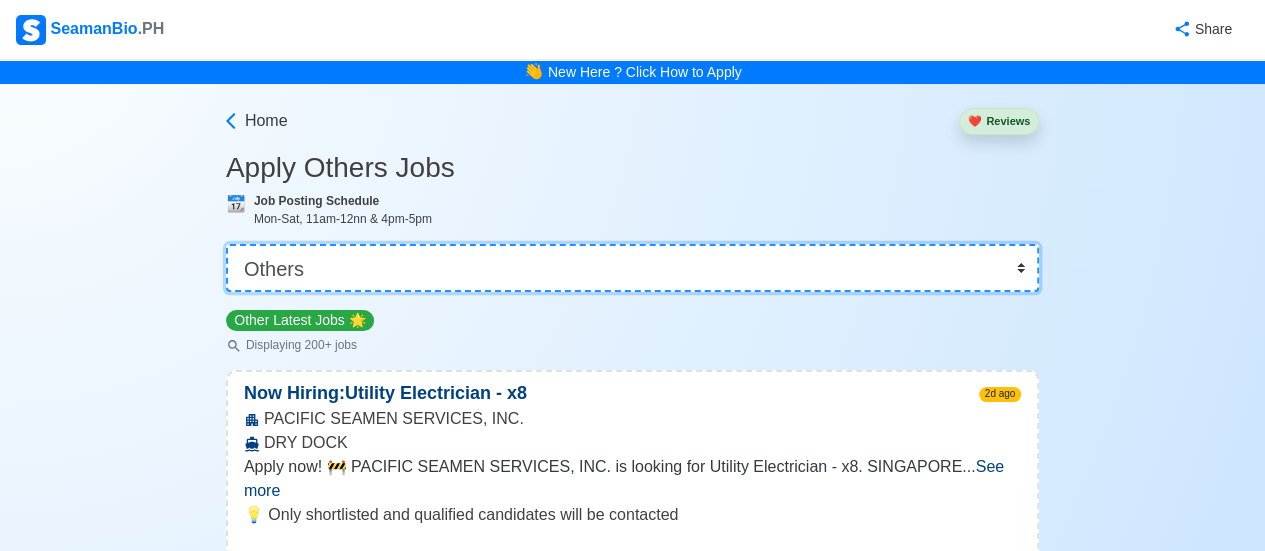 select on "Electrical Engineer" 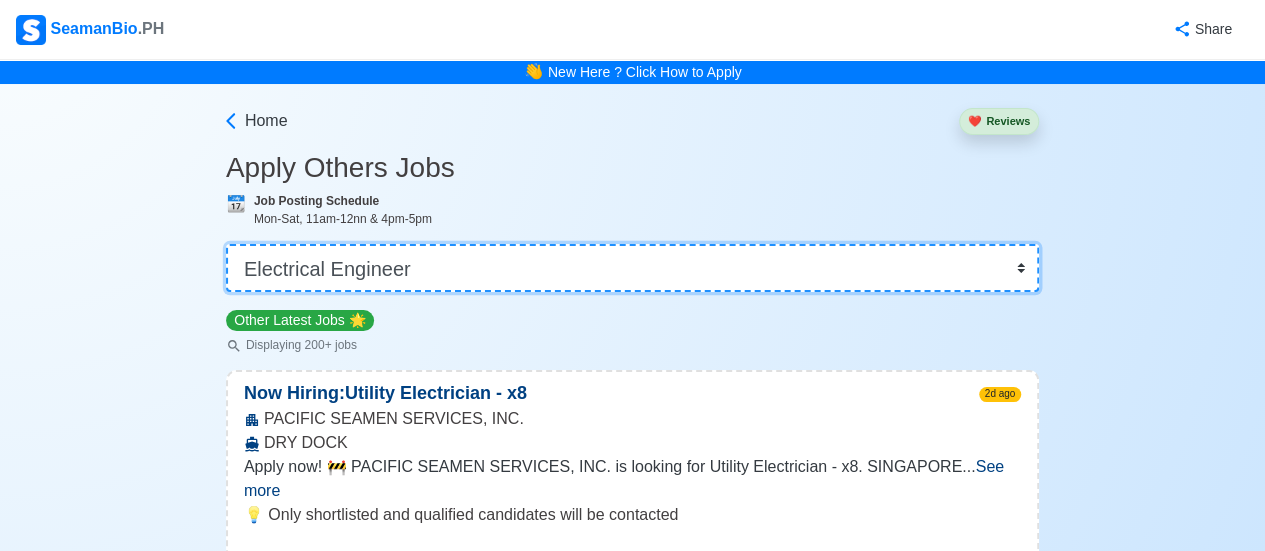 click on "👉 Select Rank or Position Master Chief Officer 2nd Officer 3rd Officer Junior Officer Chief Engineer 2nd Engineer 3rd Engineer 4th Engineer Gas Engineer Junior Engineer 1st Assistant Engineer 2nd Assistant Engineer 3rd Assistant Engineer ETO/ETR Electrician Electrical Engineer Oiler Fitter Welder Chief Cook Chef Cook Messman Wiper Rigger Ordinary Seaman Able Seaman Motorman Pumpman Bosun Cadet Reefer Mechanic Operator Repairman Painter Steward Waiter Others" at bounding box center [632, 268] 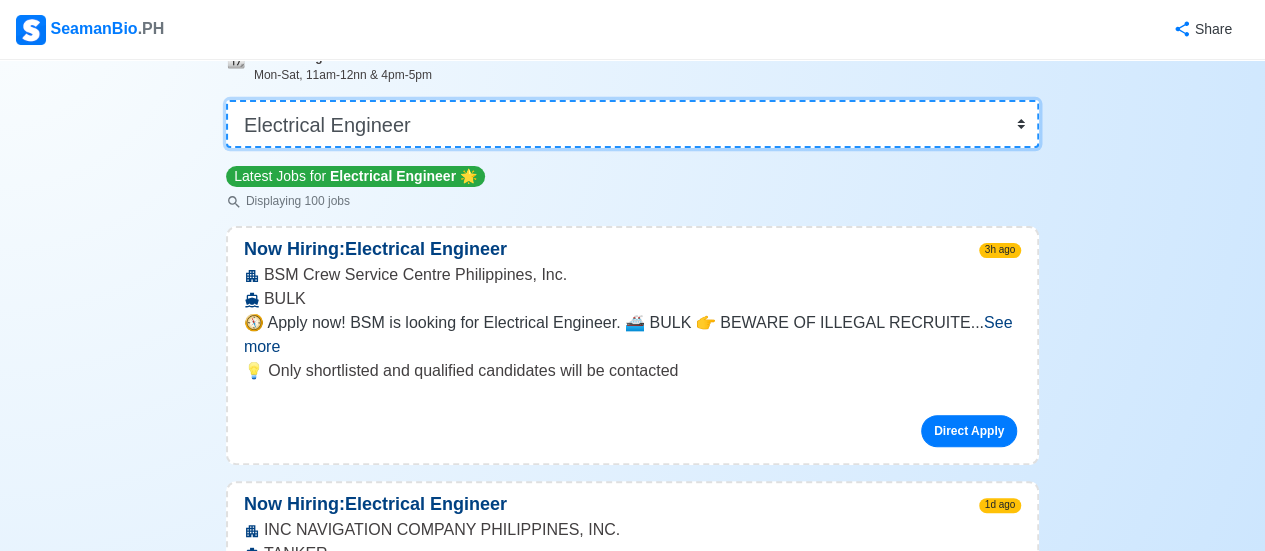 scroll, scrollTop: 0, scrollLeft: 0, axis: both 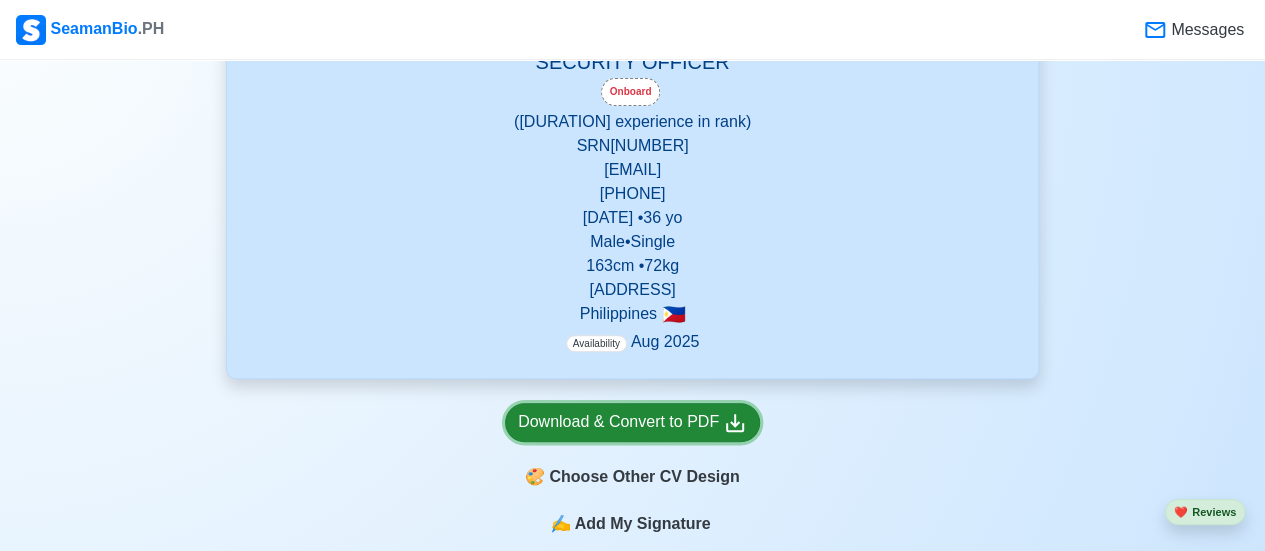 click on "Download & Convert to PDF" at bounding box center (632, 422) 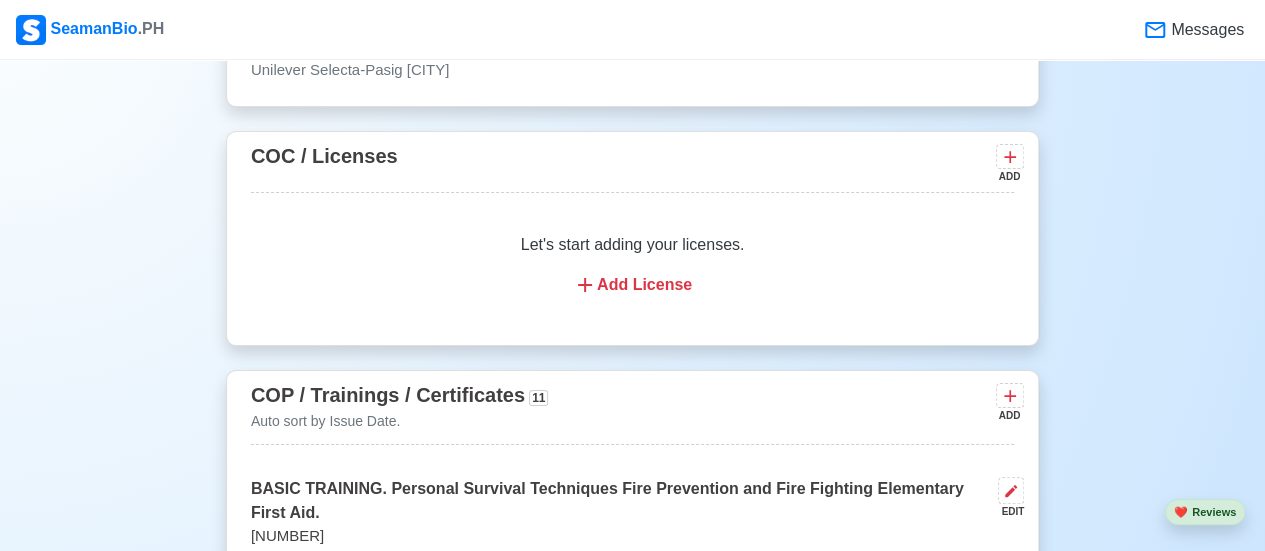 scroll, scrollTop: 2185, scrollLeft: 0, axis: vertical 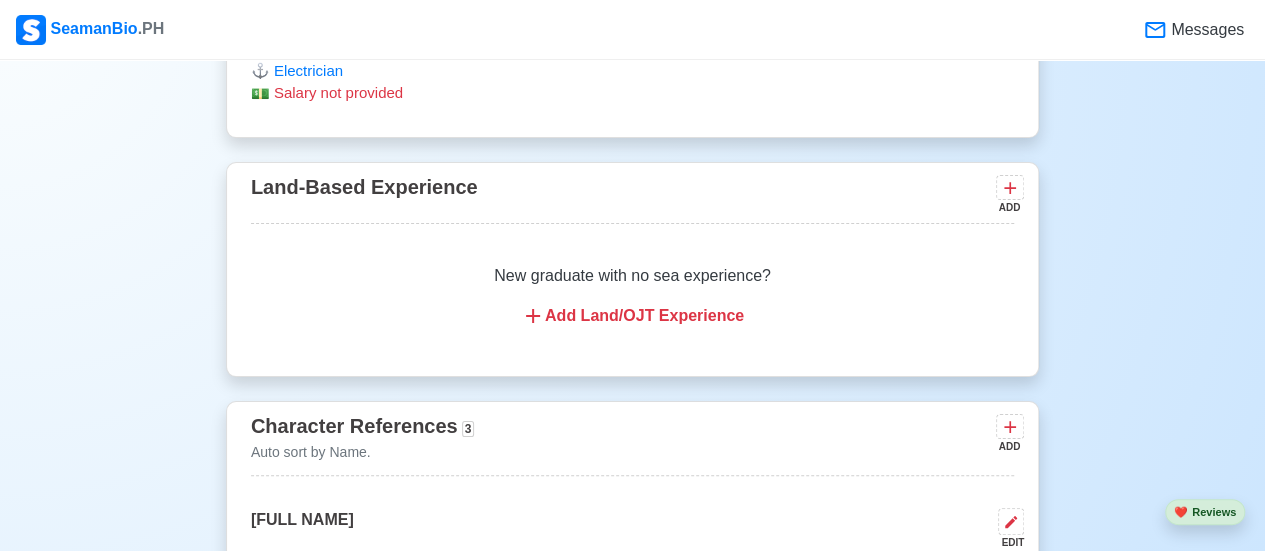 click on "Character References 3 Auto sort by Name. ADD [NAME] EDIT Safety Practitioner [EMAIL]
[PHONE] / [PHONE] [NAME] EDIT Safety Supervisor [EMAIL]
[PHONE] [NAME] EDIT Safety Manager [EMAIL]
[PHONE]" at bounding box center [632, 650] 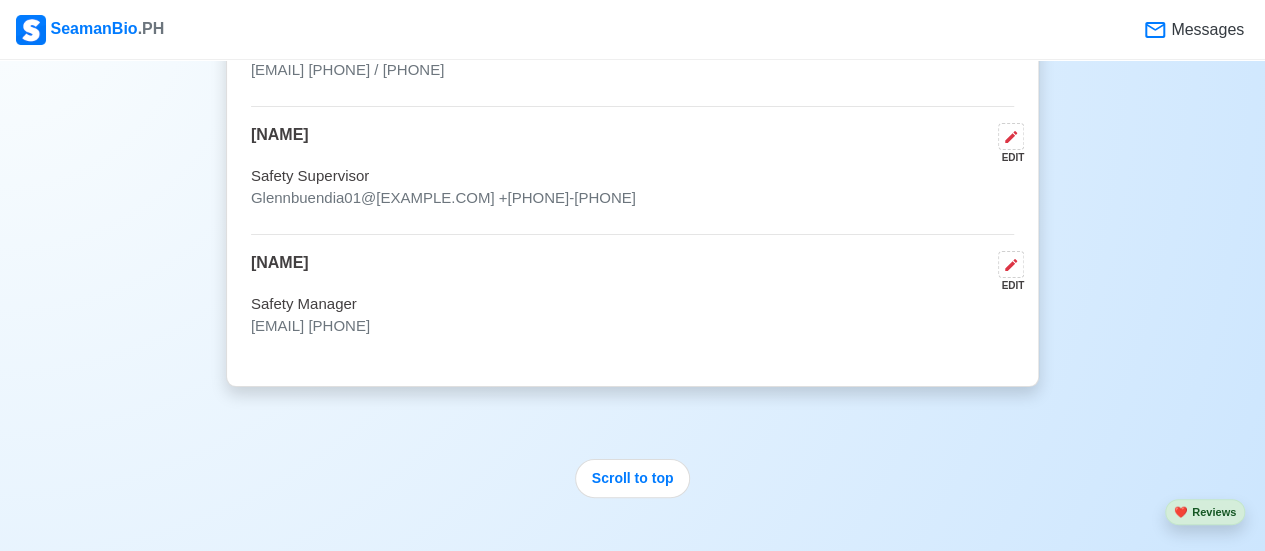 scroll, scrollTop: 5497, scrollLeft: 0, axis: vertical 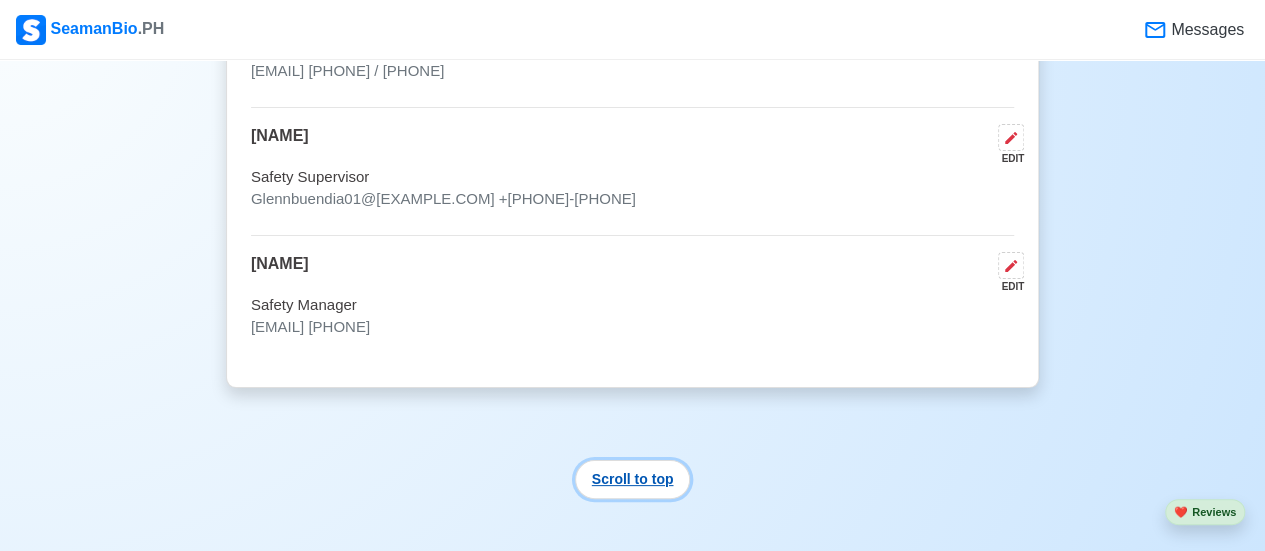 click on "Scroll to top" at bounding box center (633, 479) 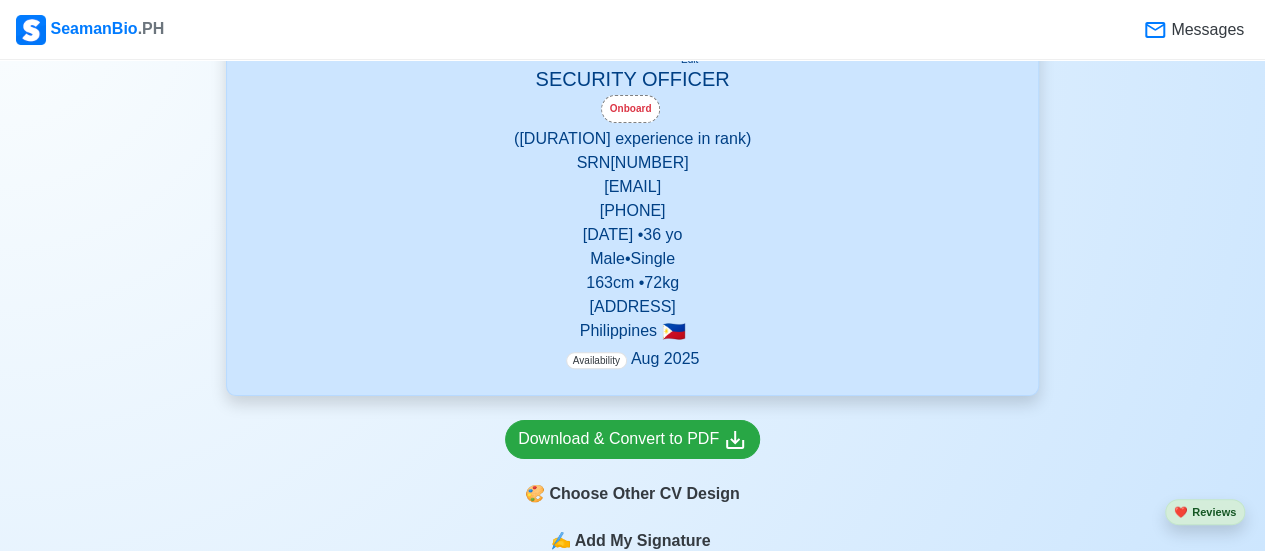 scroll, scrollTop: 332, scrollLeft: 0, axis: vertical 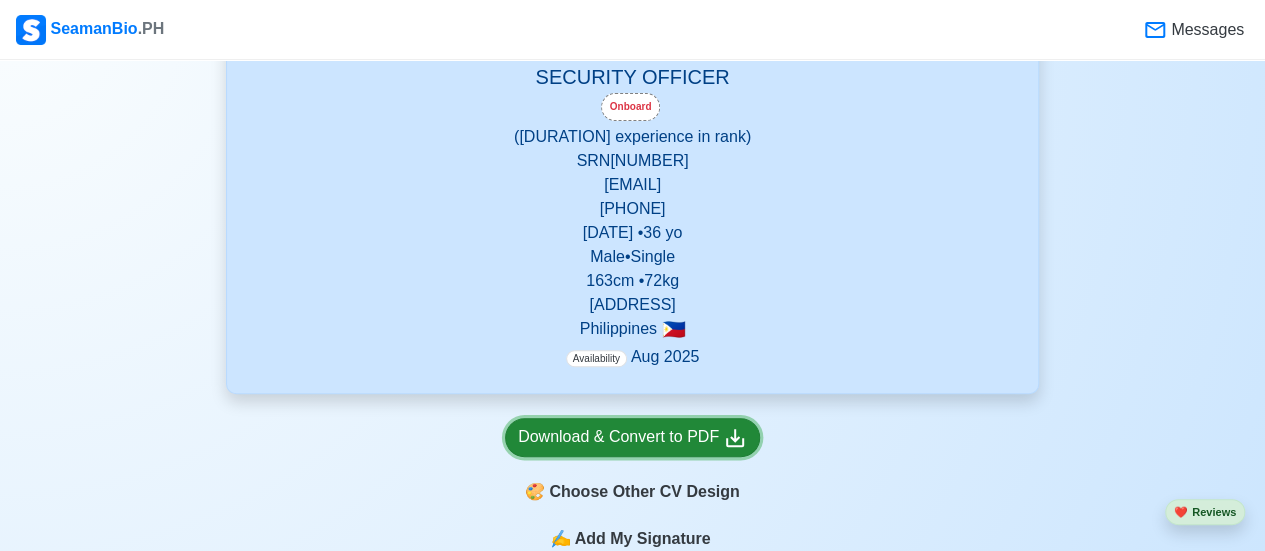 click on "Download & Convert to PDF" at bounding box center [632, 437] 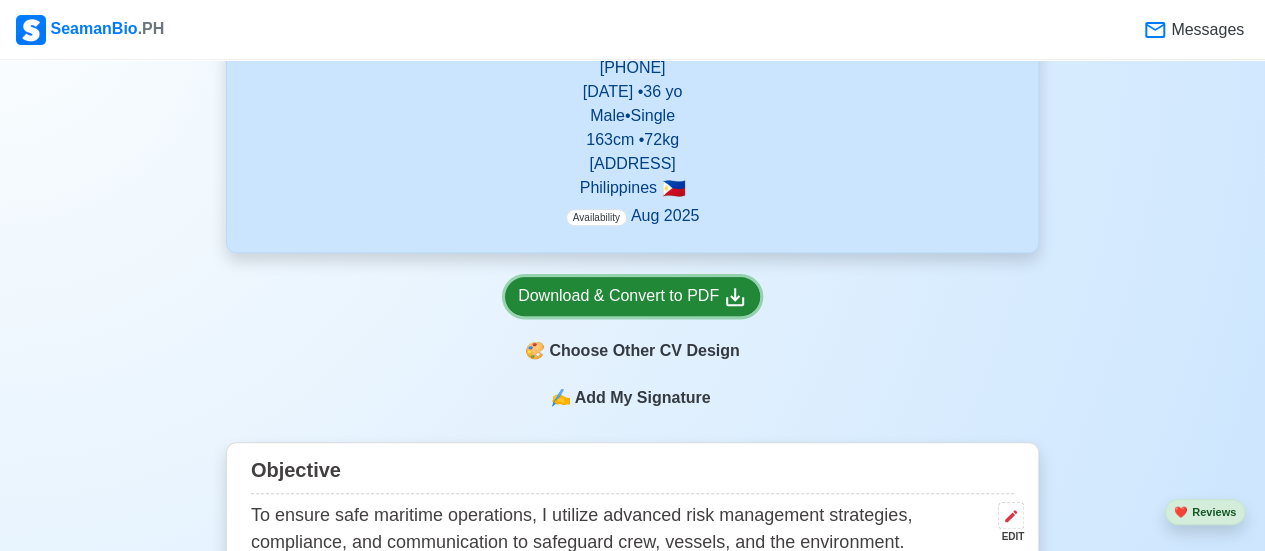 scroll, scrollTop: 474, scrollLeft: 0, axis: vertical 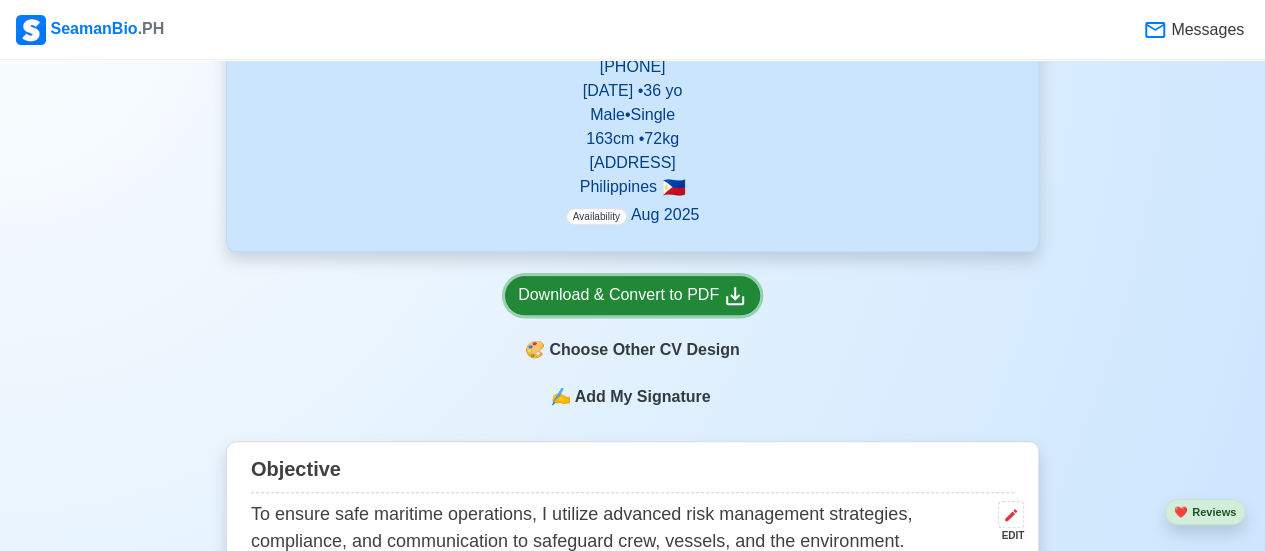 click on "Download & Convert to PDF" at bounding box center [632, 295] 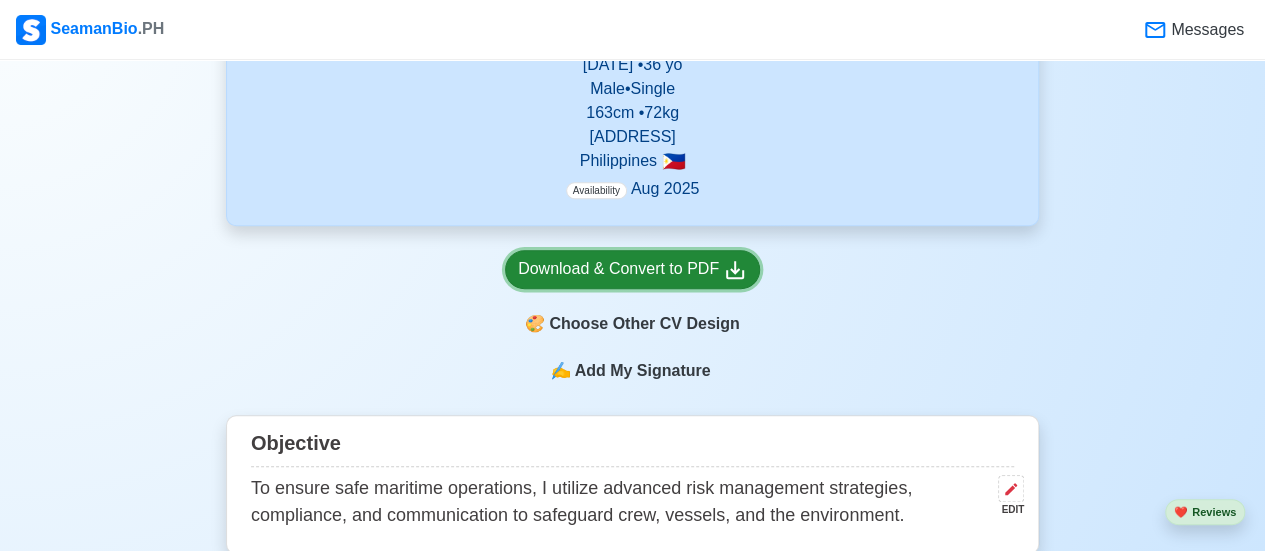 scroll, scrollTop: 517, scrollLeft: 0, axis: vertical 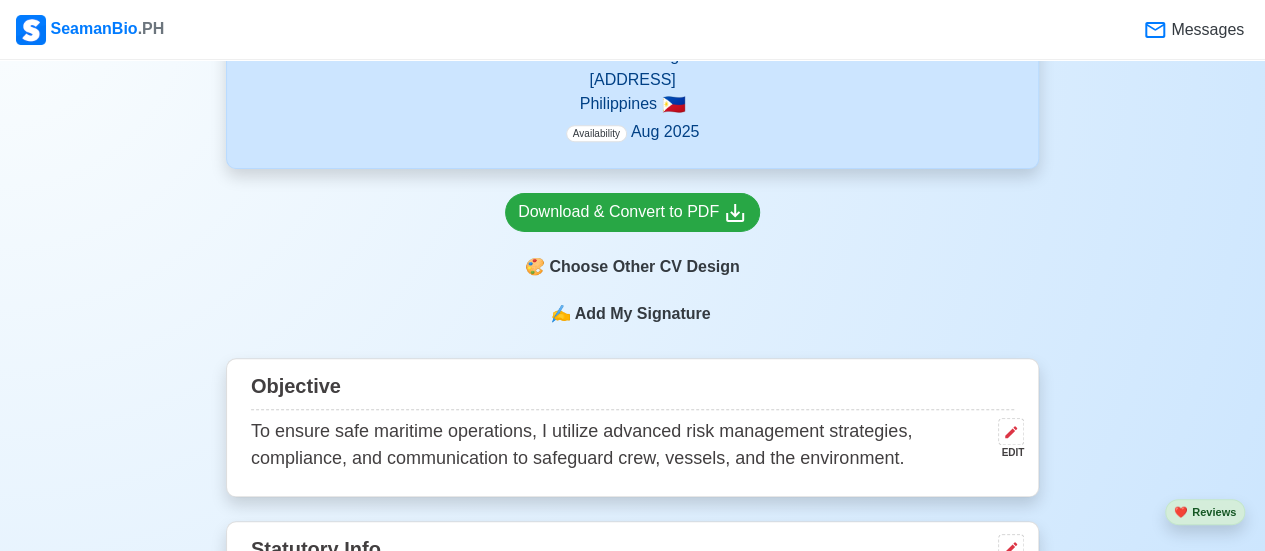 click on "Add My Signature" at bounding box center (642, 314) 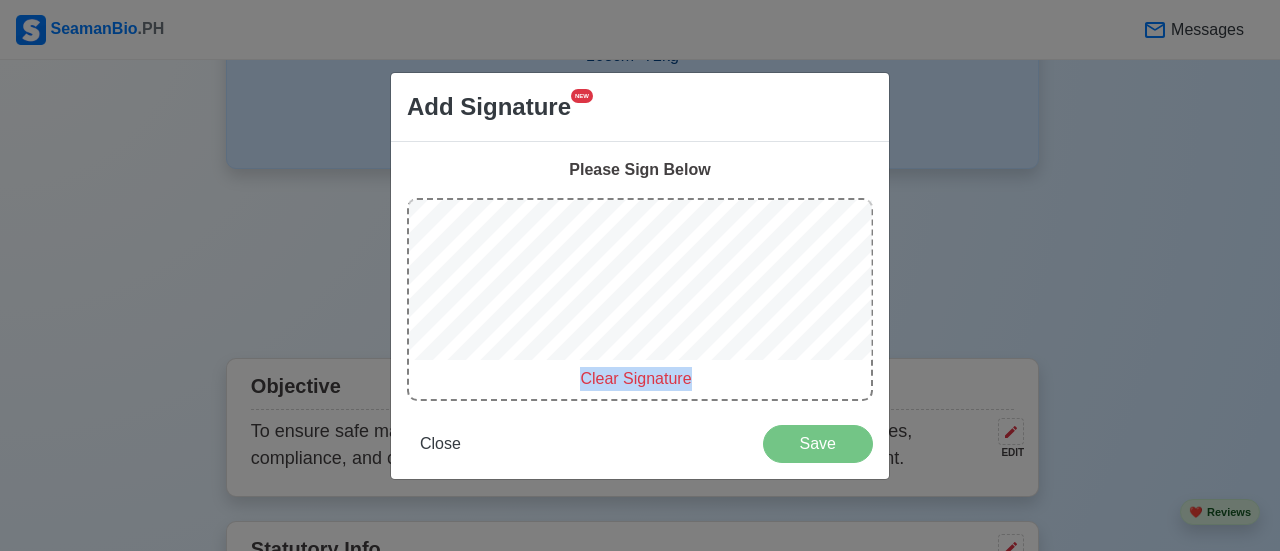 drag, startPoint x: 1016, startPoint y: 201, endPoint x: 432, endPoint y: 453, distance: 636.0503 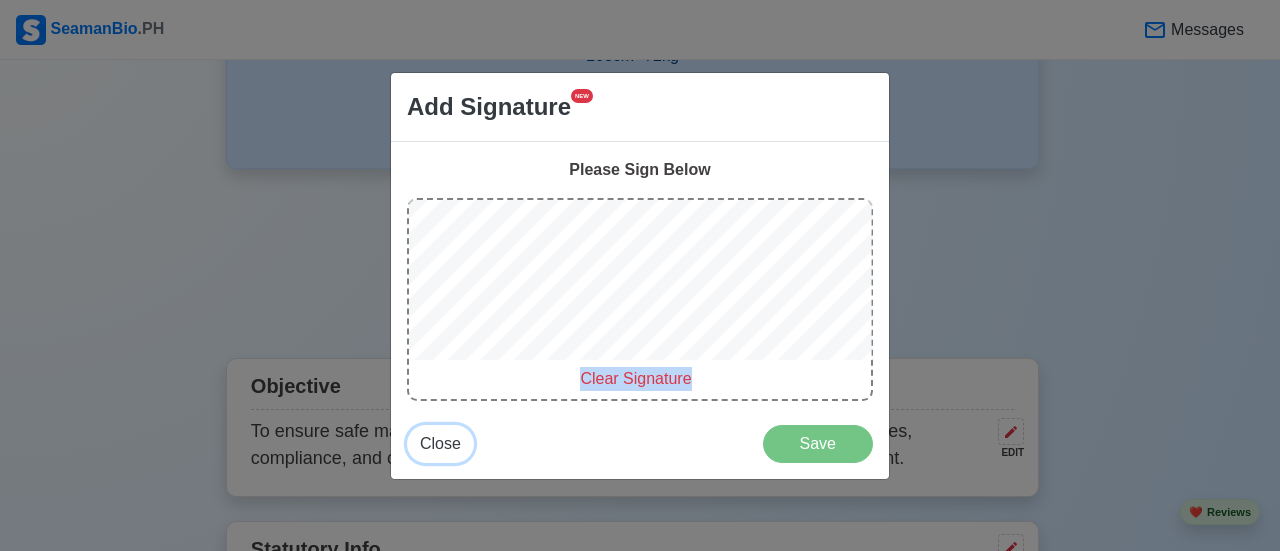 click on "Close" at bounding box center (440, 443) 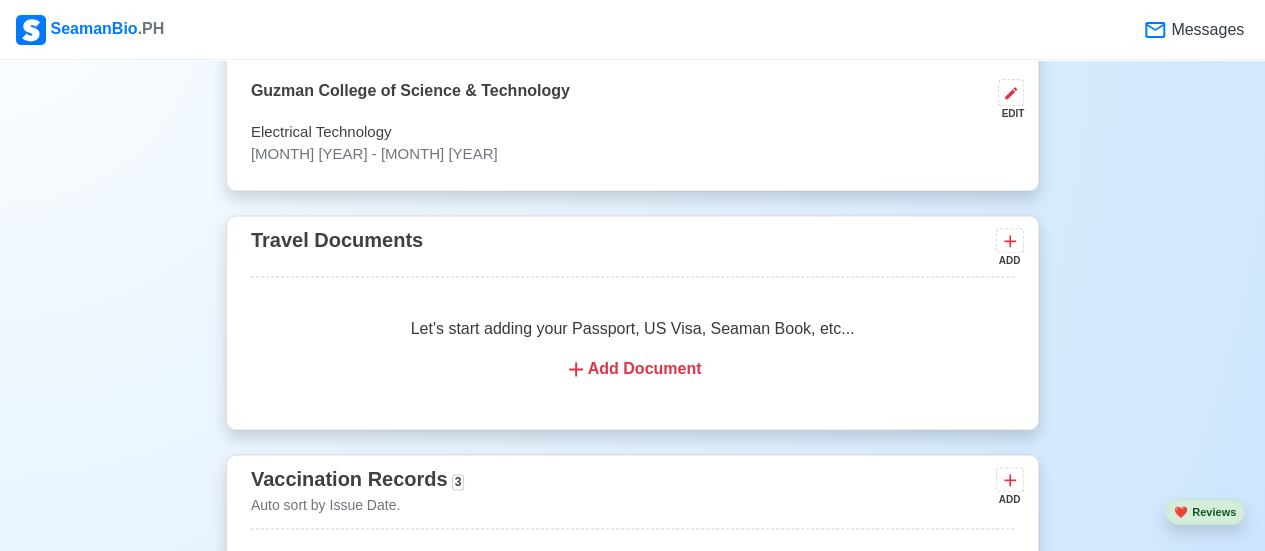 scroll, scrollTop: 1353, scrollLeft: 0, axis: vertical 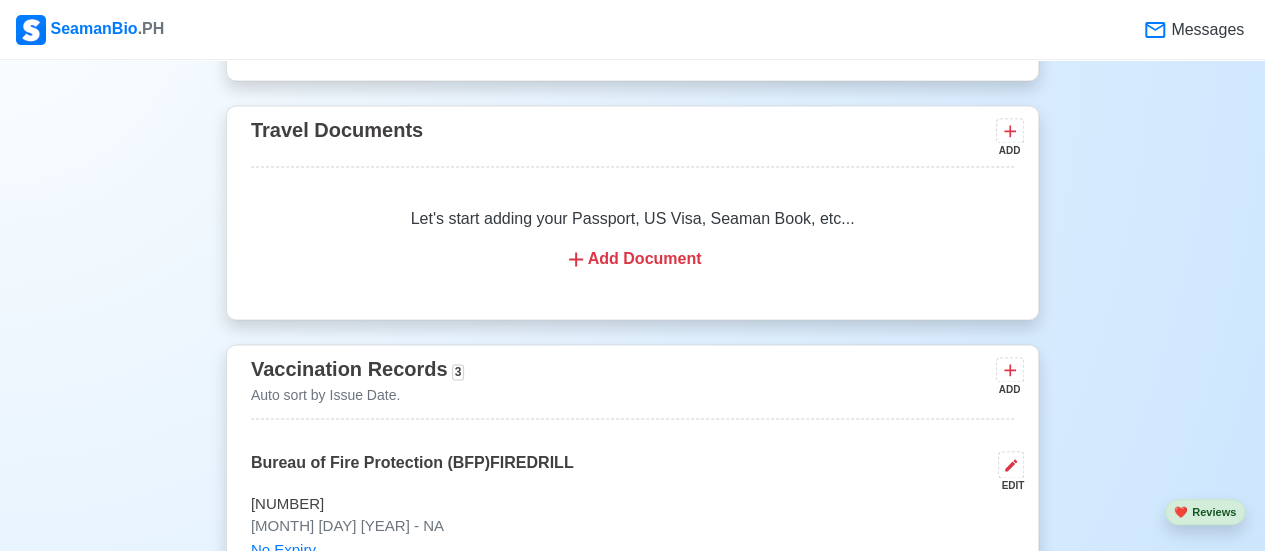 click on "New 🧑🏻‍💻 Practice Interview 🏬 Apply to Agencies 🔥 Apply Jobs 🚢 Log My Travels Change Upload BUDDY MORALES Edit SECURITY OFFICER Onboard ([DURATION] experience in rank) SRN [NUMBER] buddymorales03@[EMAIL] [PHONE] [DATE] • [AGE] yo Male • Single [HEIGHT] cm • [WEIGHT] kg BLOCK 8 LOT 72 PAGSIBOL STA MARIA BULACAN Philippines 🇵🇭 Availability [DATE] Download & Convert to PDF 🎨 Choose Other CV Design ✍️ Add My Signature Objective To ensure safe maritime operations, I utilize advanced risk management strategies, compliance, and communication to safeguard crew, vessels, and the environment. EDIT Statutory Info EDIT Education 1 Auto sort by Start Date. ADD Guzman College of Science & Technology EDIT Electrical Technology [DATE] - [DATE] Travel Documents ADD Let's start adding your Passport, US Visa, Seaman Book, etc... Add Document Vaccination Records 3 Auto sort by Issue Date. ADD Bureau of Fire Protection (BFP)FIREDRILL EDIT [NUMBER] No Expiry EDIT" at bounding box center (632, 1871) 